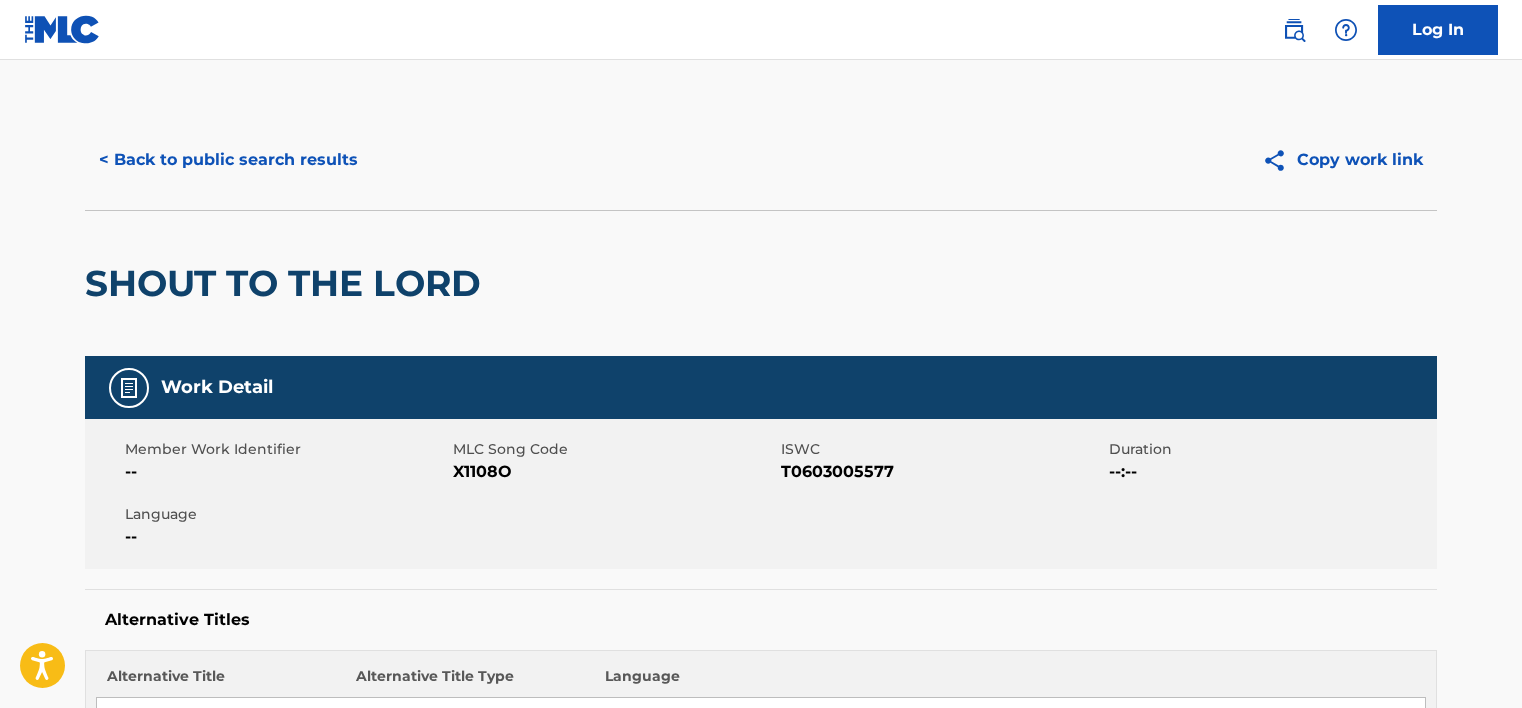 scroll, scrollTop: 100, scrollLeft: 0, axis: vertical 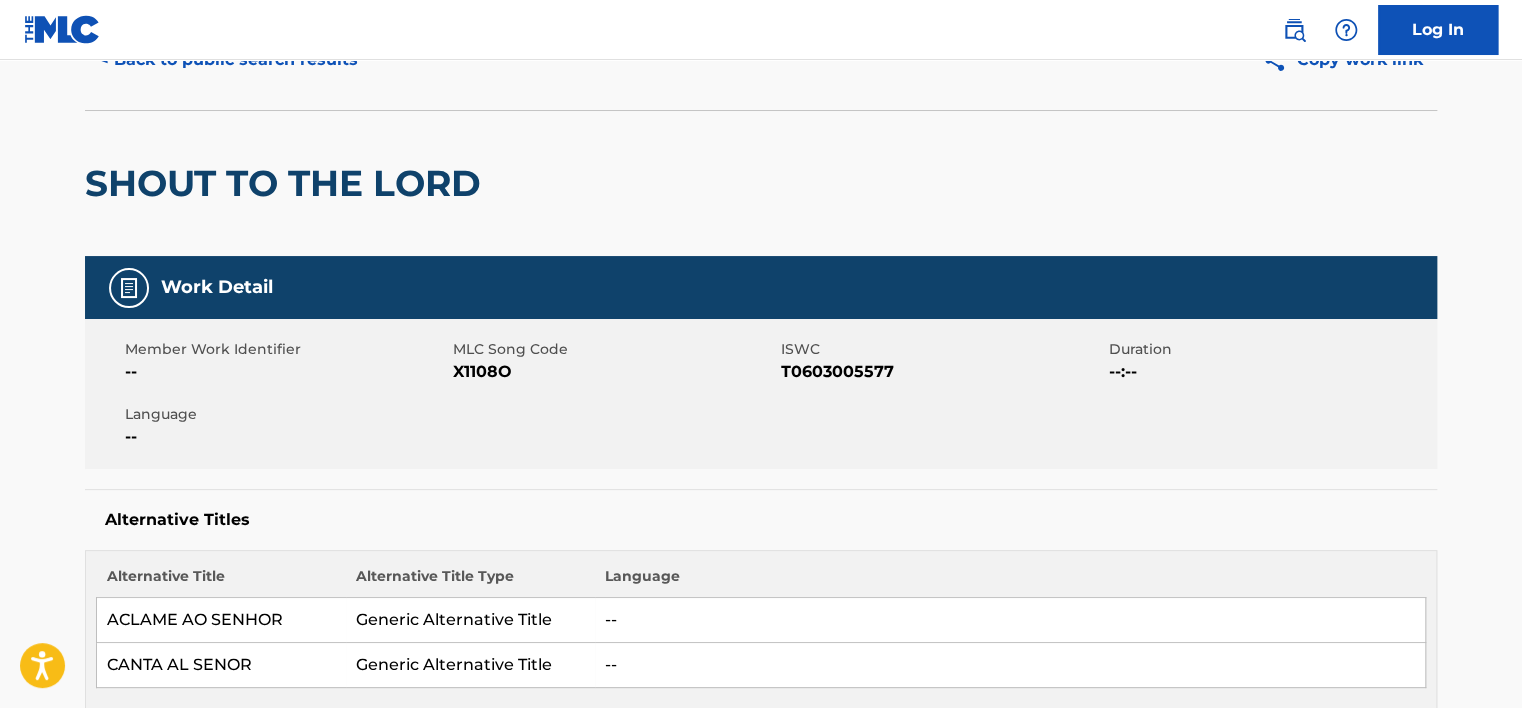 click on "< Back to public search results" at bounding box center [228, 60] 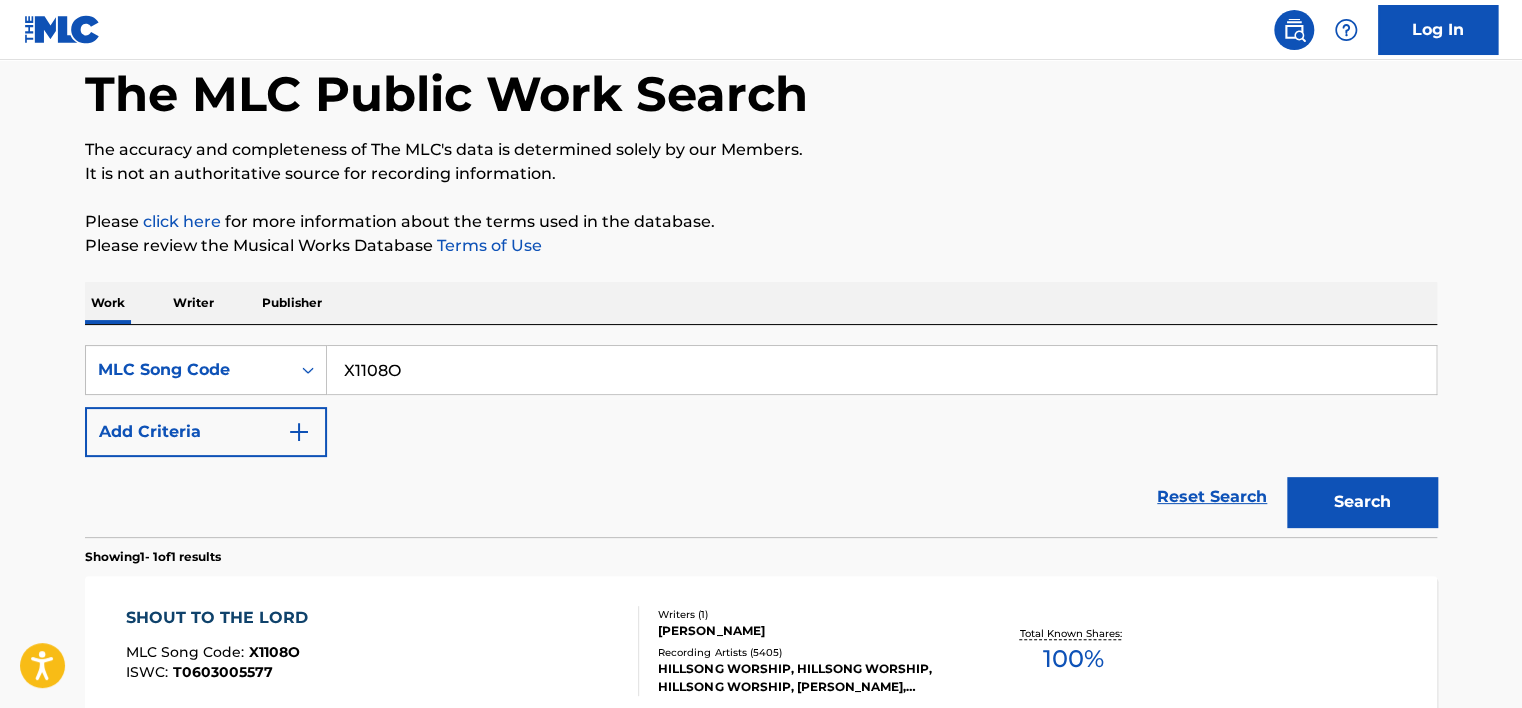 scroll, scrollTop: 265, scrollLeft: 0, axis: vertical 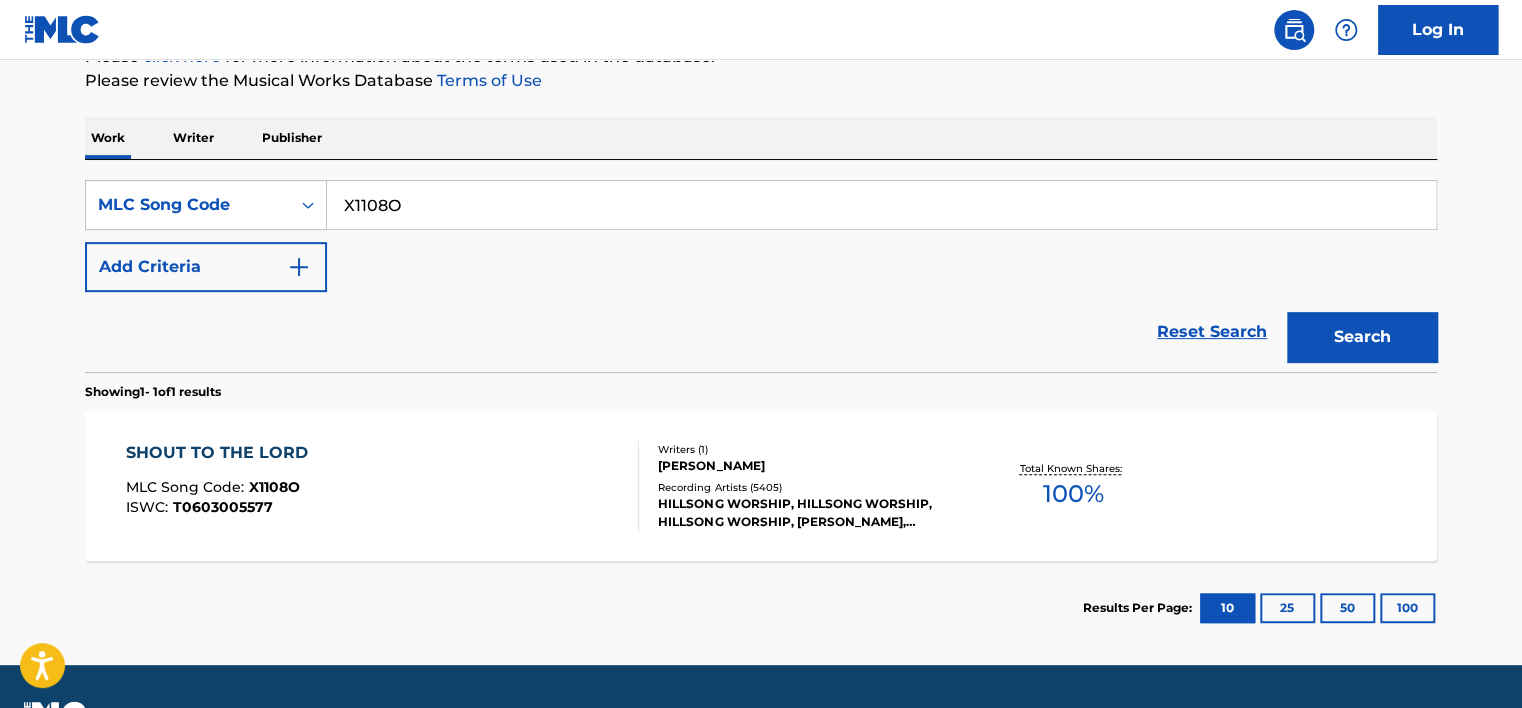 click on "Add Criteria" at bounding box center (206, 267) 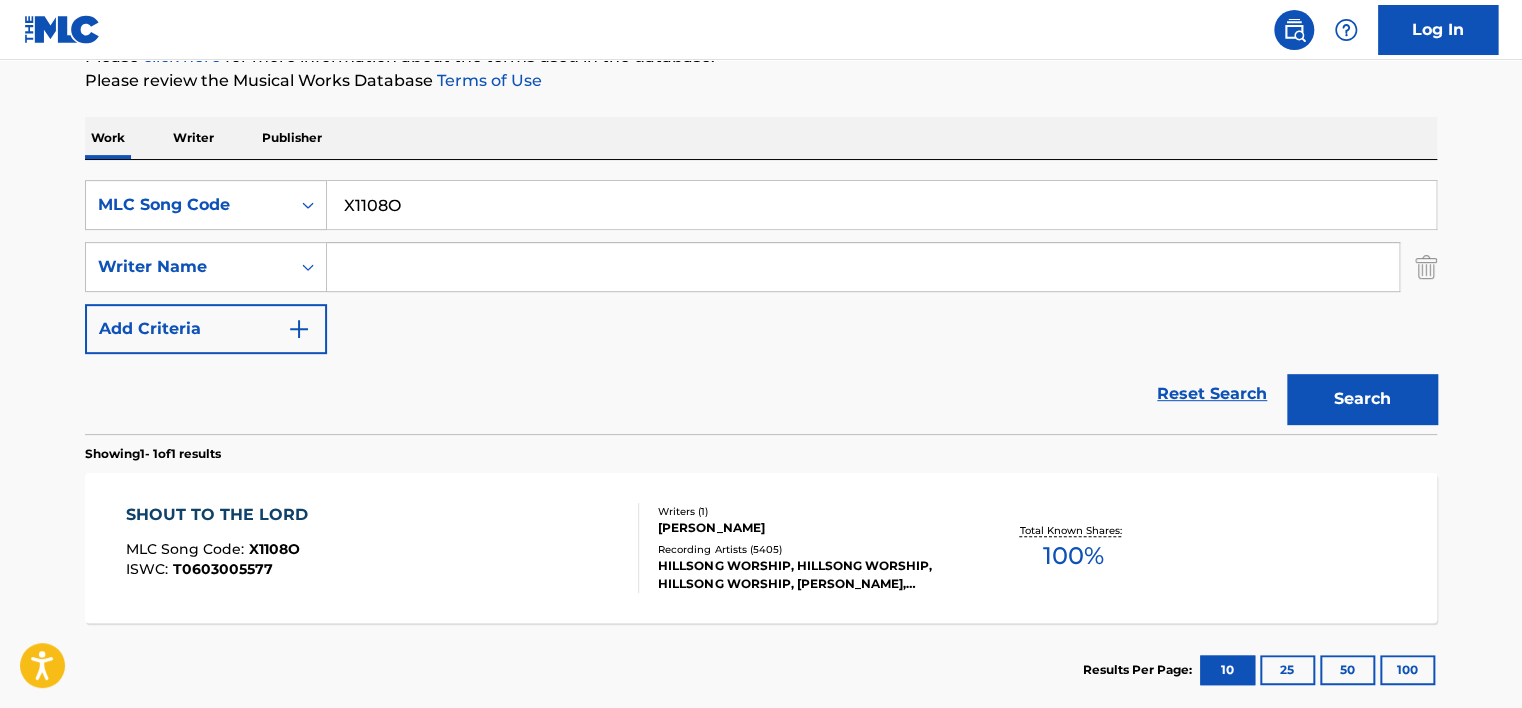 click at bounding box center (863, 267) 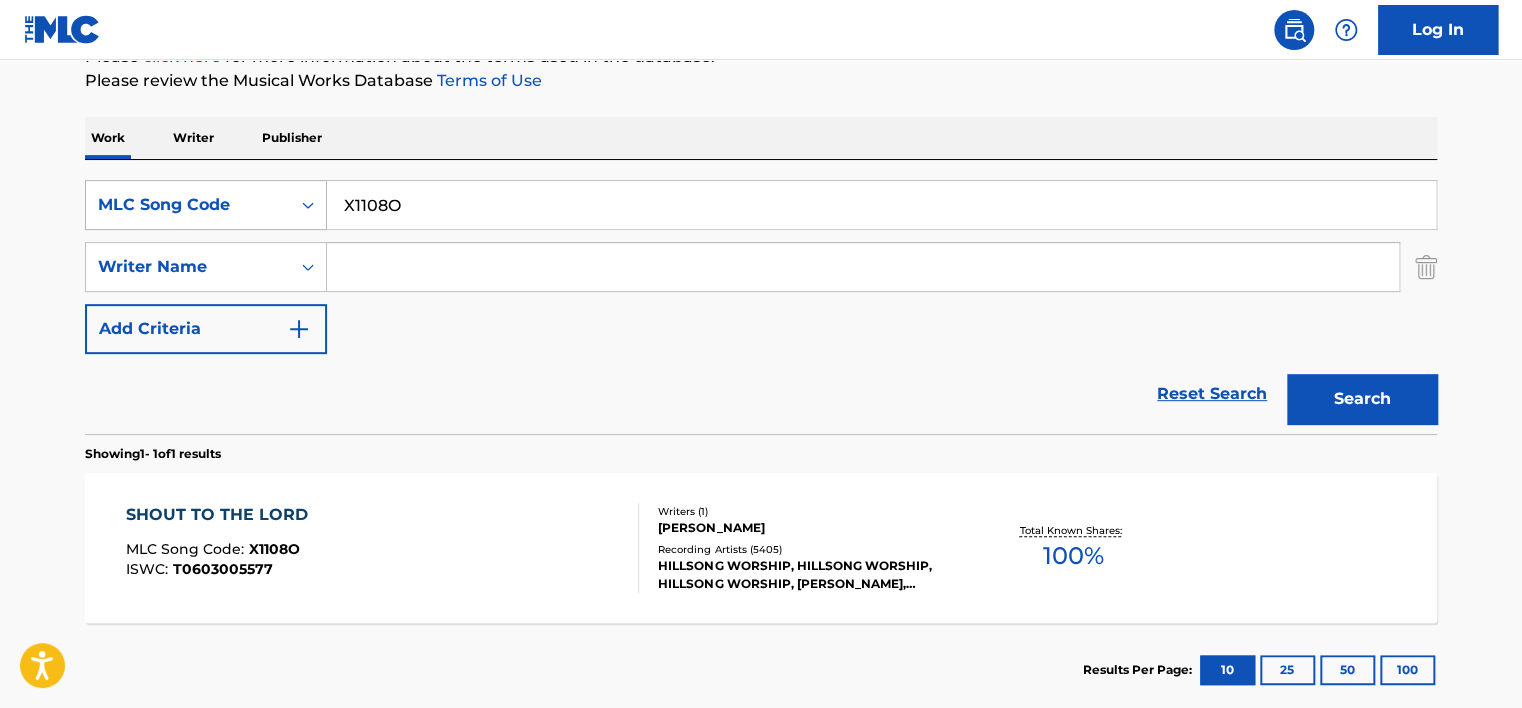 paste on "[PERSON_NAME]" 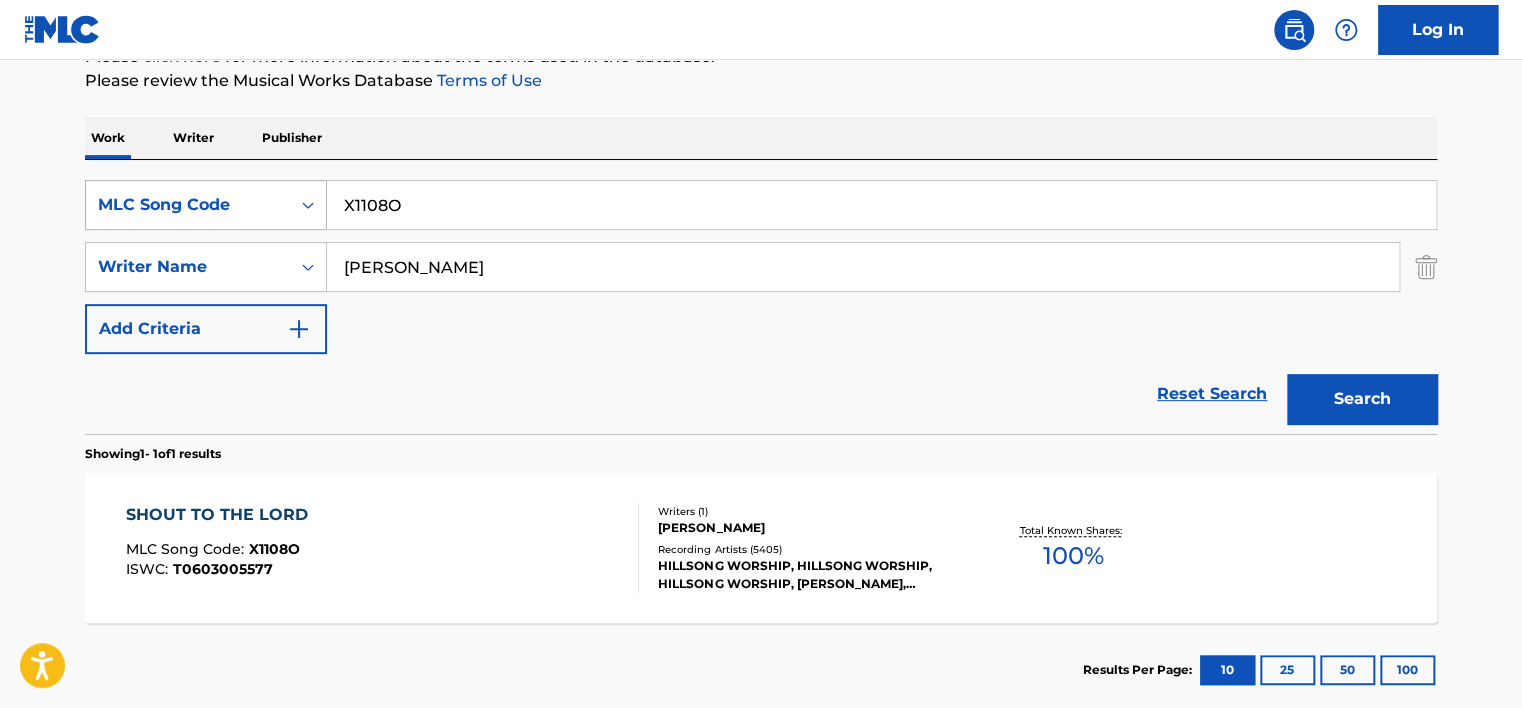 type on "[PERSON_NAME]" 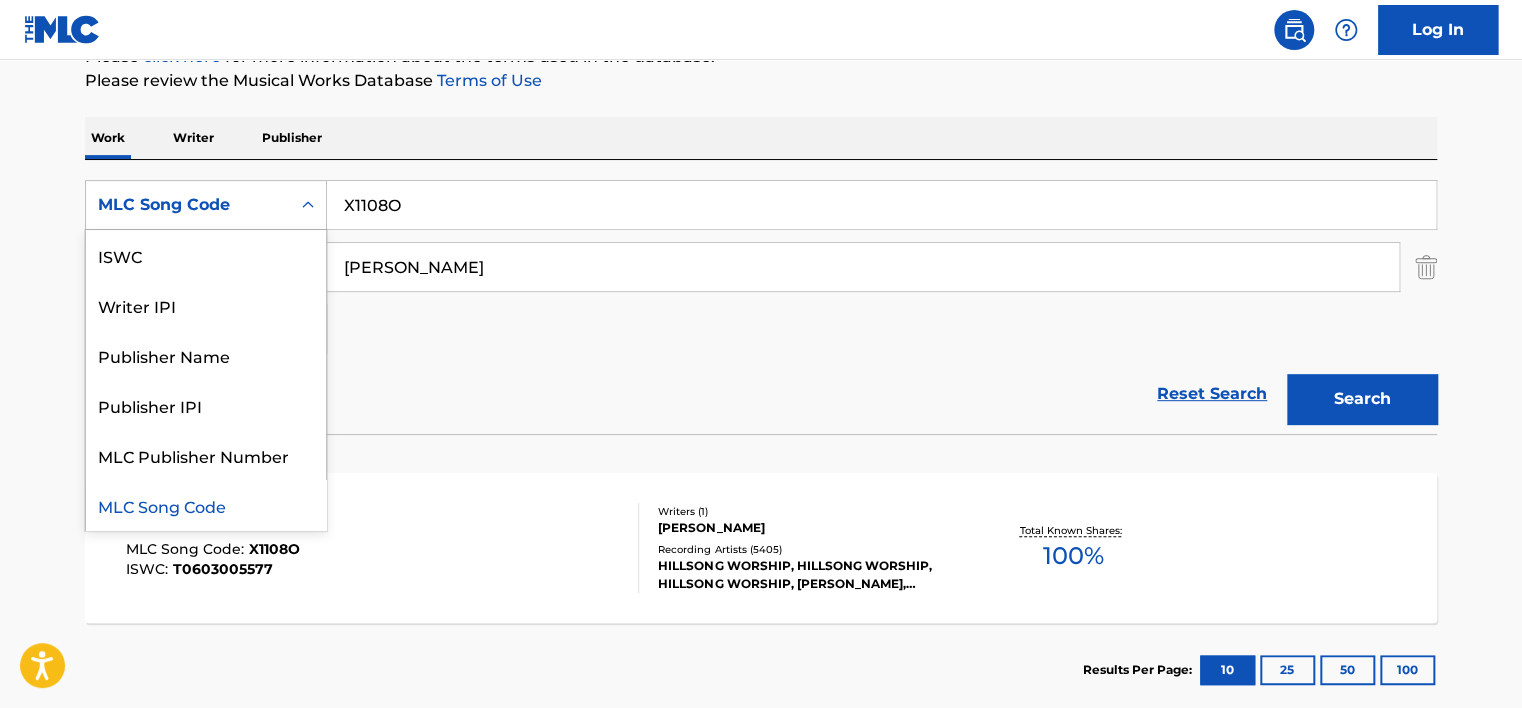 scroll, scrollTop: 0, scrollLeft: 0, axis: both 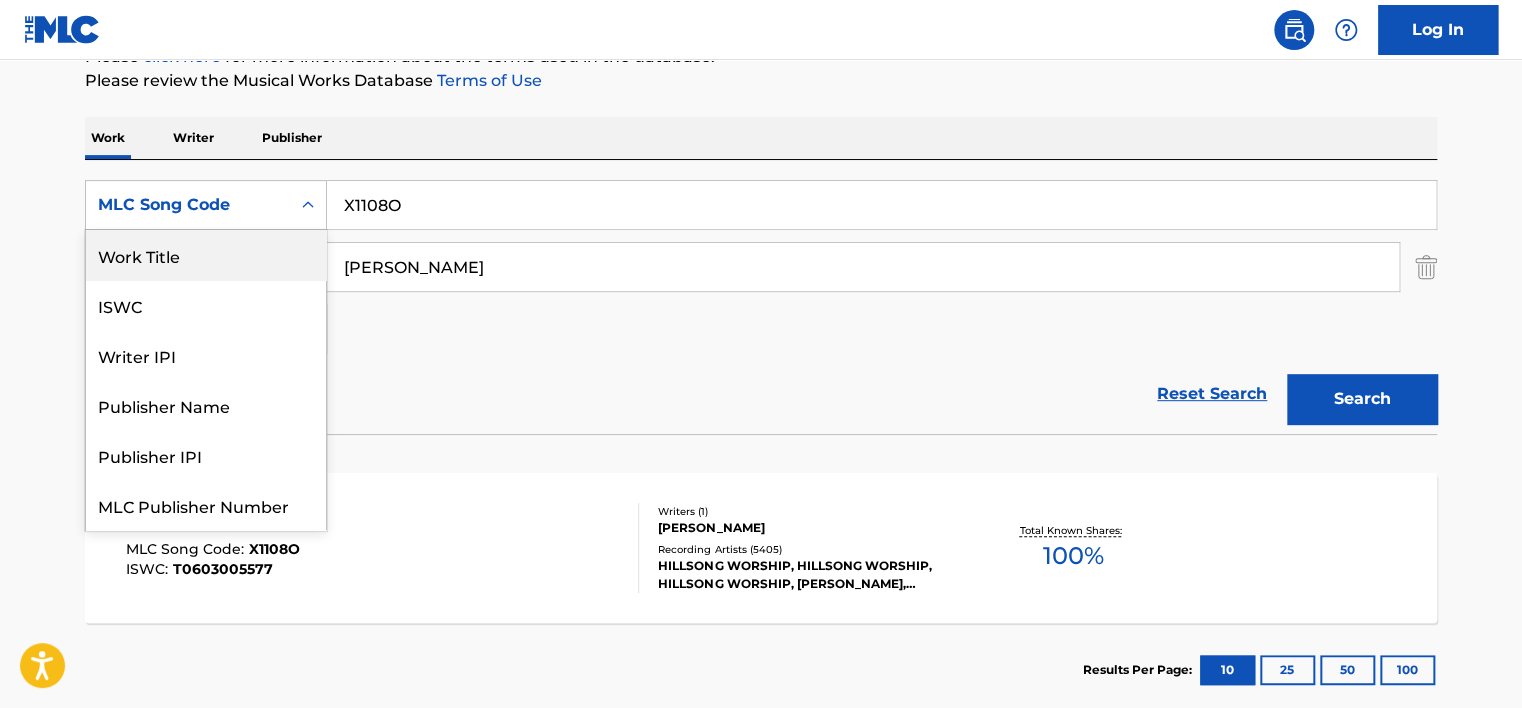 click on "Work Title" at bounding box center [206, 255] 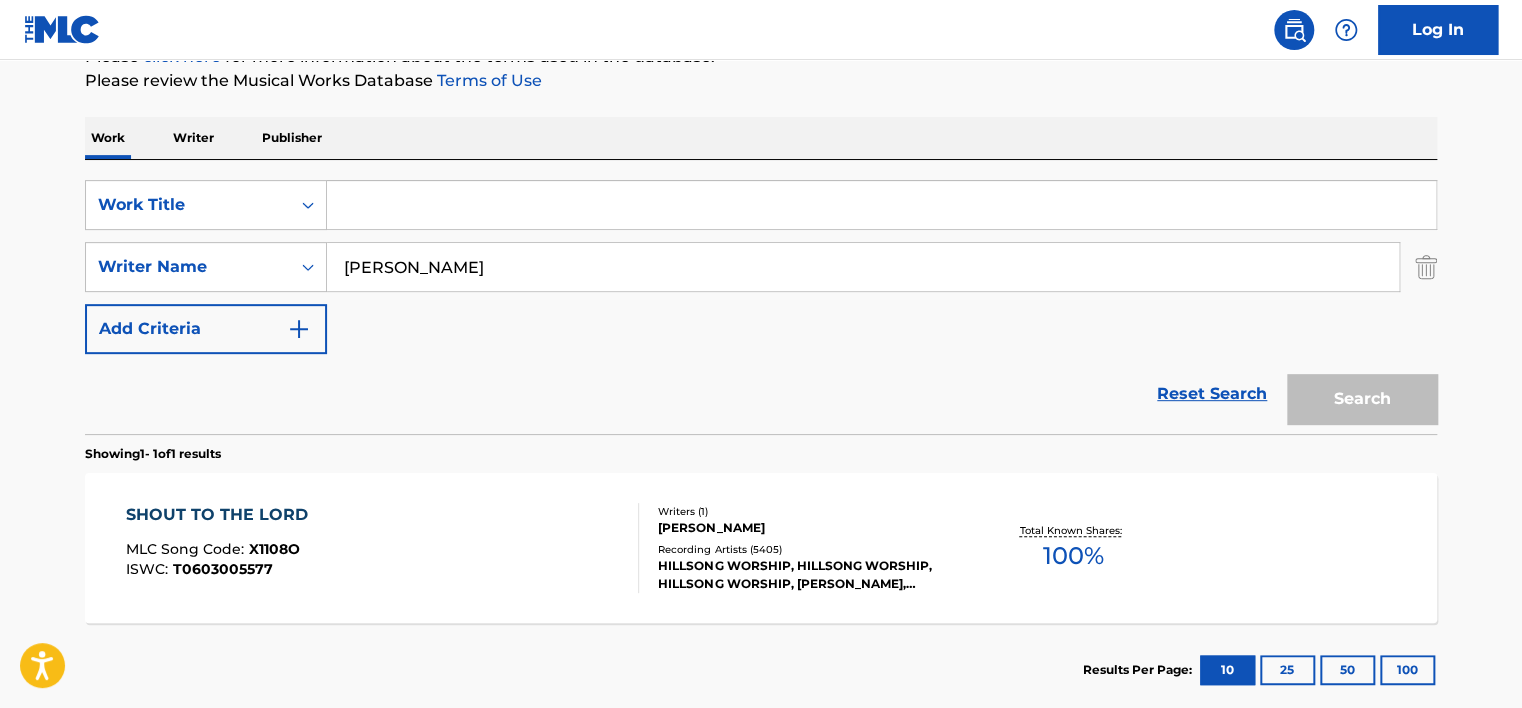 click at bounding box center (881, 205) 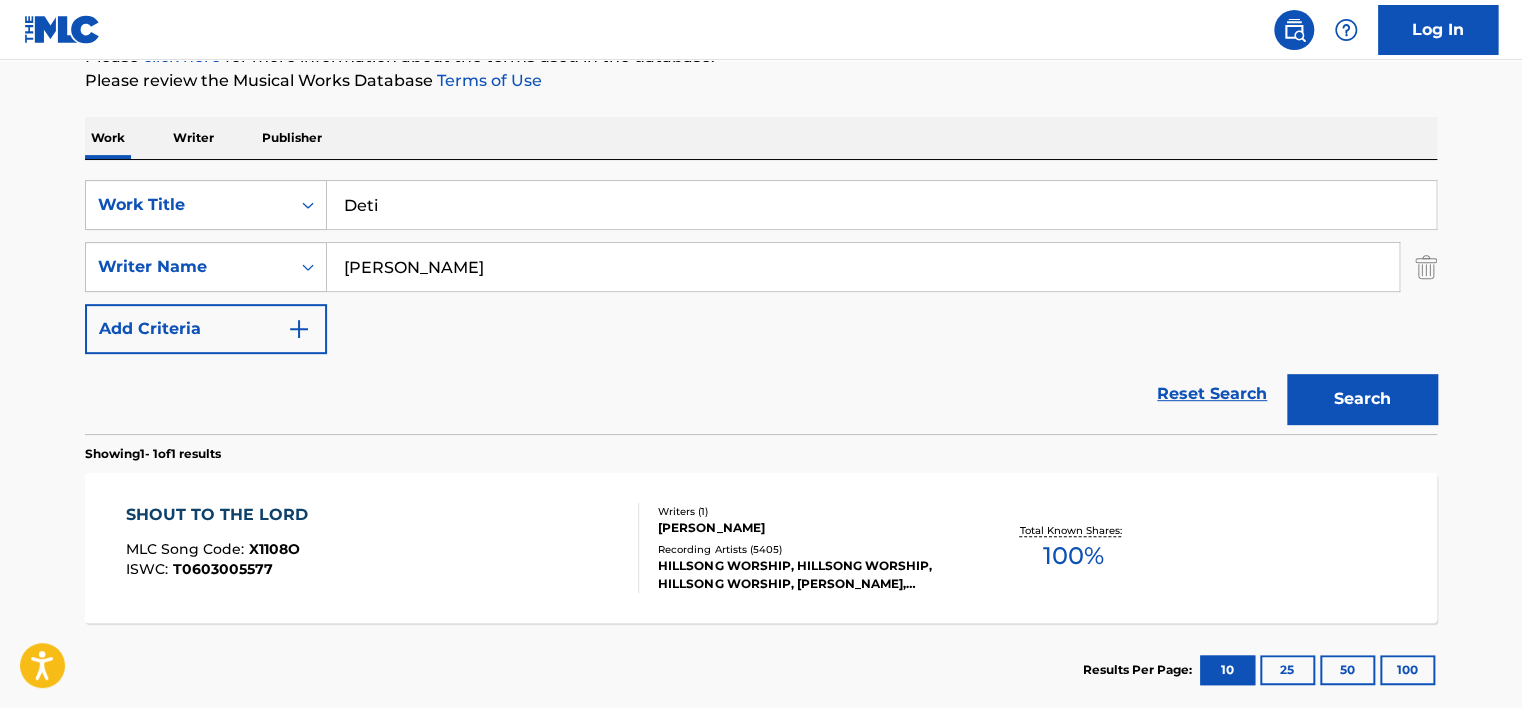 type on "Deti" 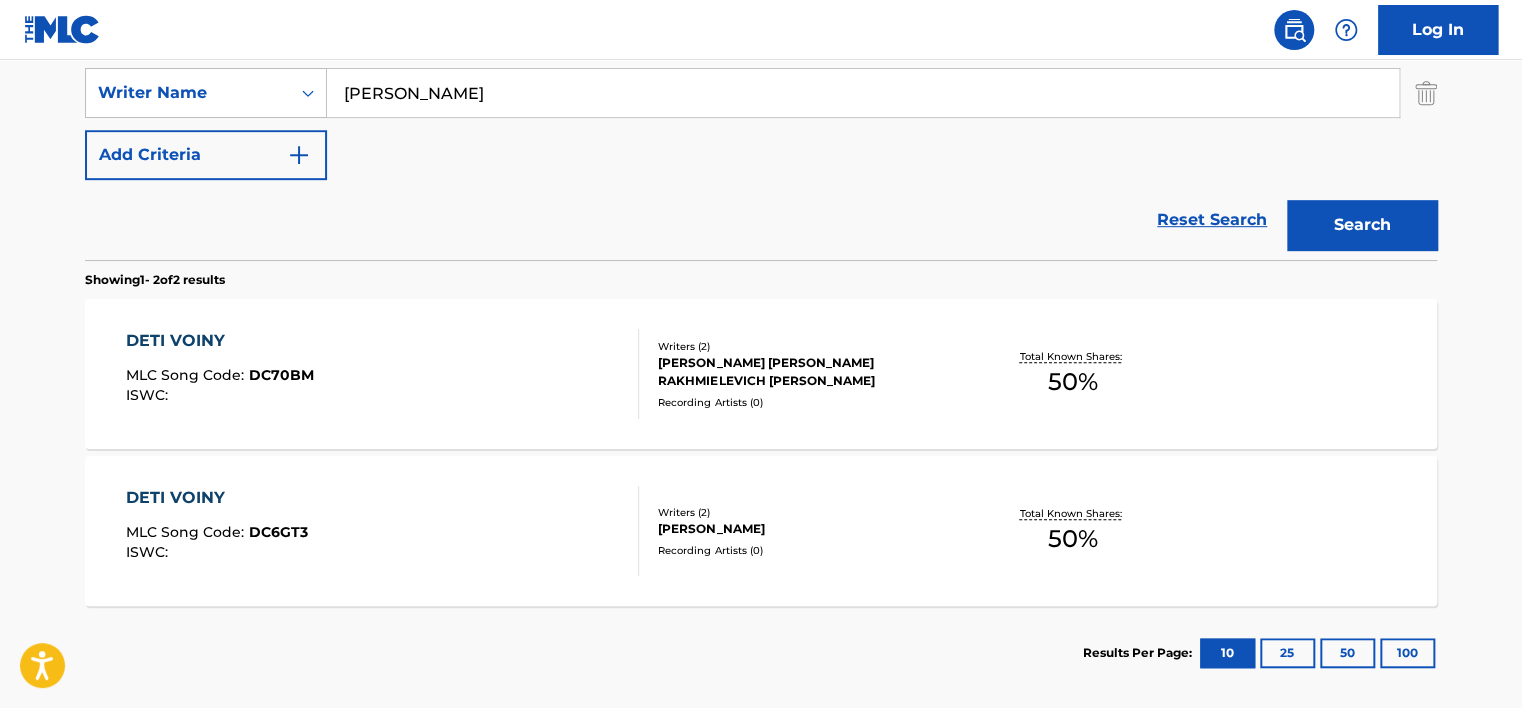 scroll, scrollTop: 465, scrollLeft: 0, axis: vertical 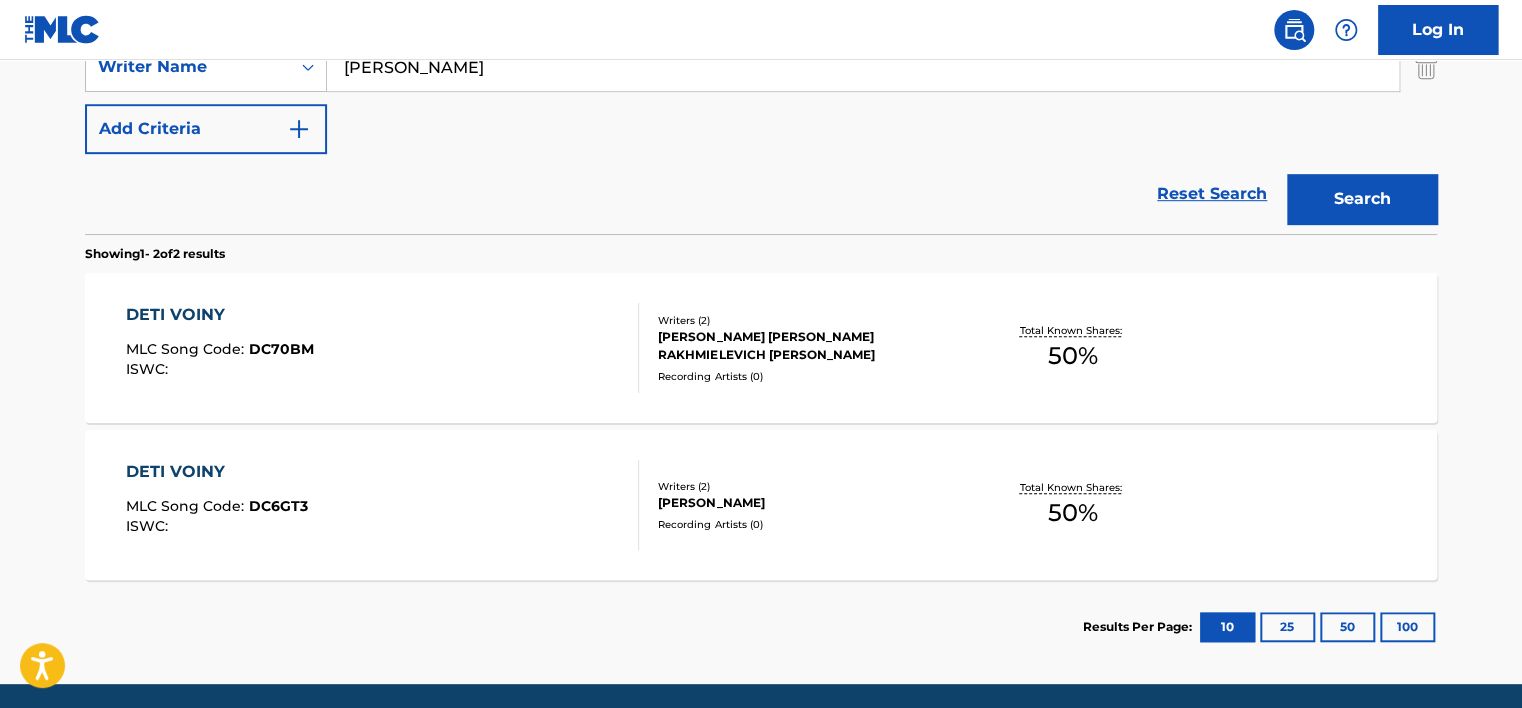click on "DETI VOINY MLC Song Code : DC70BM ISWC :" at bounding box center [383, 348] 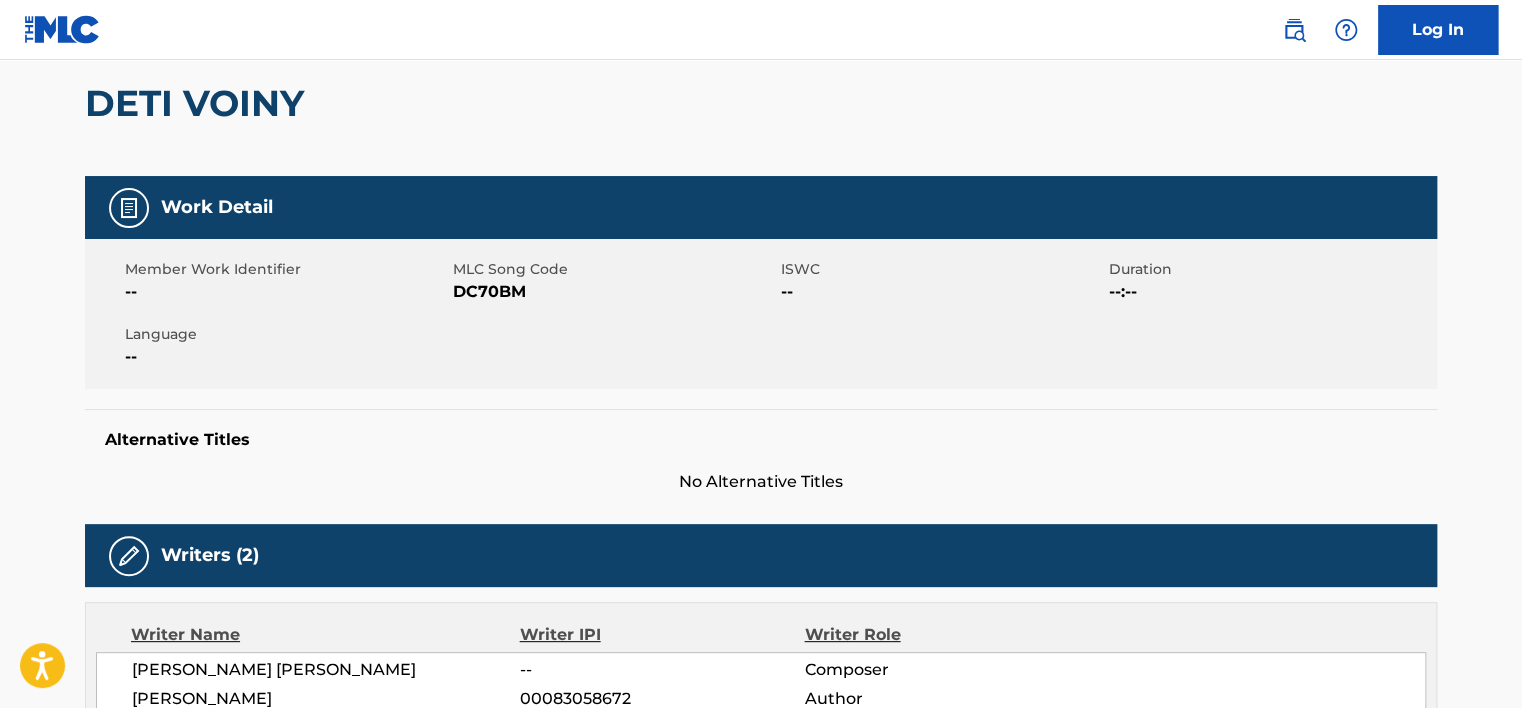 scroll, scrollTop: 700, scrollLeft: 0, axis: vertical 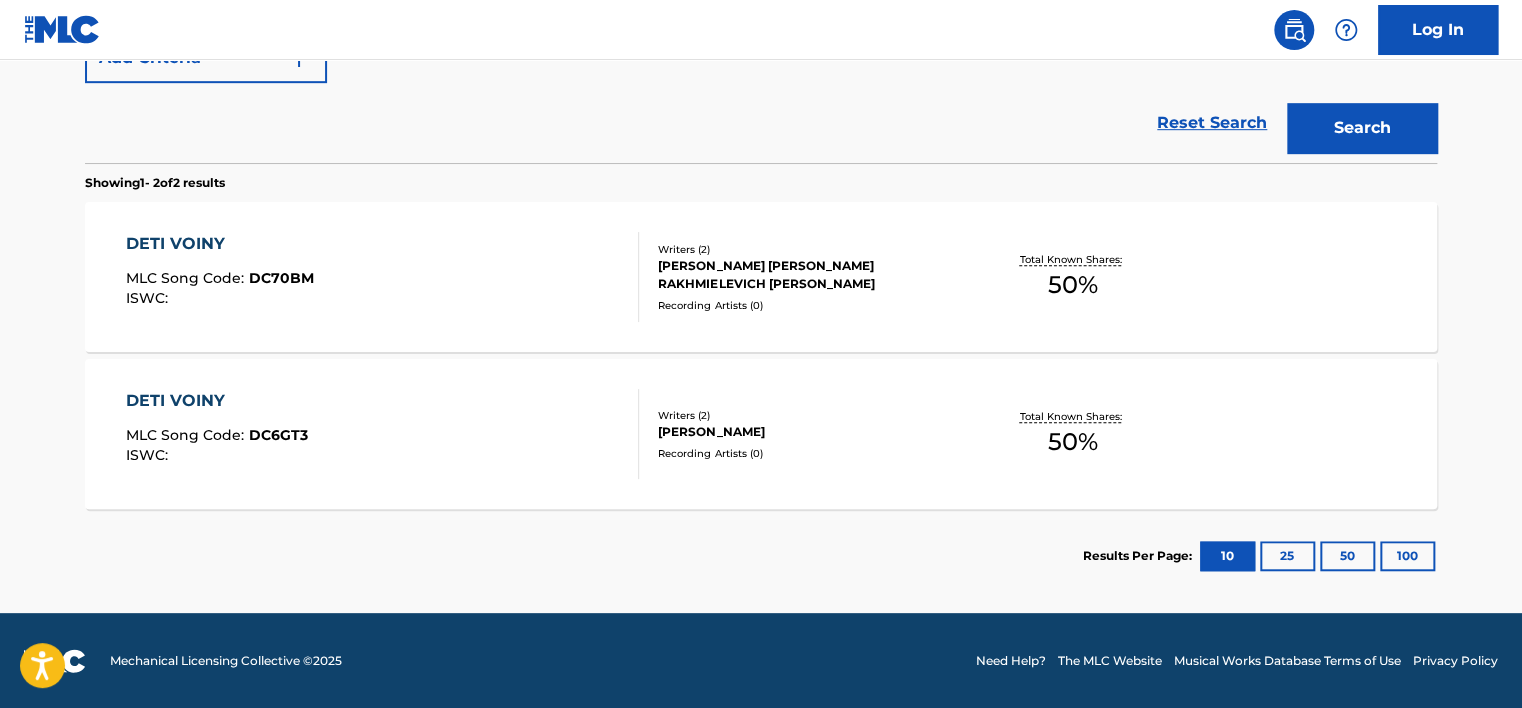 click on "DETI VOINY MLC Song Code : DC6GT3 ISWC :" at bounding box center (383, 434) 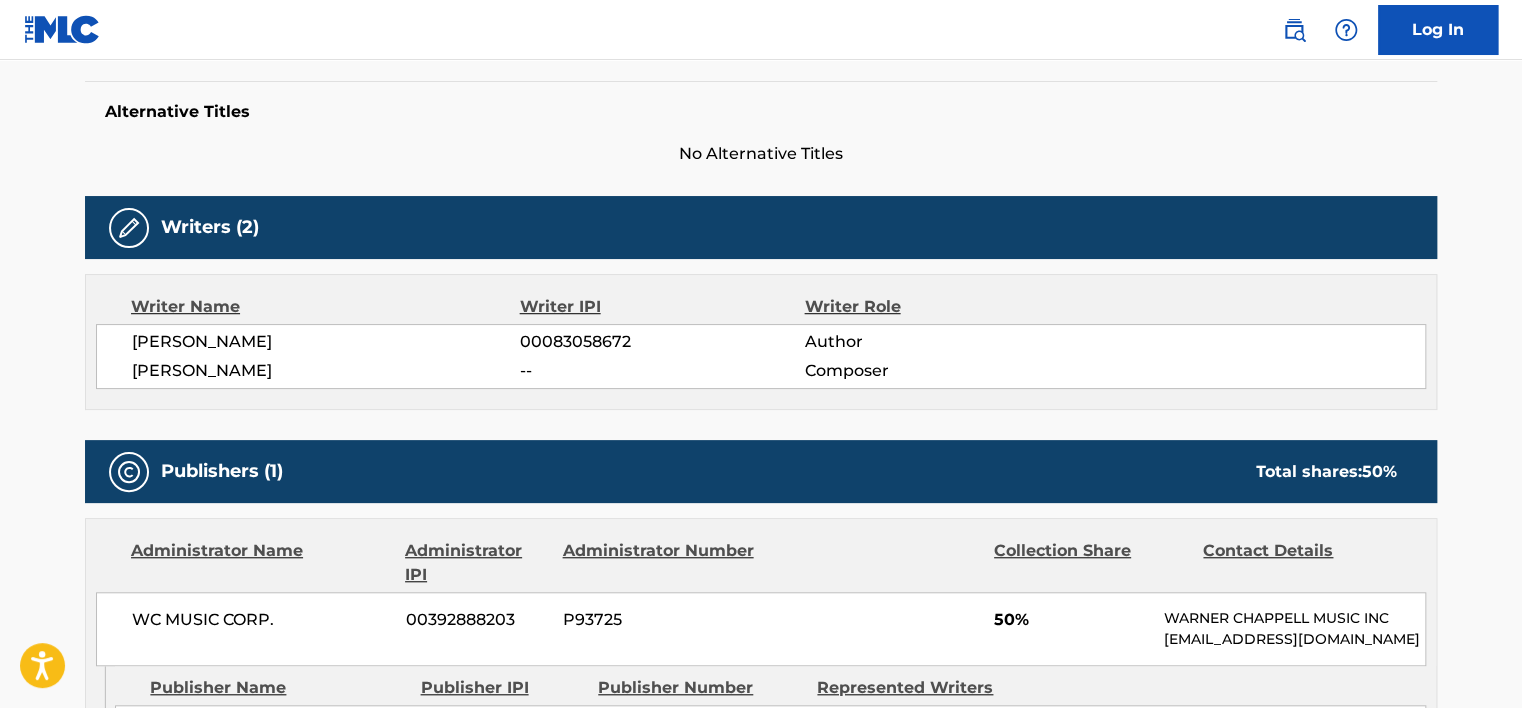 scroll, scrollTop: 500, scrollLeft: 0, axis: vertical 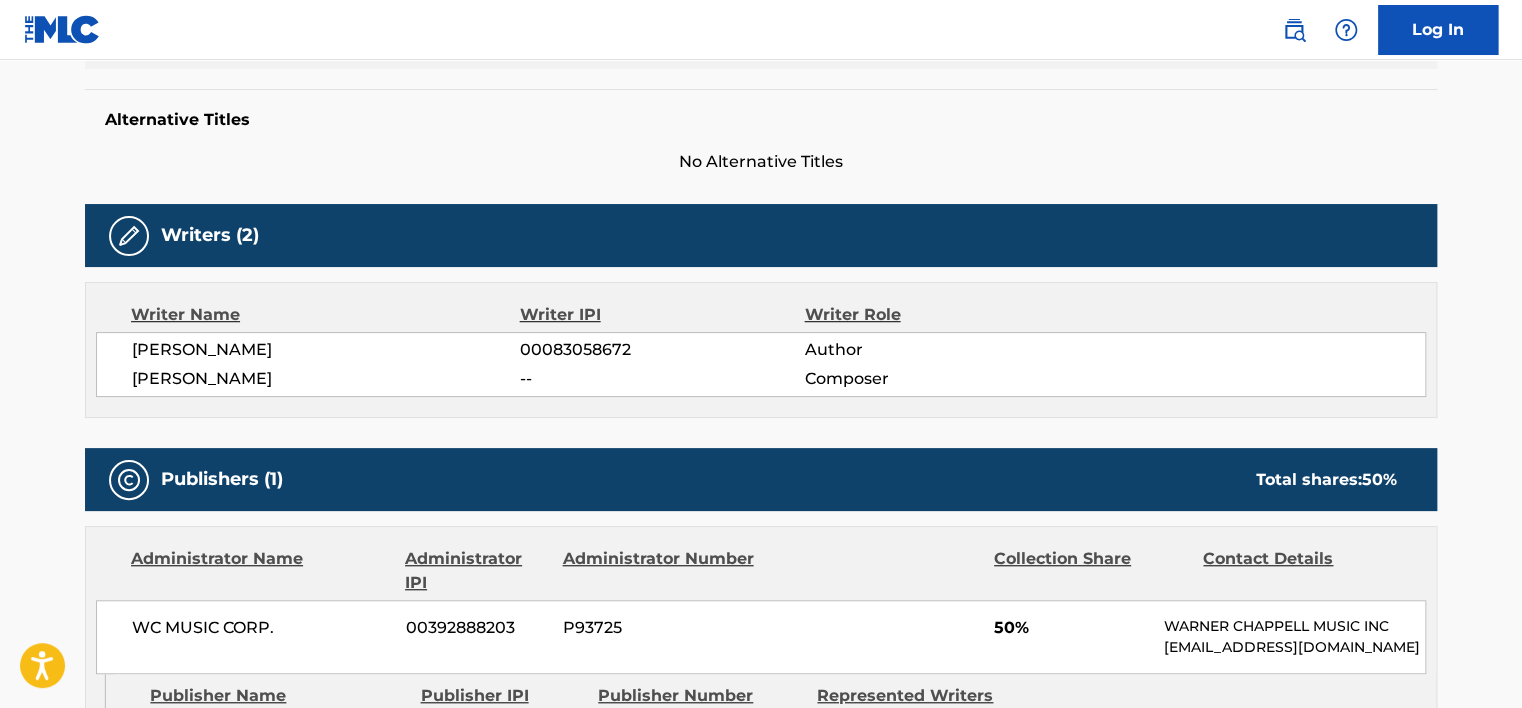 click on "[PERSON_NAME]" at bounding box center [326, 379] 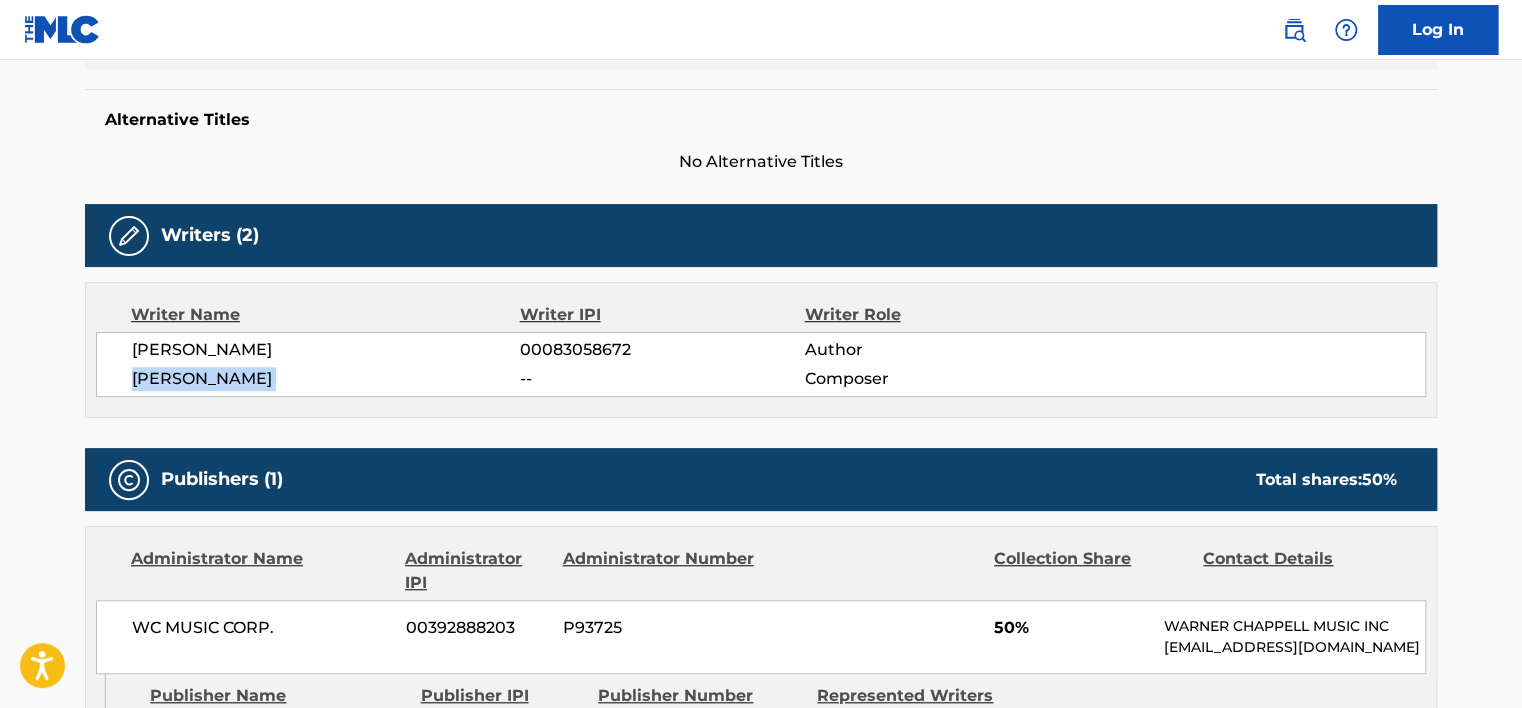 click on "[PERSON_NAME]" at bounding box center (326, 379) 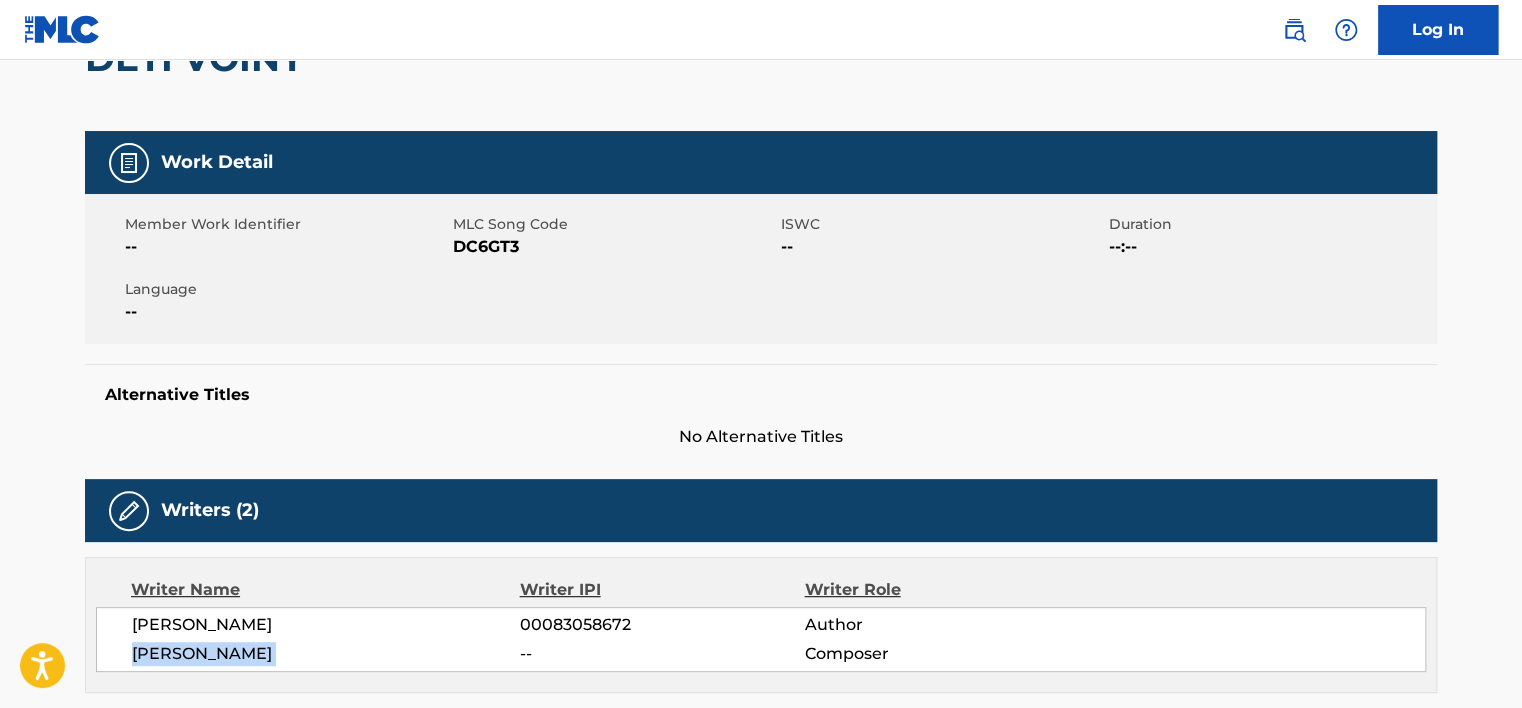 scroll, scrollTop: 200, scrollLeft: 0, axis: vertical 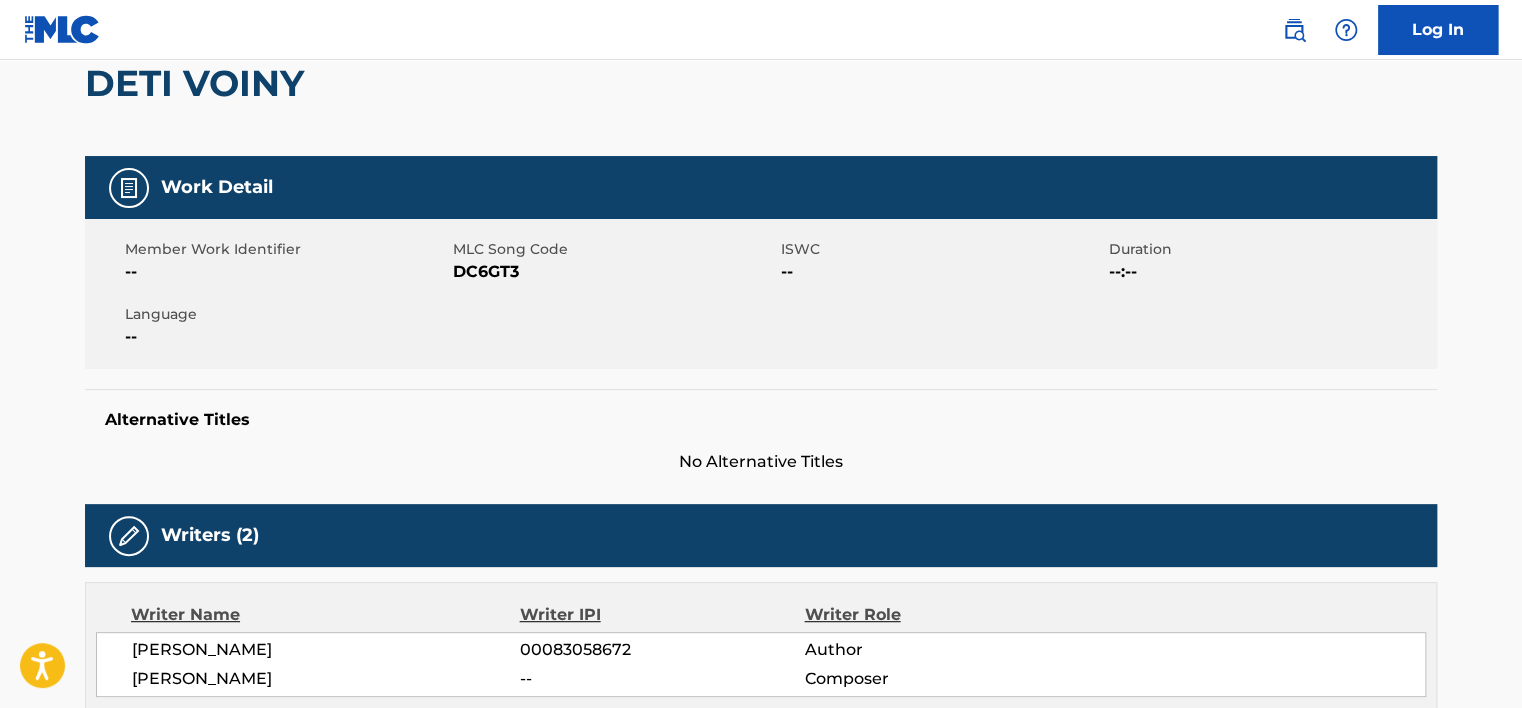 click on "DC6GT3" at bounding box center [614, 272] 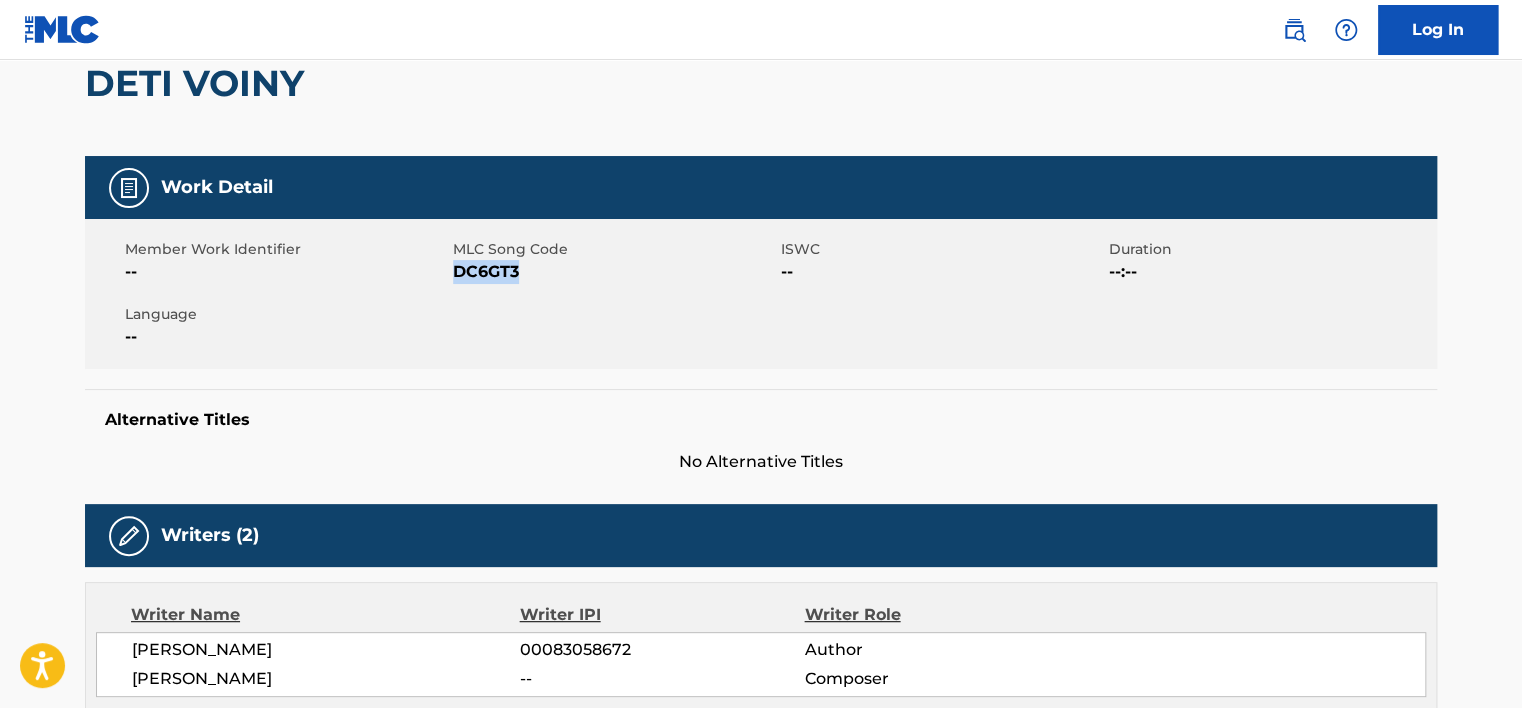click on "DC6GT3" at bounding box center (614, 272) 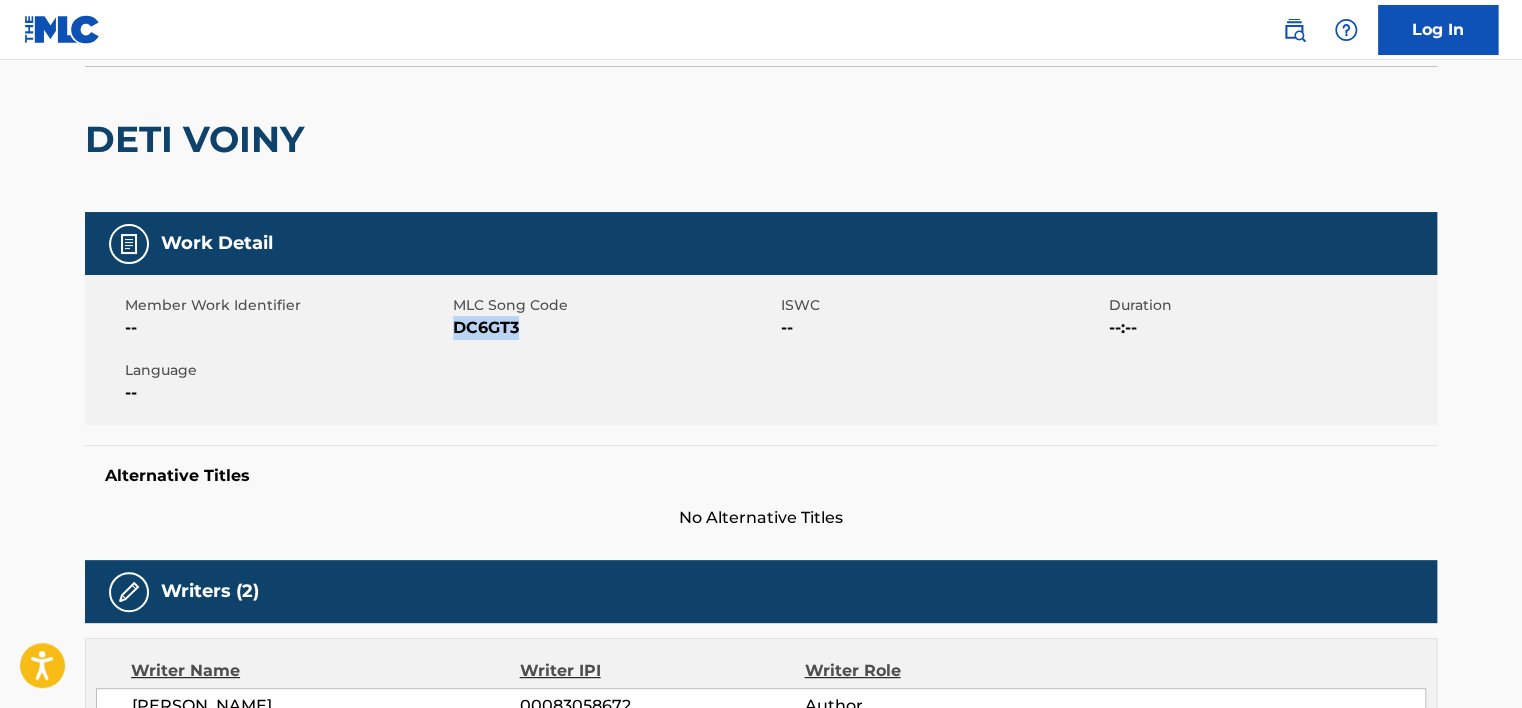 scroll, scrollTop: 0, scrollLeft: 0, axis: both 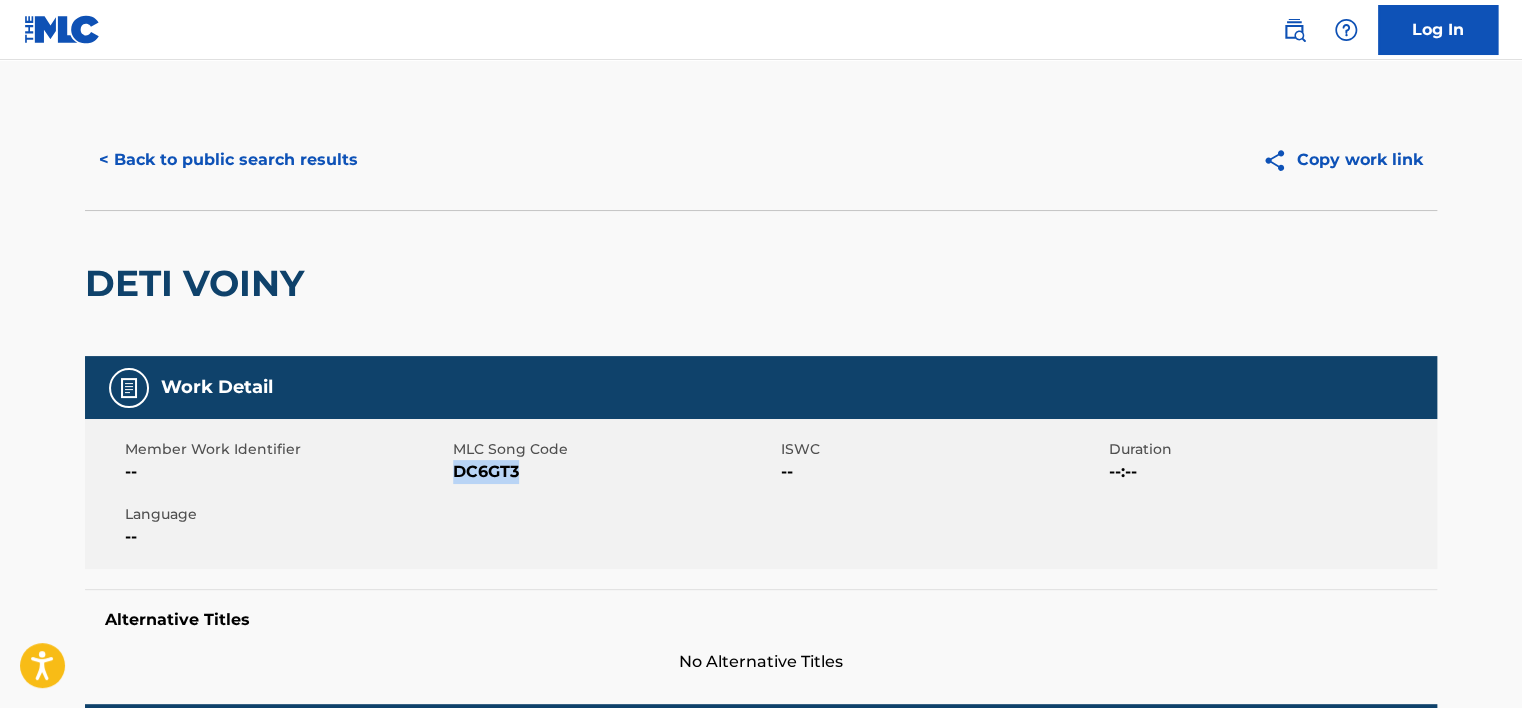 click on "< Back to public search results" at bounding box center [228, 160] 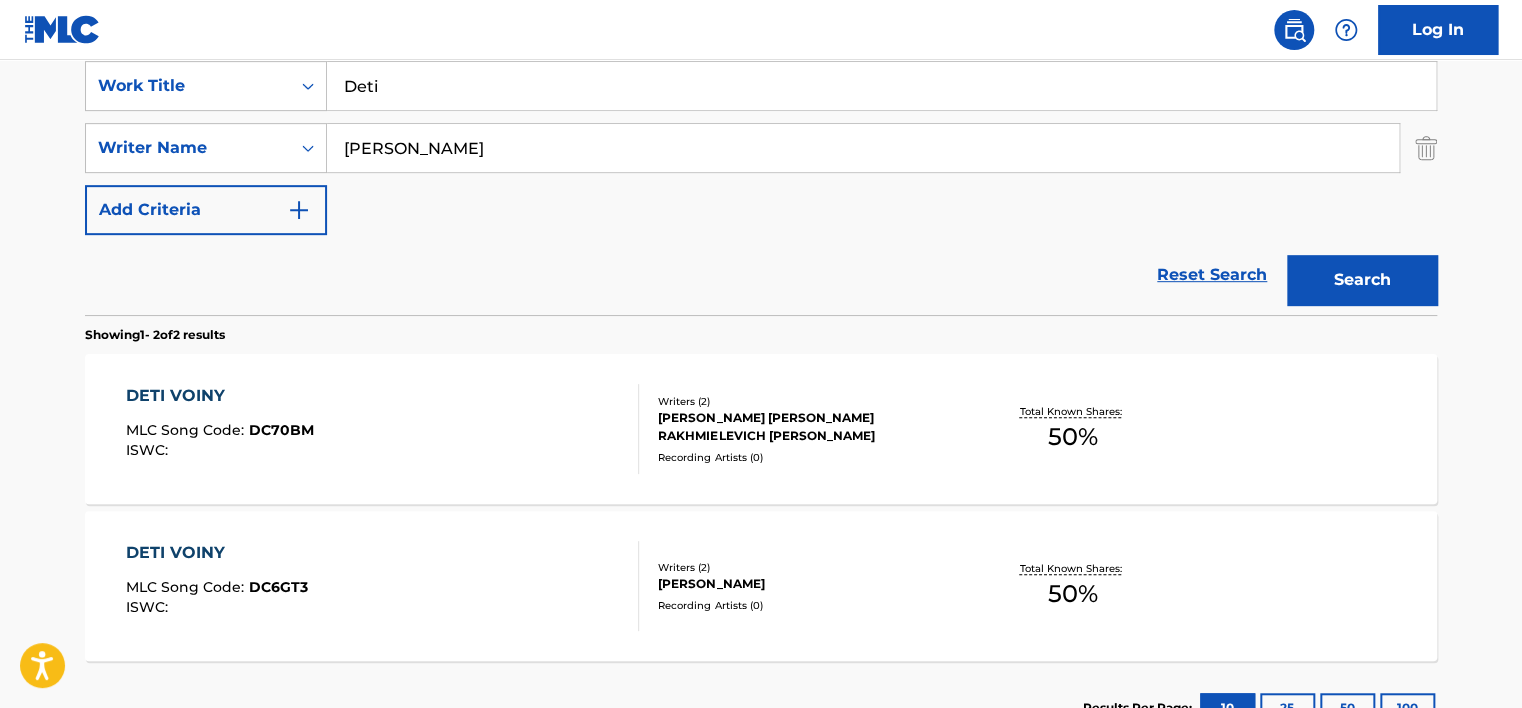 scroll, scrollTop: 322, scrollLeft: 0, axis: vertical 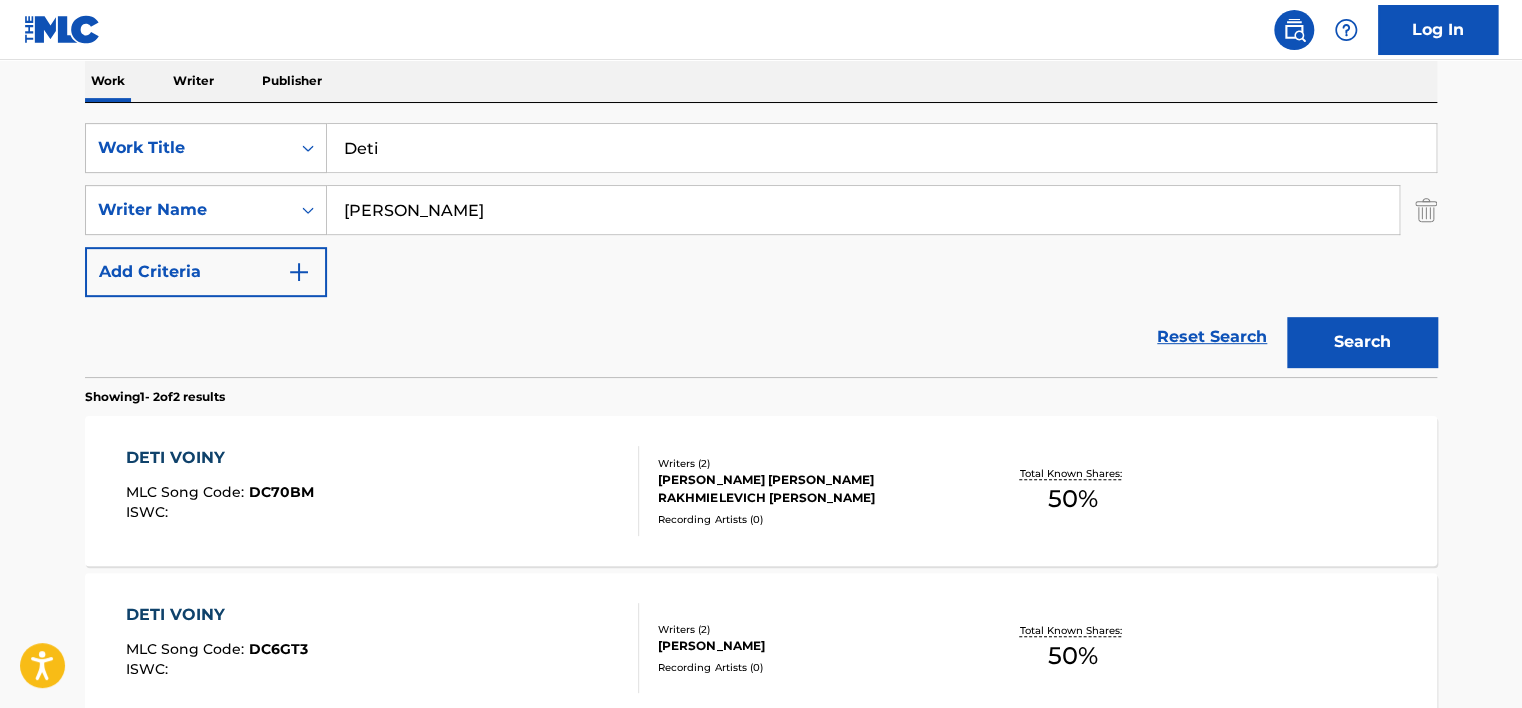 click on "Deti" at bounding box center [881, 148] 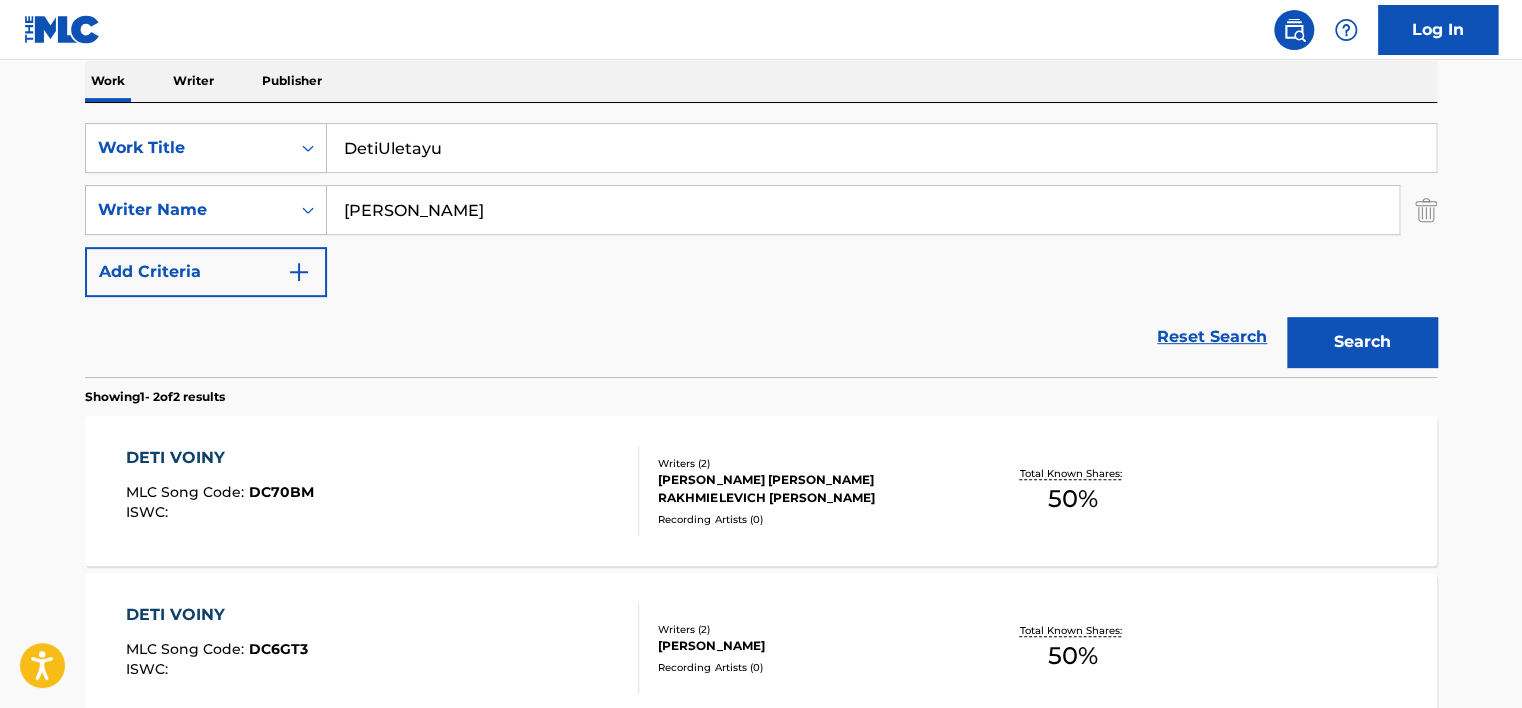 click on "DetiUletayu" at bounding box center [881, 148] 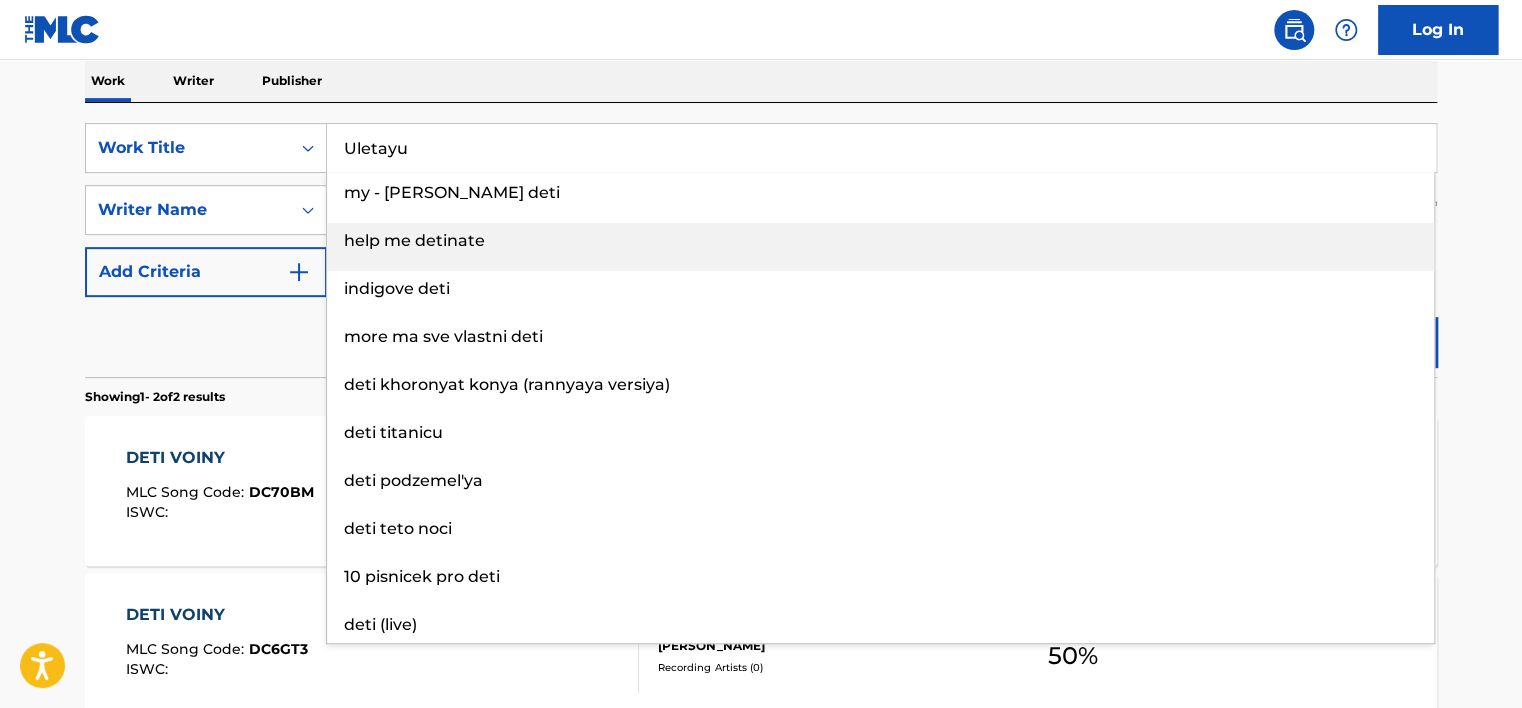 click on "help me detinate" at bounding box center [880, 241] 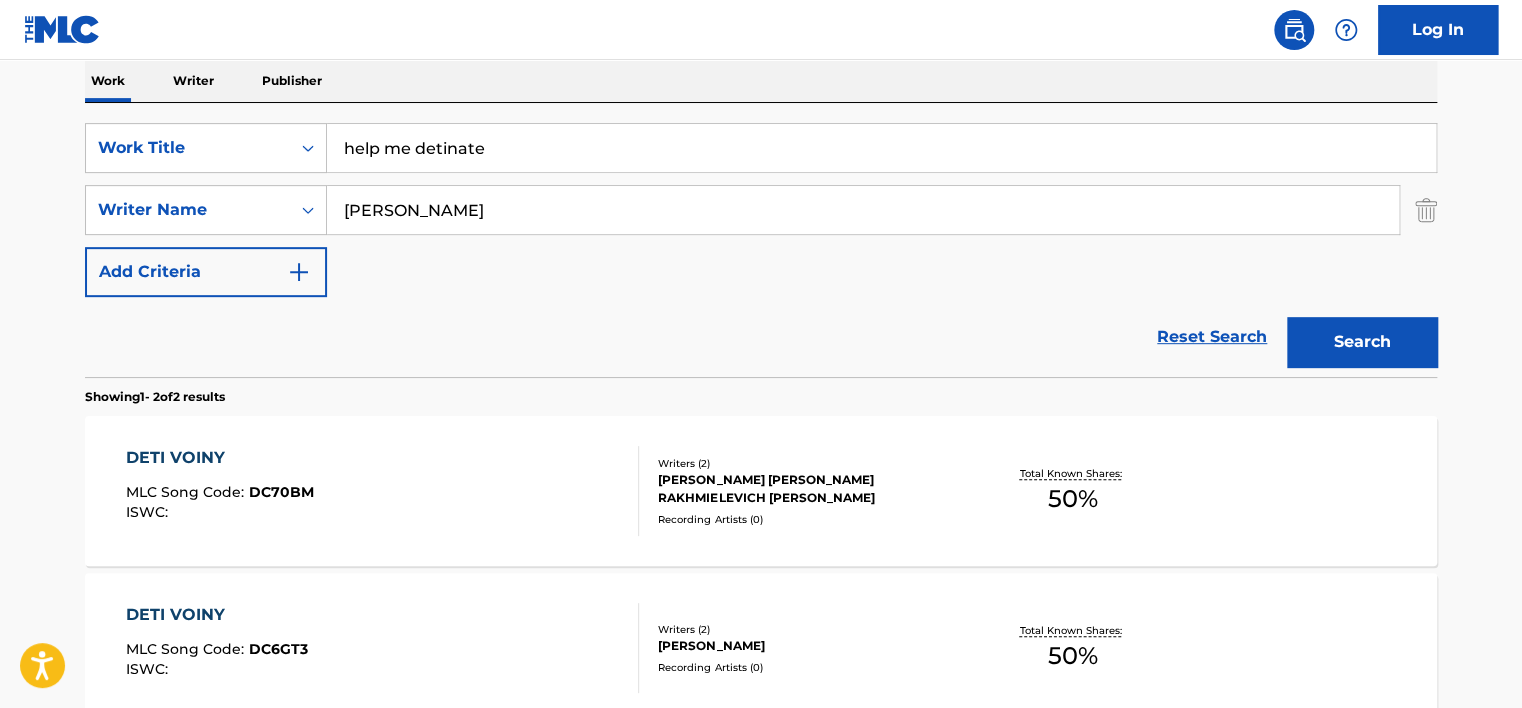 click on "[PERSON_NAME]" at bounding box center (863, 210) 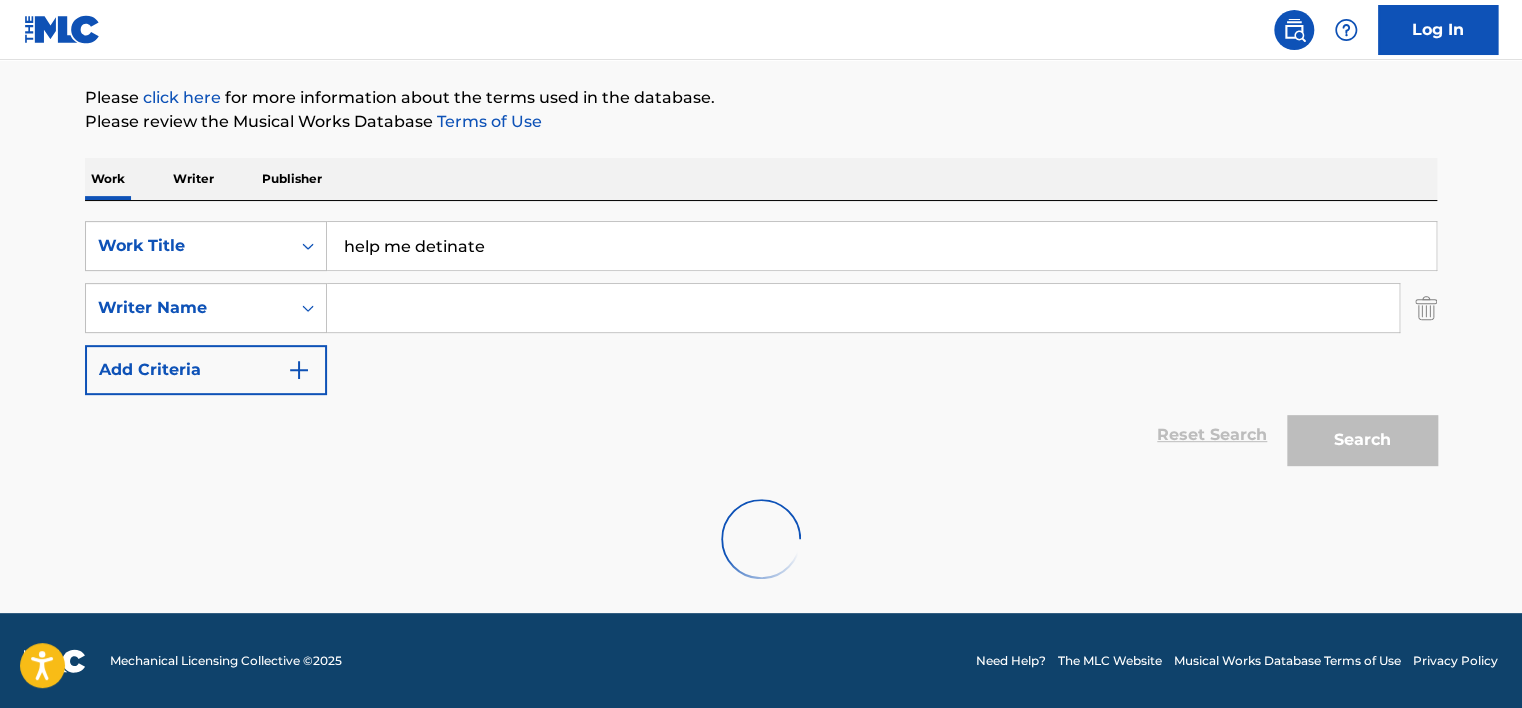 scroll, scrollTop: 322, scrollLeft: 0, axis: vertical 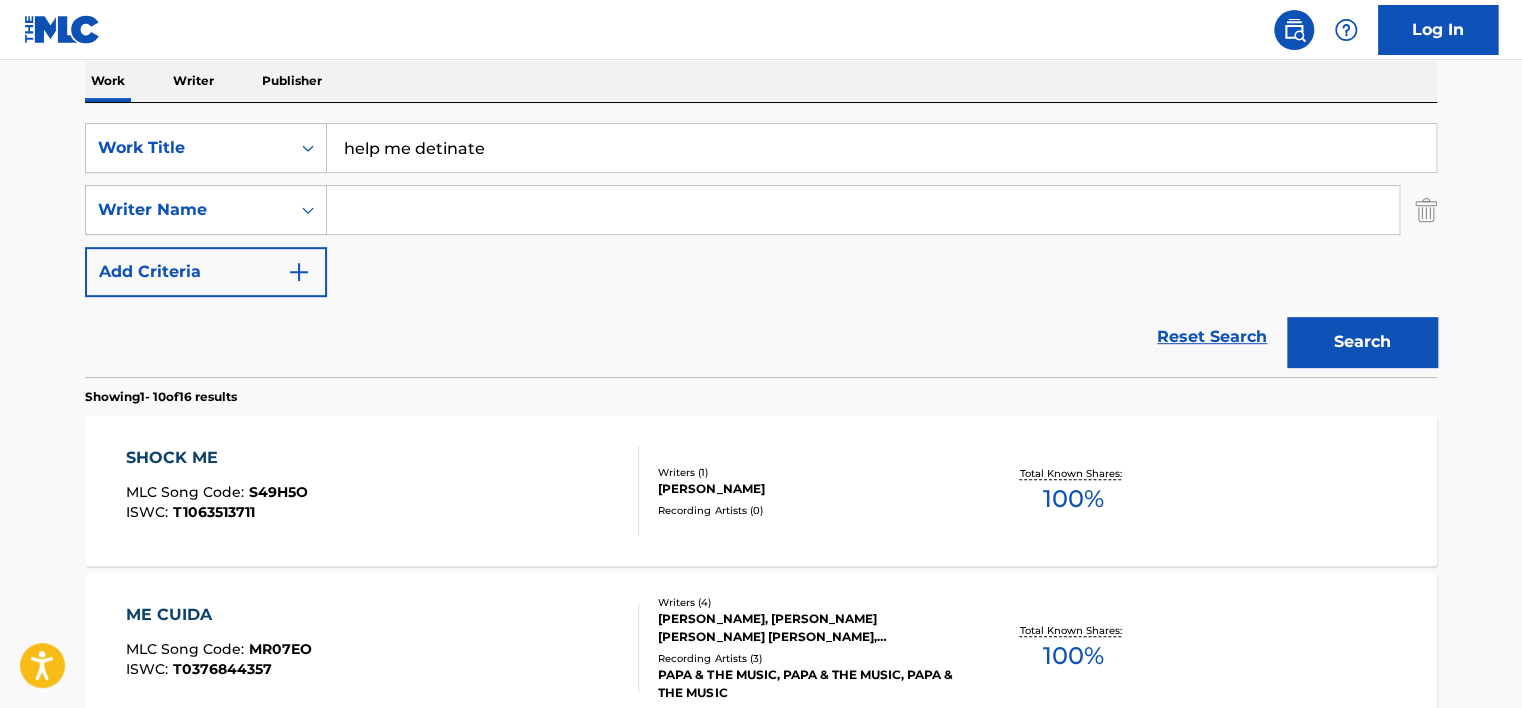 type 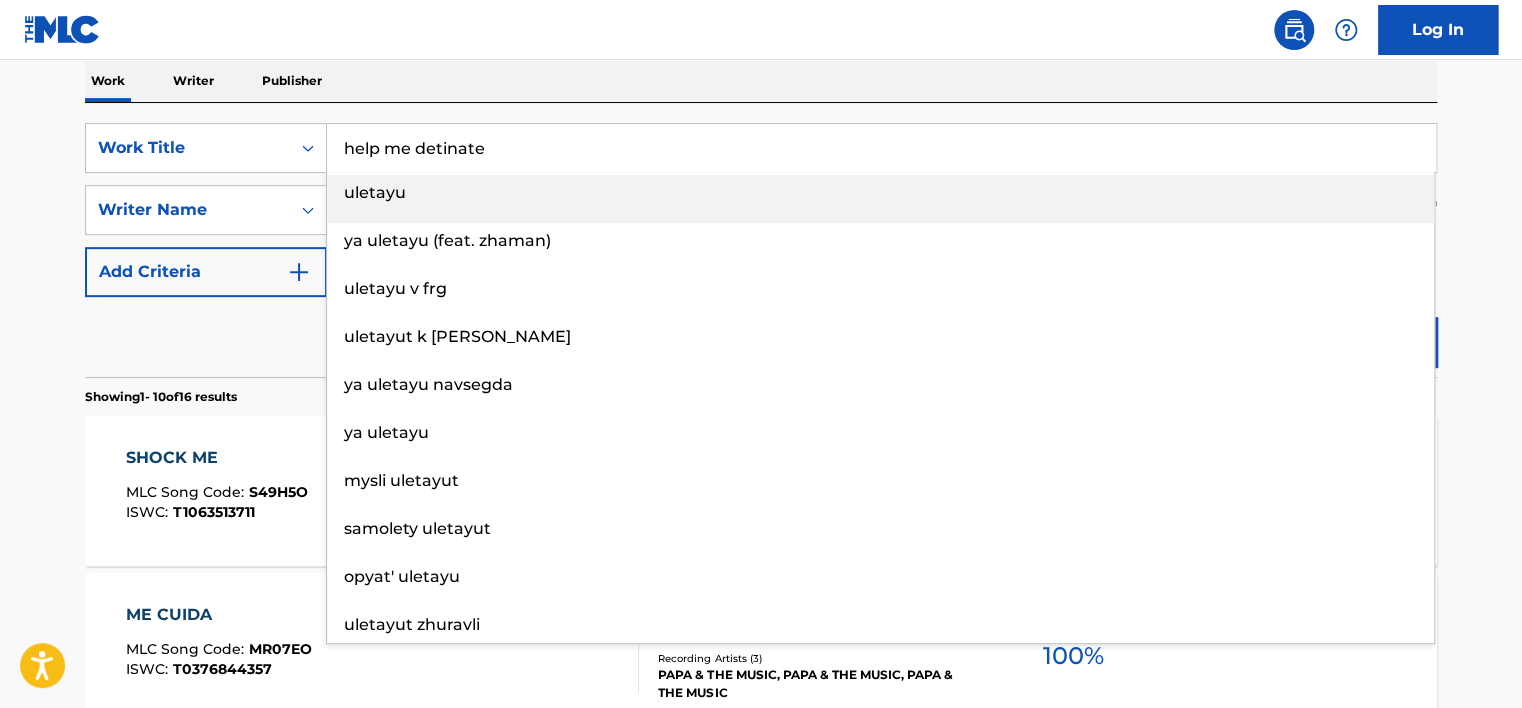 click on "help me detinate" at bounding box center [881, 148] 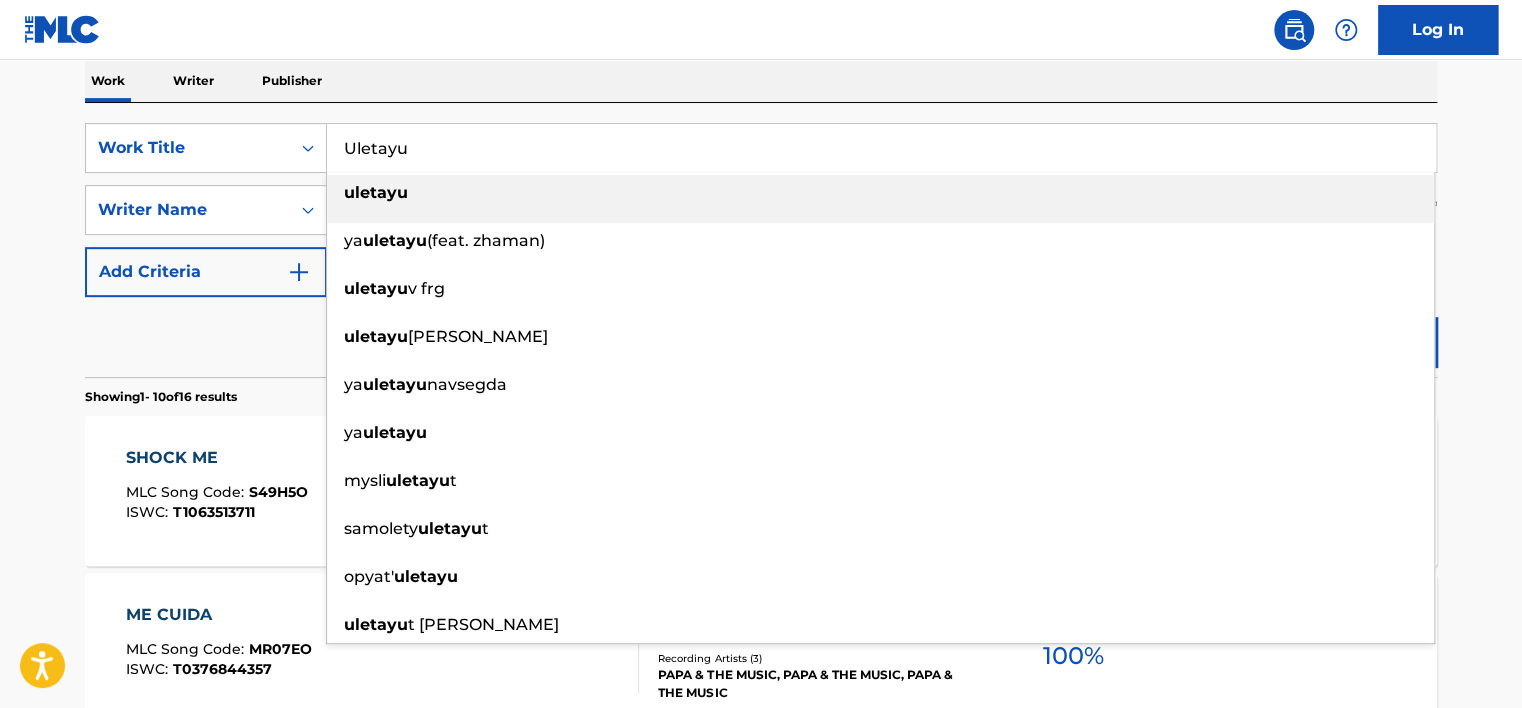 type on "Uletayu" 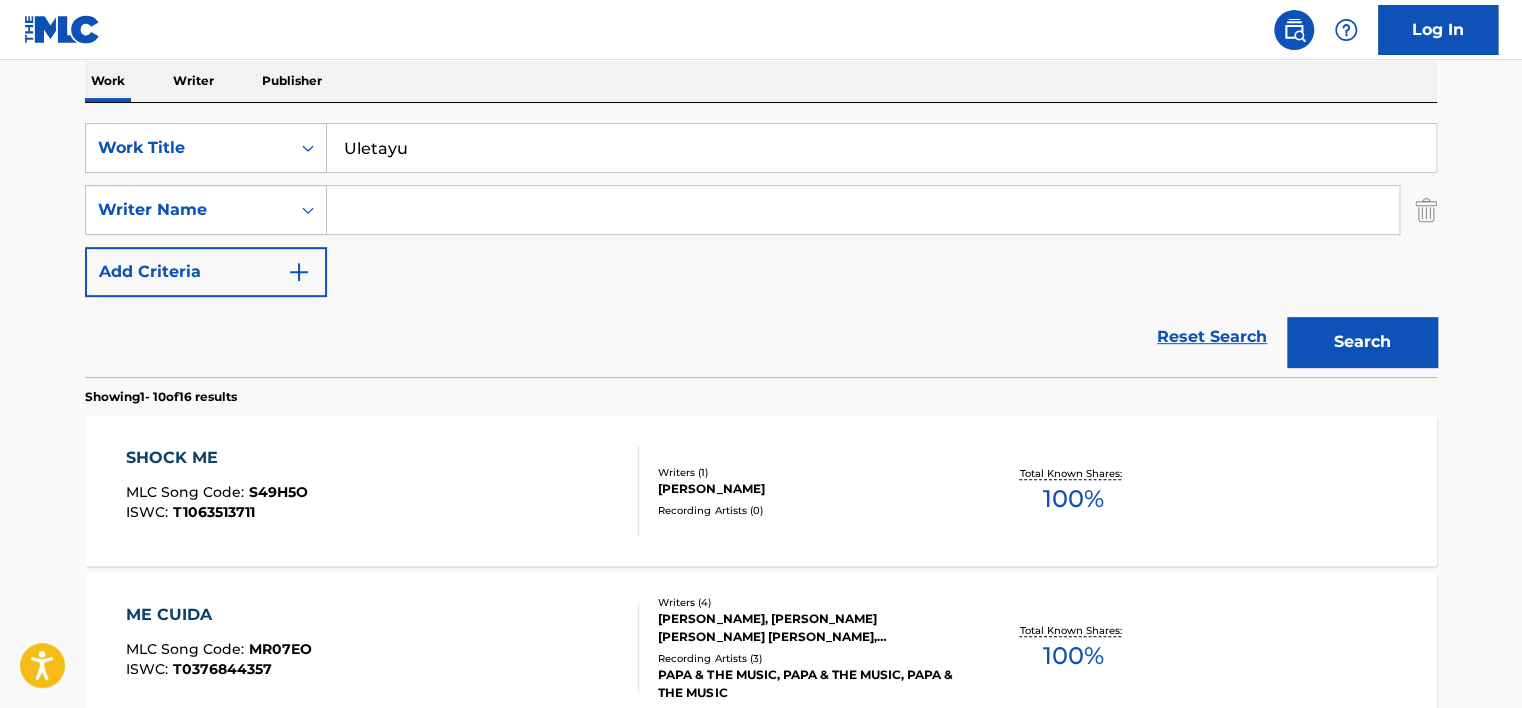 click on "Work Writer Publisher" at bounding box center (761, 81) 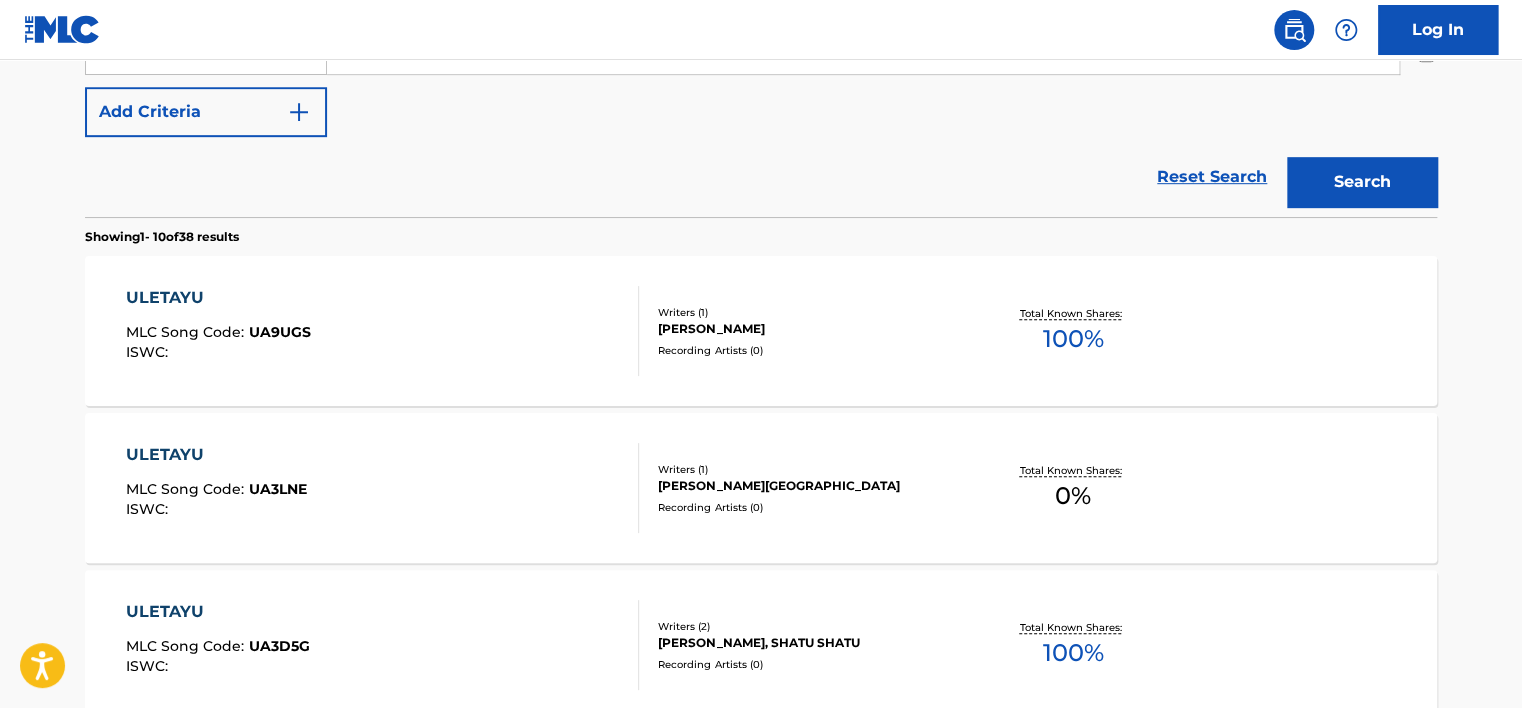 scroll, scrollTop: 322, scrollLeft: 0, axis: vertical 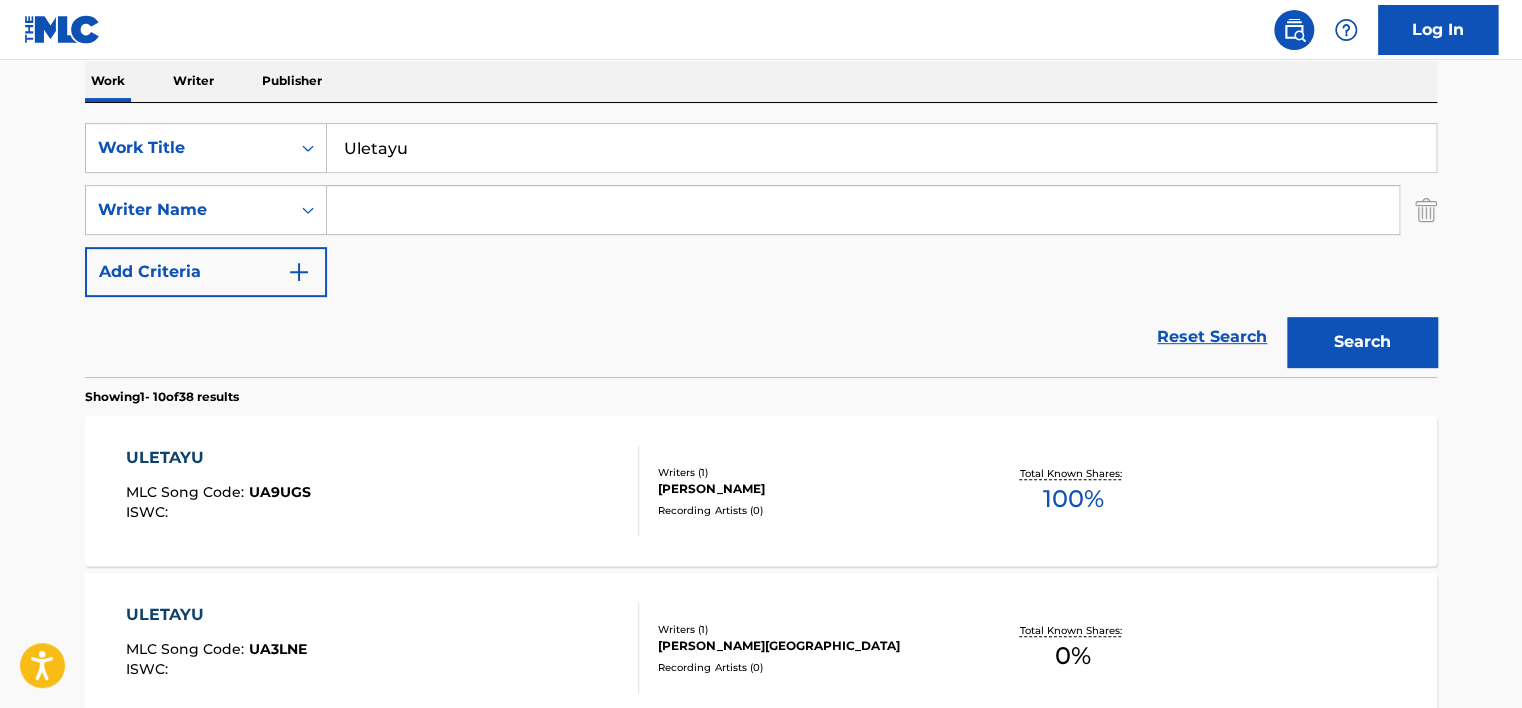 click at bounding box center (863, 210) 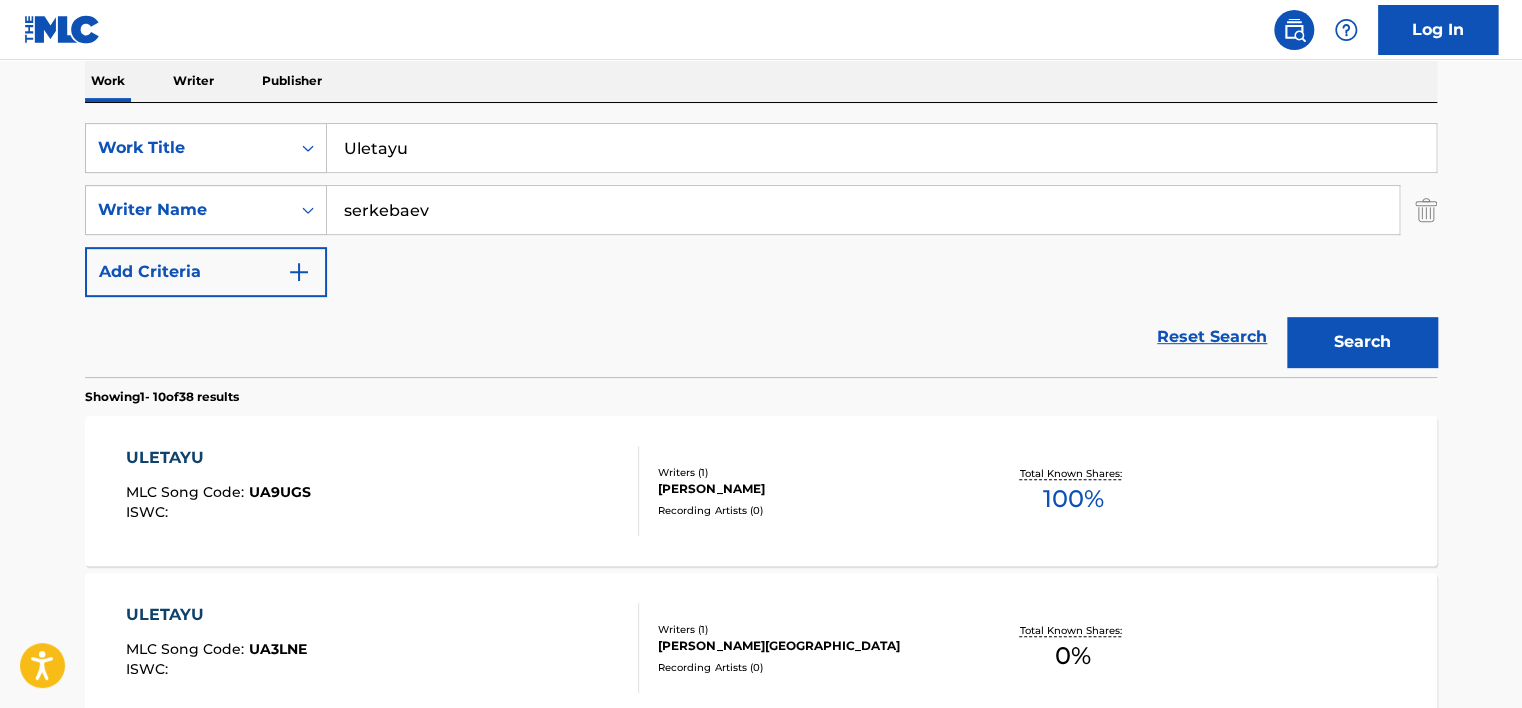 type on "serkebaev" 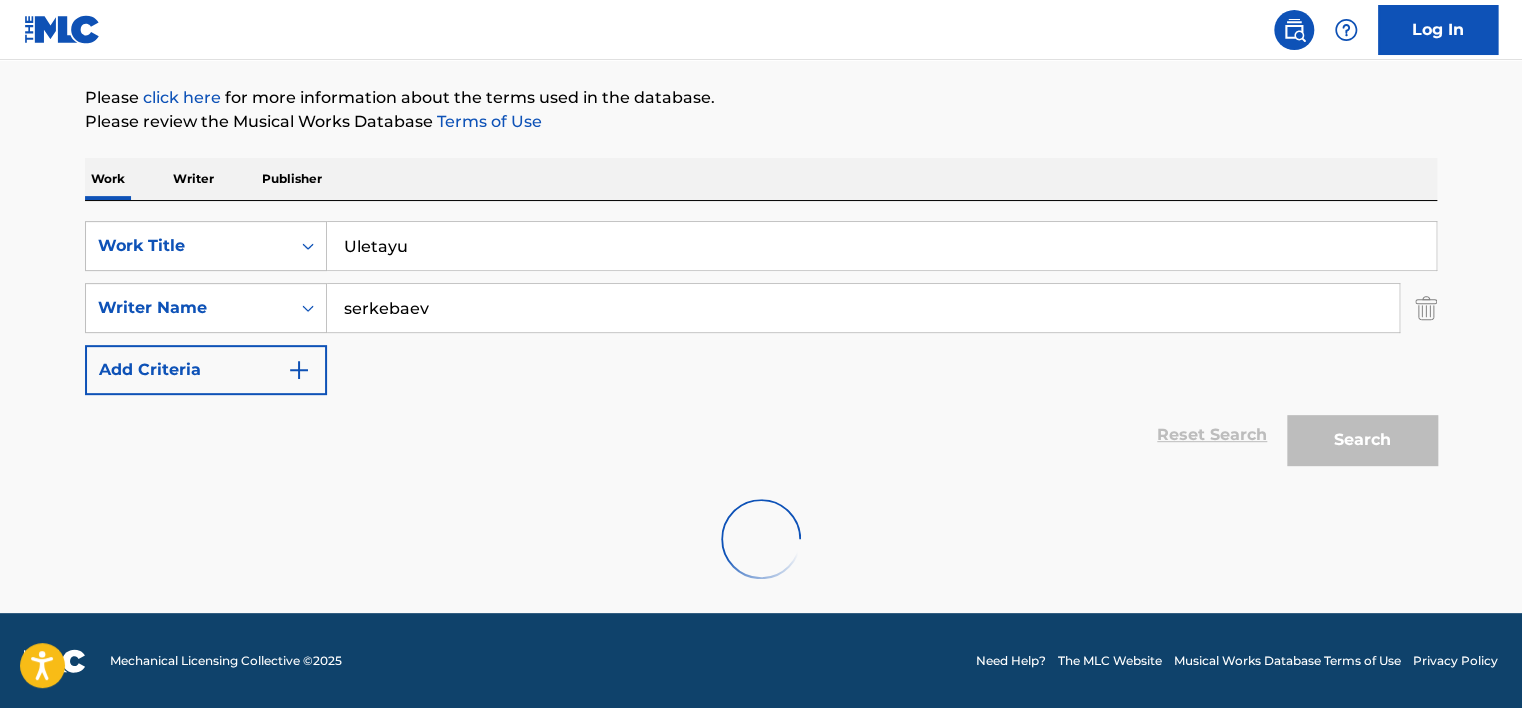 scroll, scrollTop: 160, scrollLeft: 0, axis: vertical 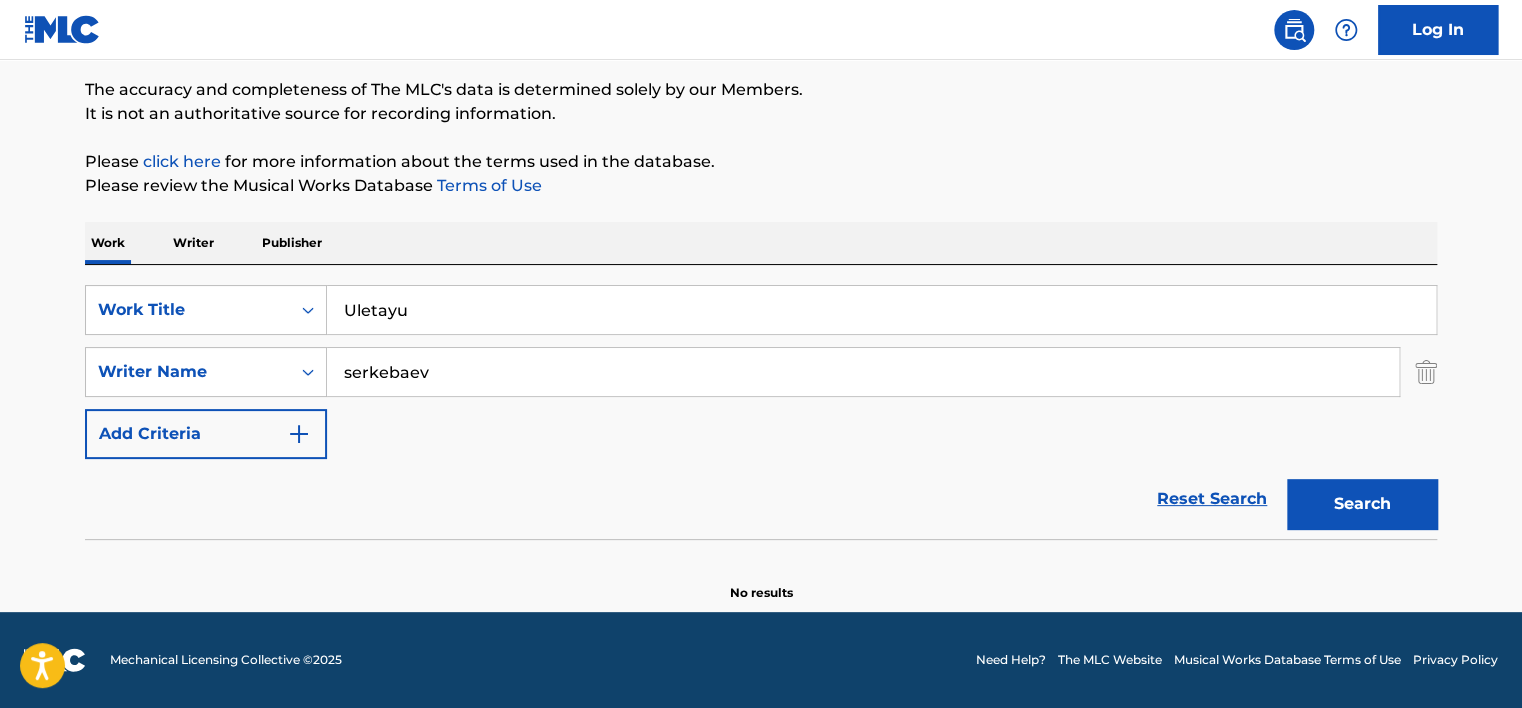click on "serkebaev" at bounding box center (863, 372) 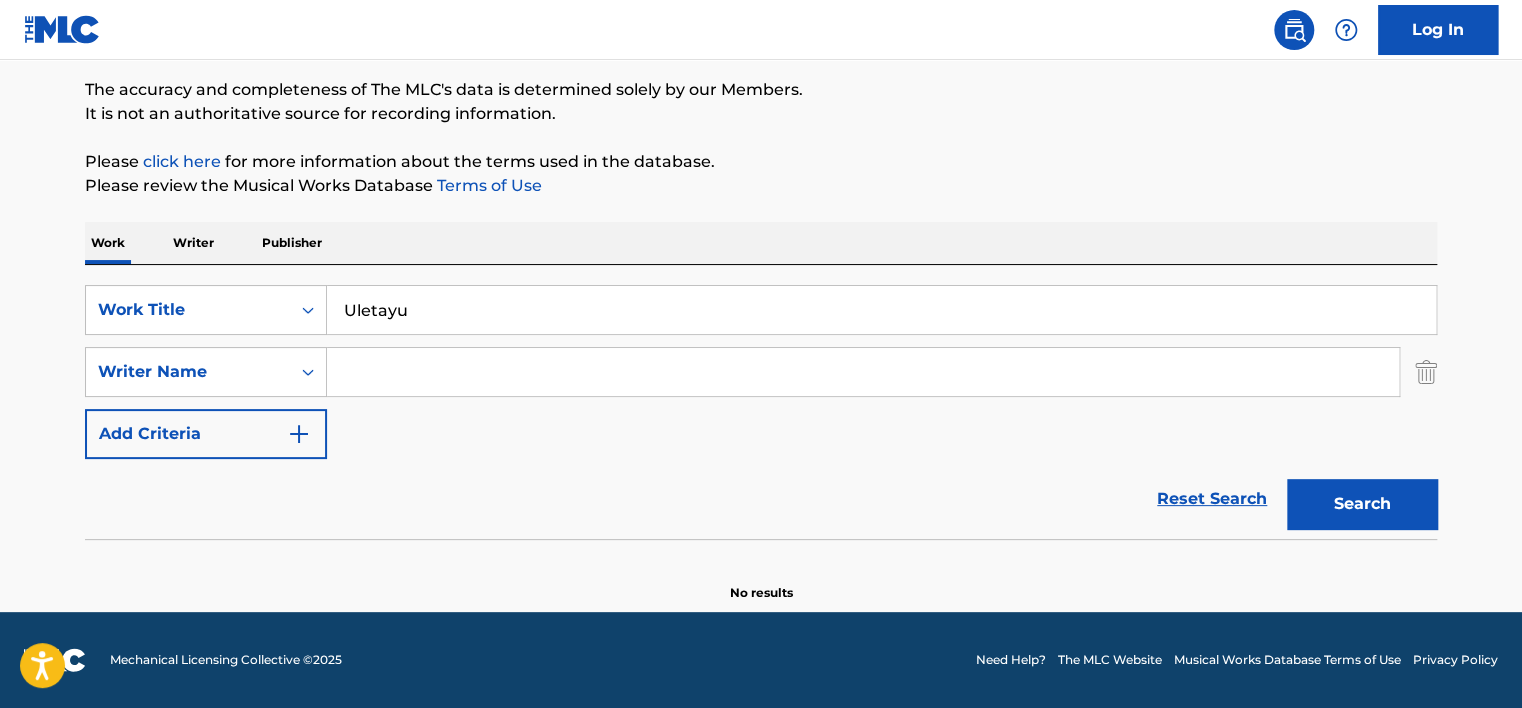 type 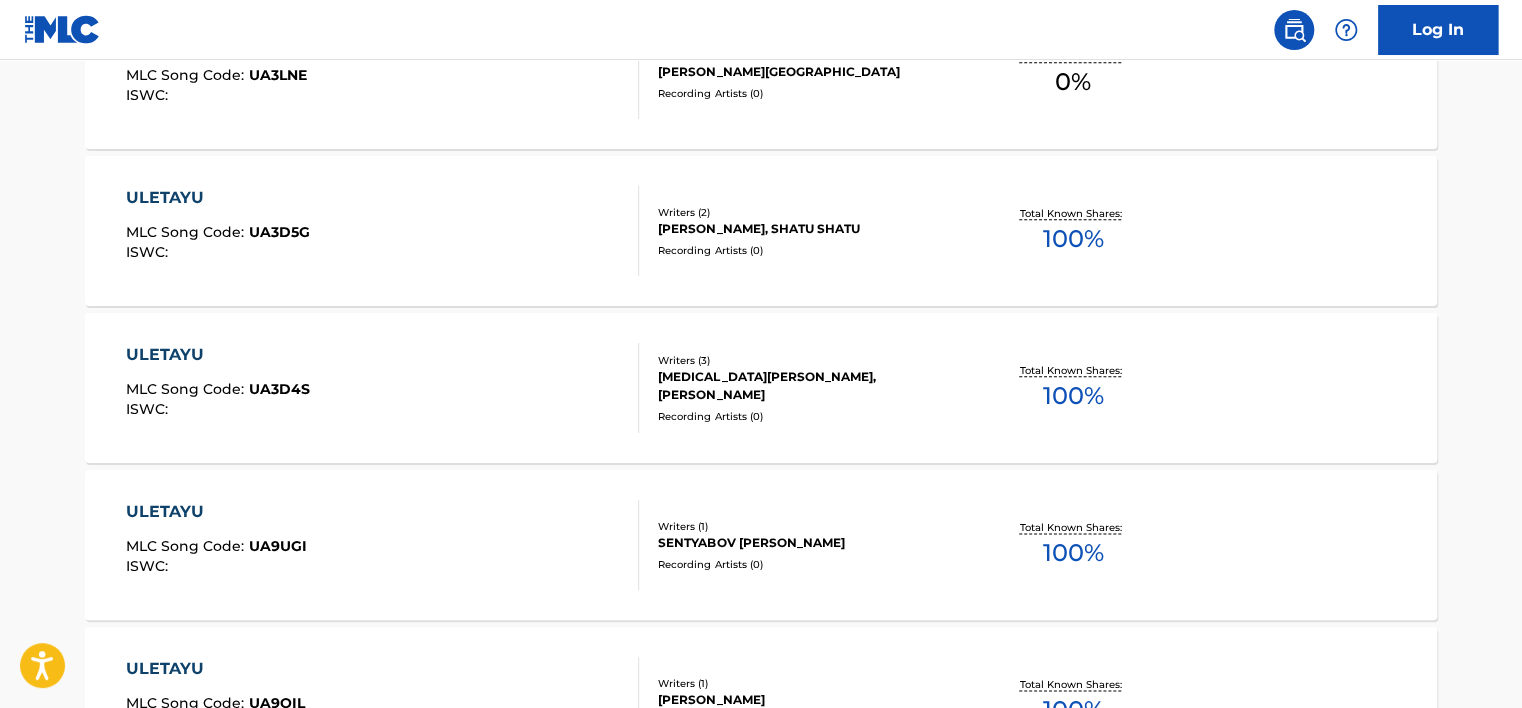 scroll, scrollTop: 960, scrollLeft: 0, axis: vertical 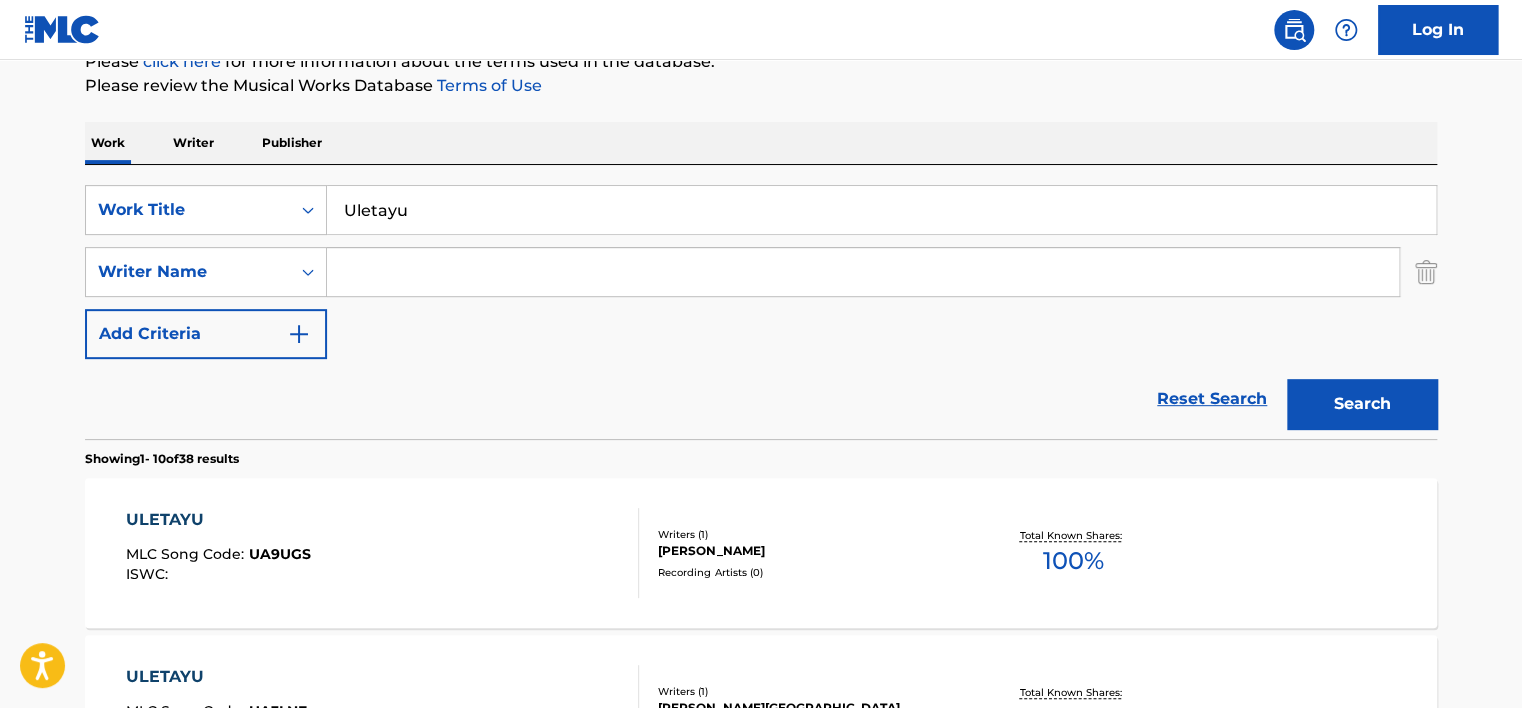 click on "Uletayu" at bounding box center [881, 210] 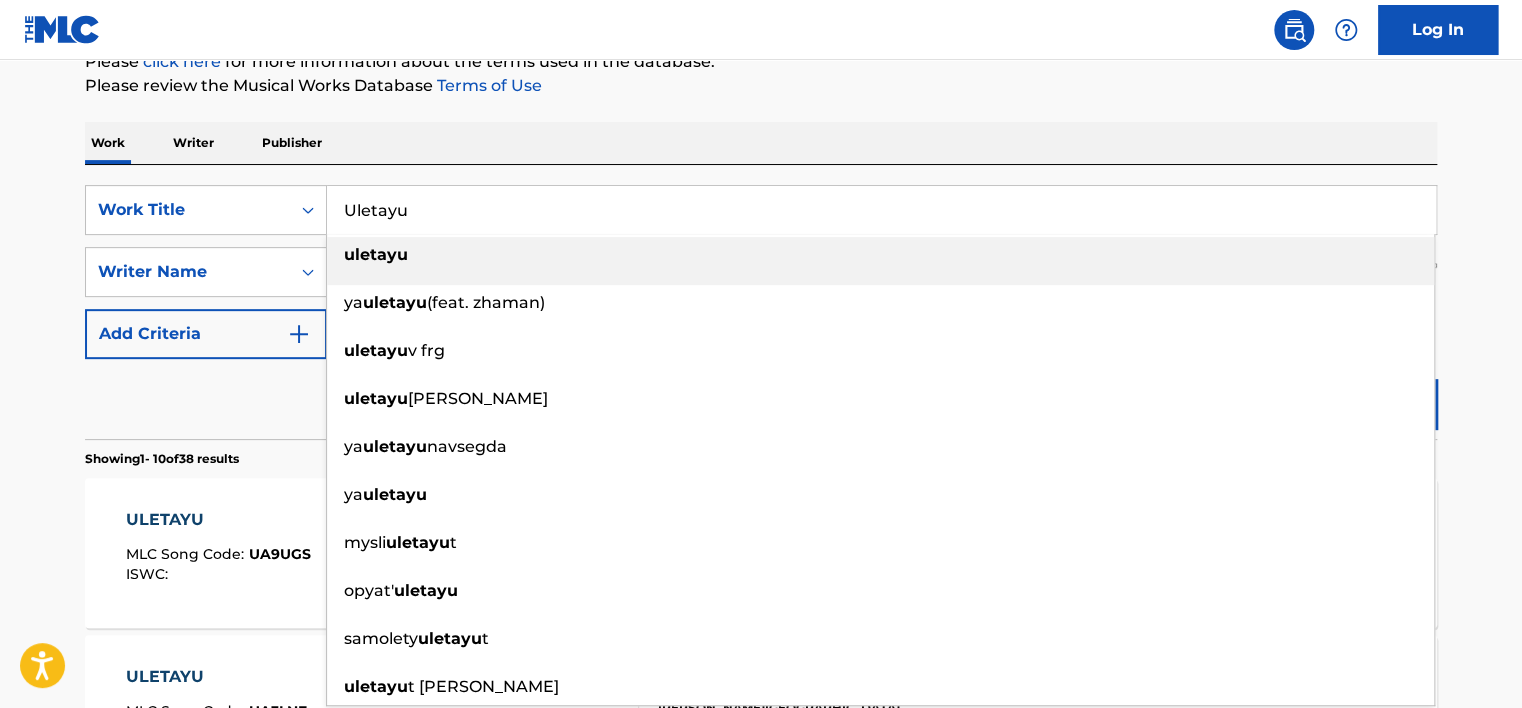 paste on "Zarıkkanda" 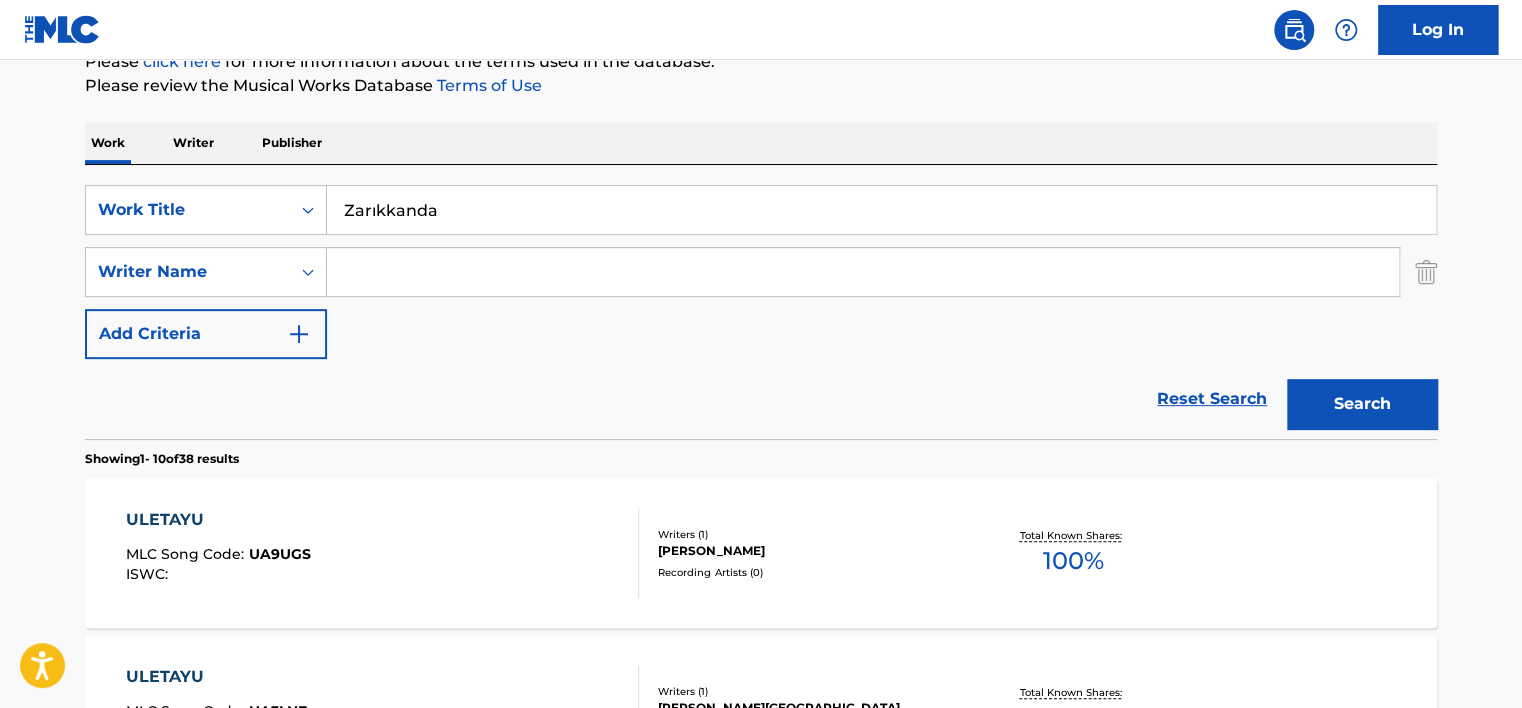 click on "Zarıkkanda" at bounding box center [881, 210] 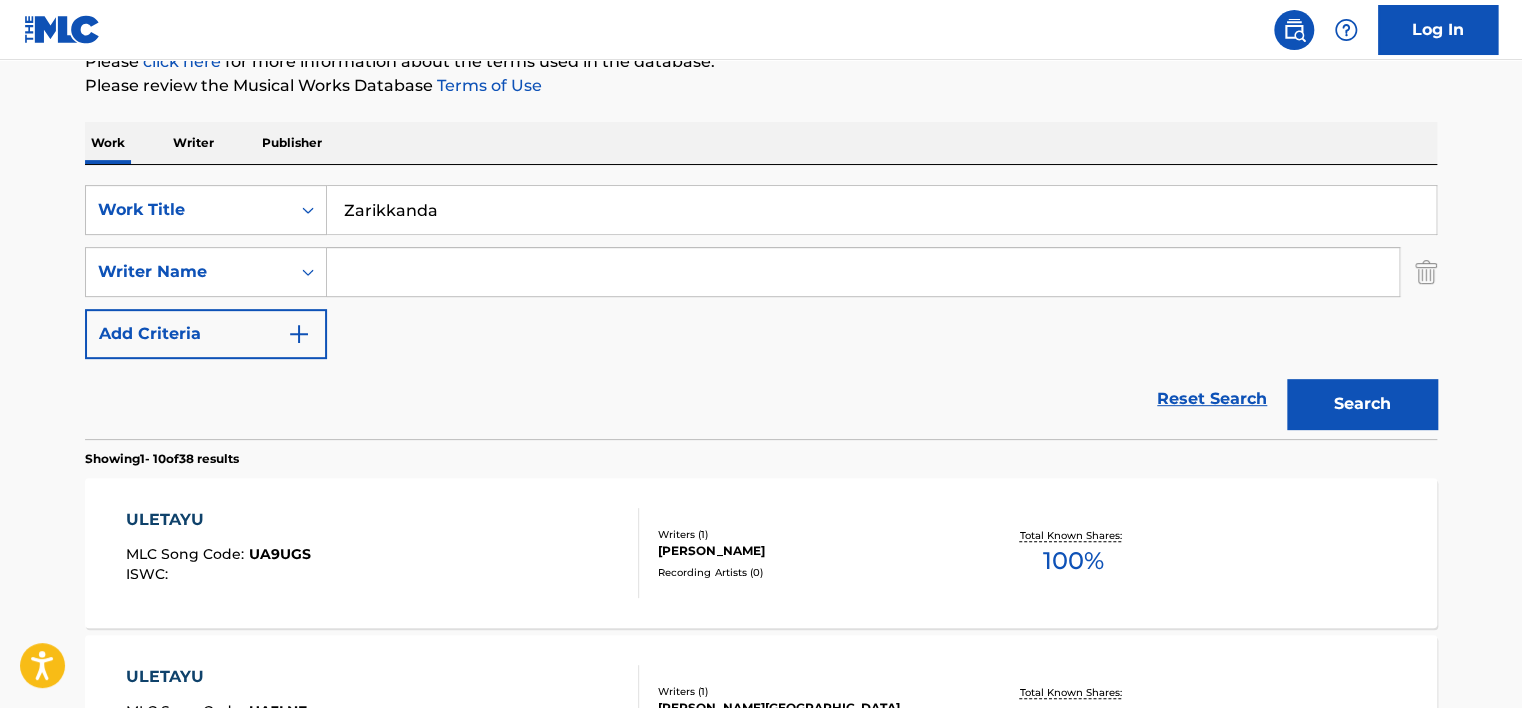 click on "Work Writer Publisher" at bounding box center (761, 143) 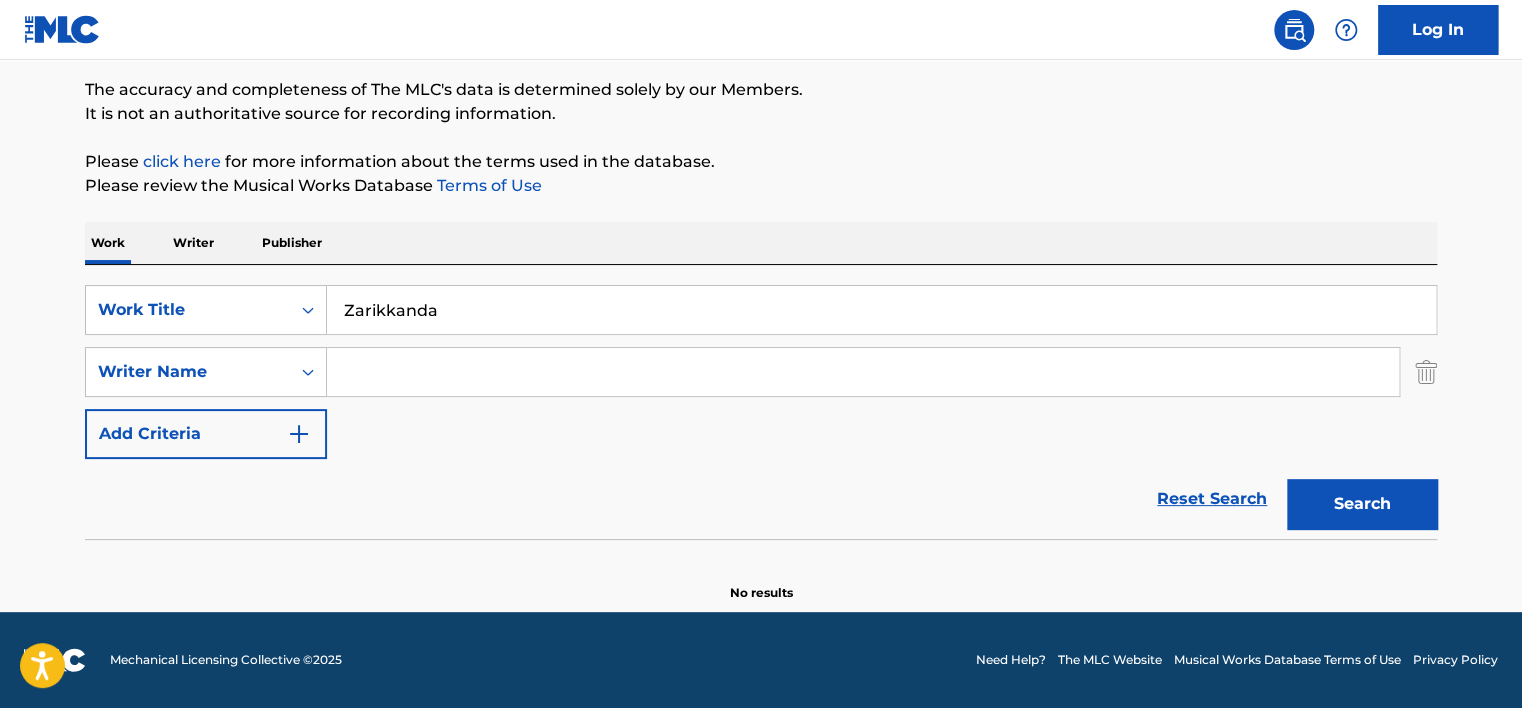 scroll, scrollTop: 160, scrollLeft: 0, axis: vertical 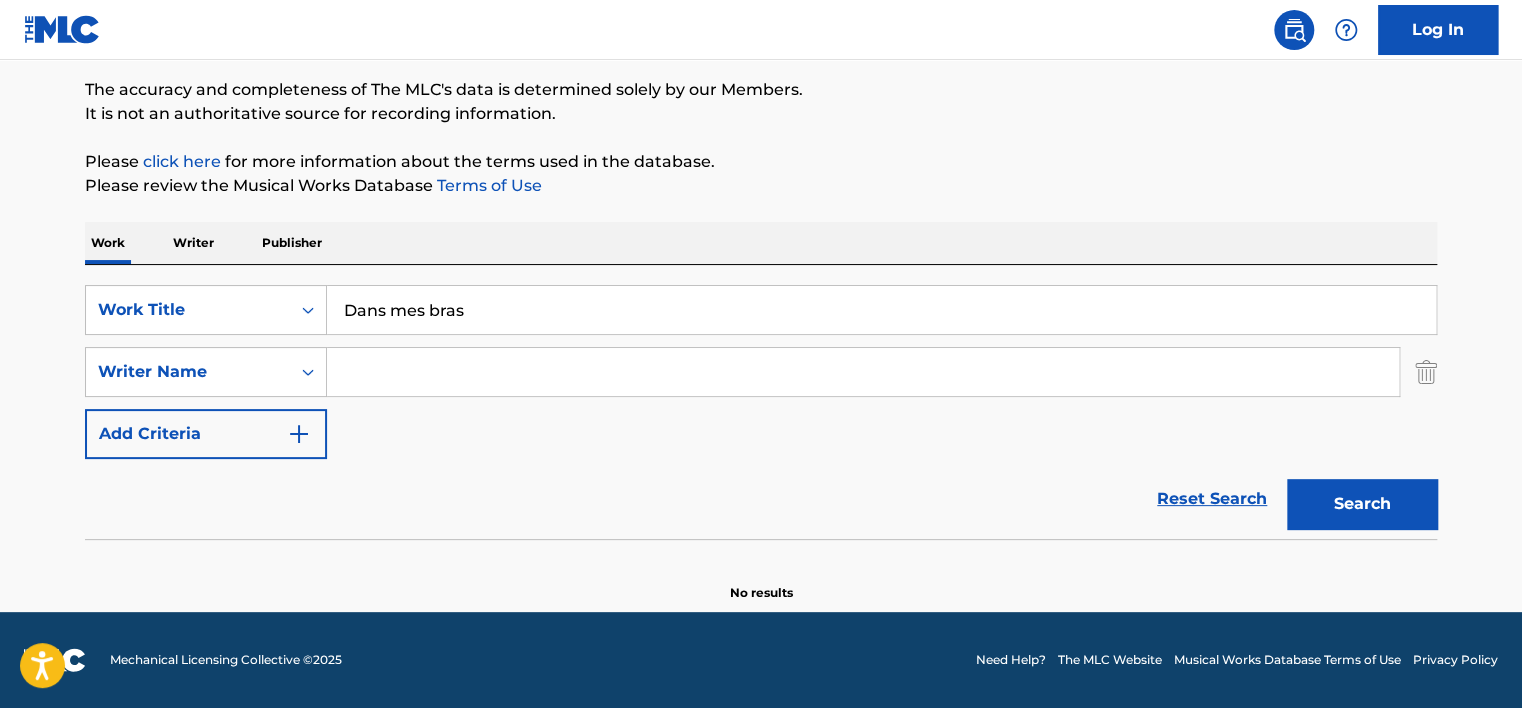 type on "l'amour dans mes bras" 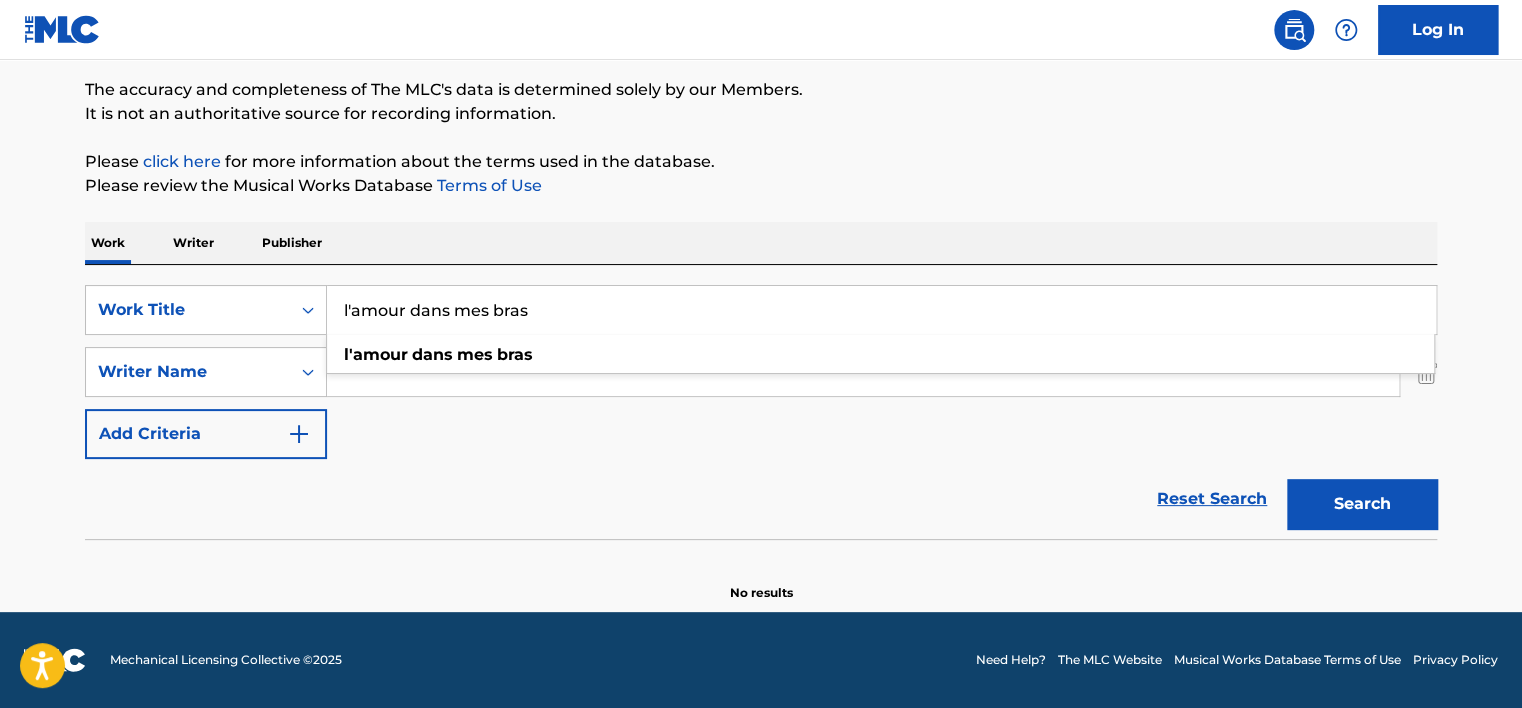 click on "Reset Search Search" at bounding box center [761, 499] 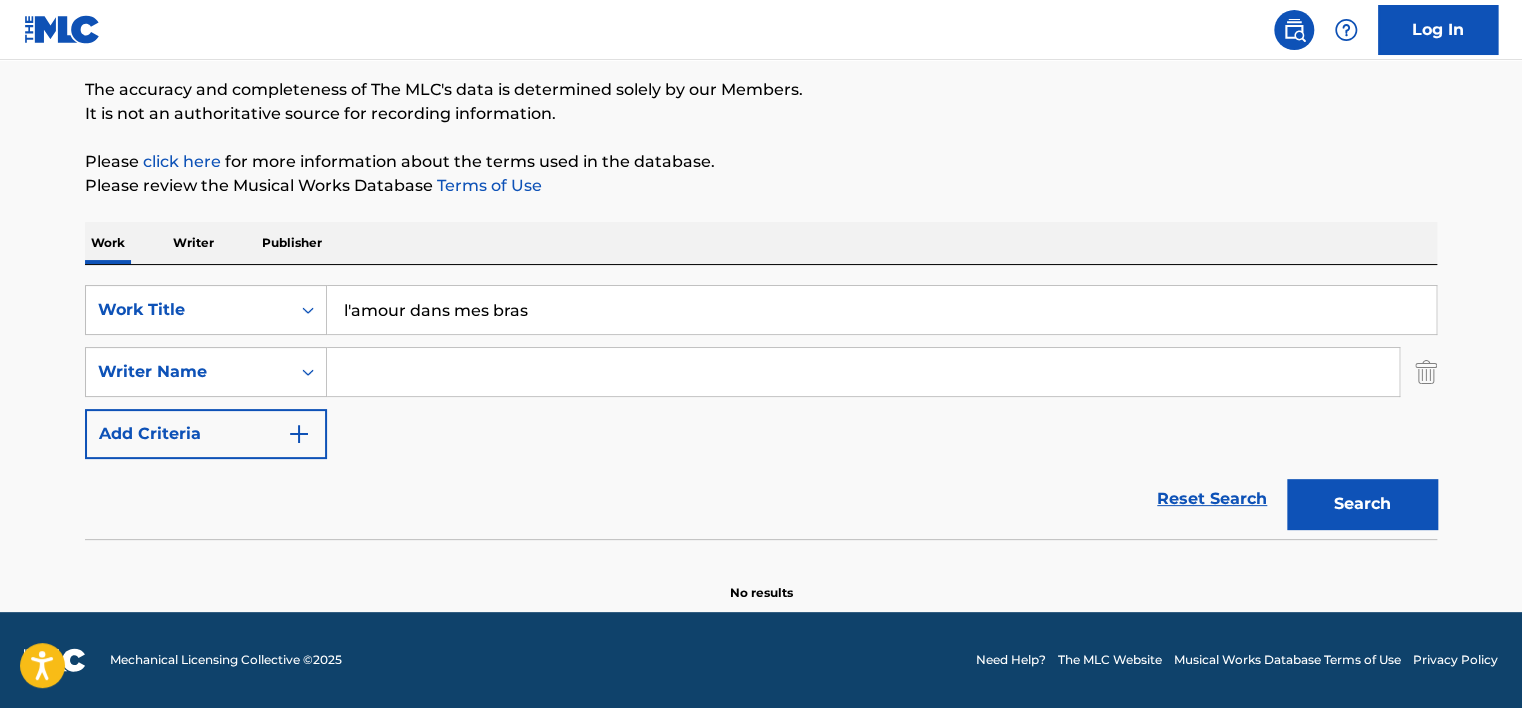 click on "l'amour dans mes bras" at bounding box center [881, 310] 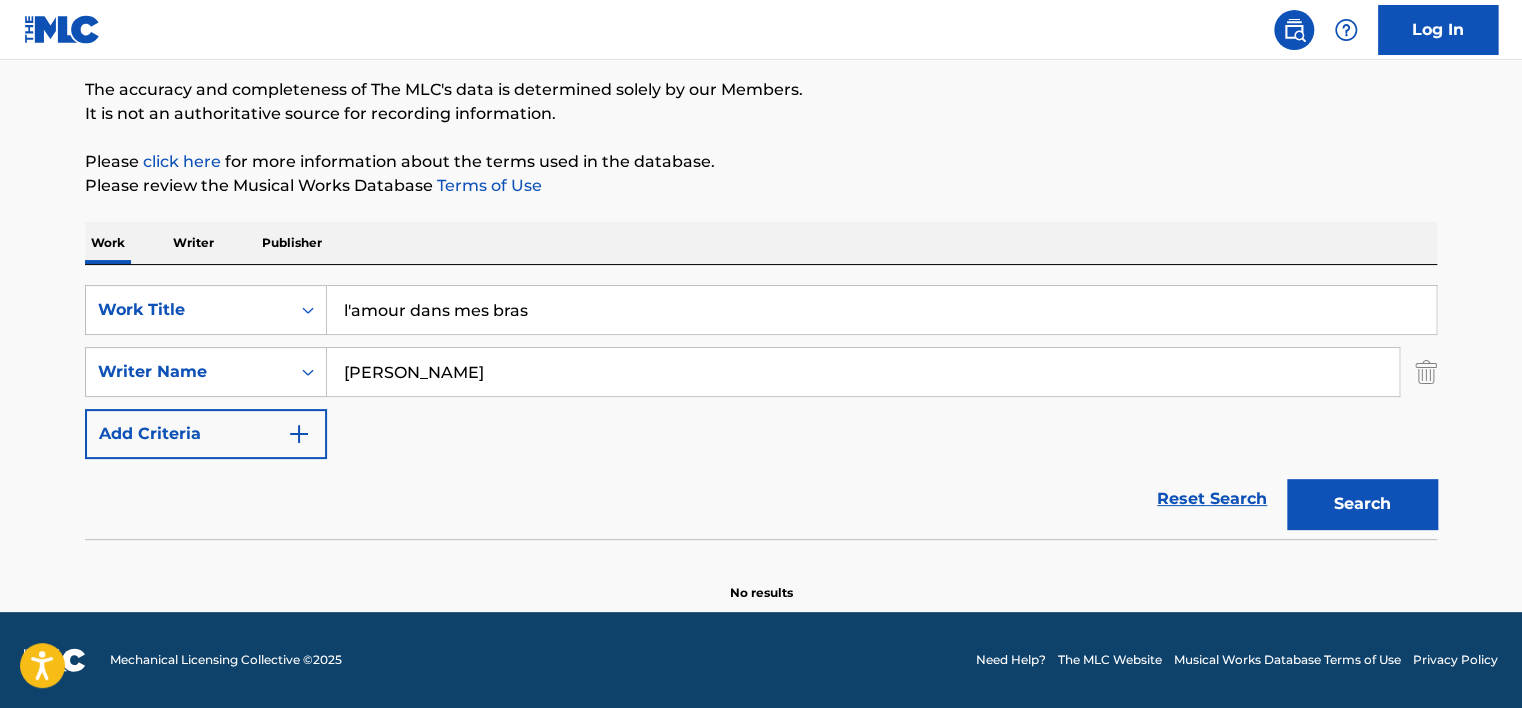 type on "[PERSON_NAME]" 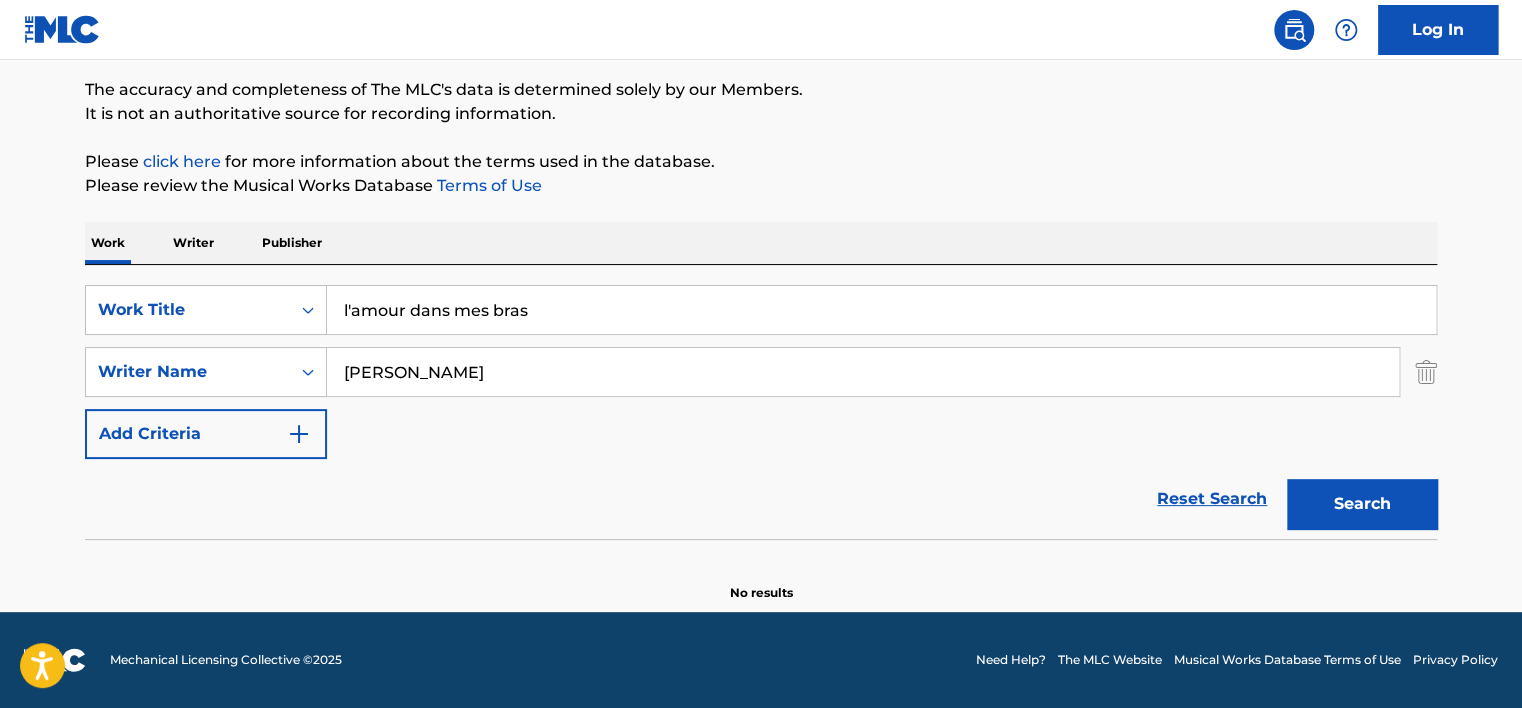 click on "l'amour dans mes bras" at bounding box center (881, 310) 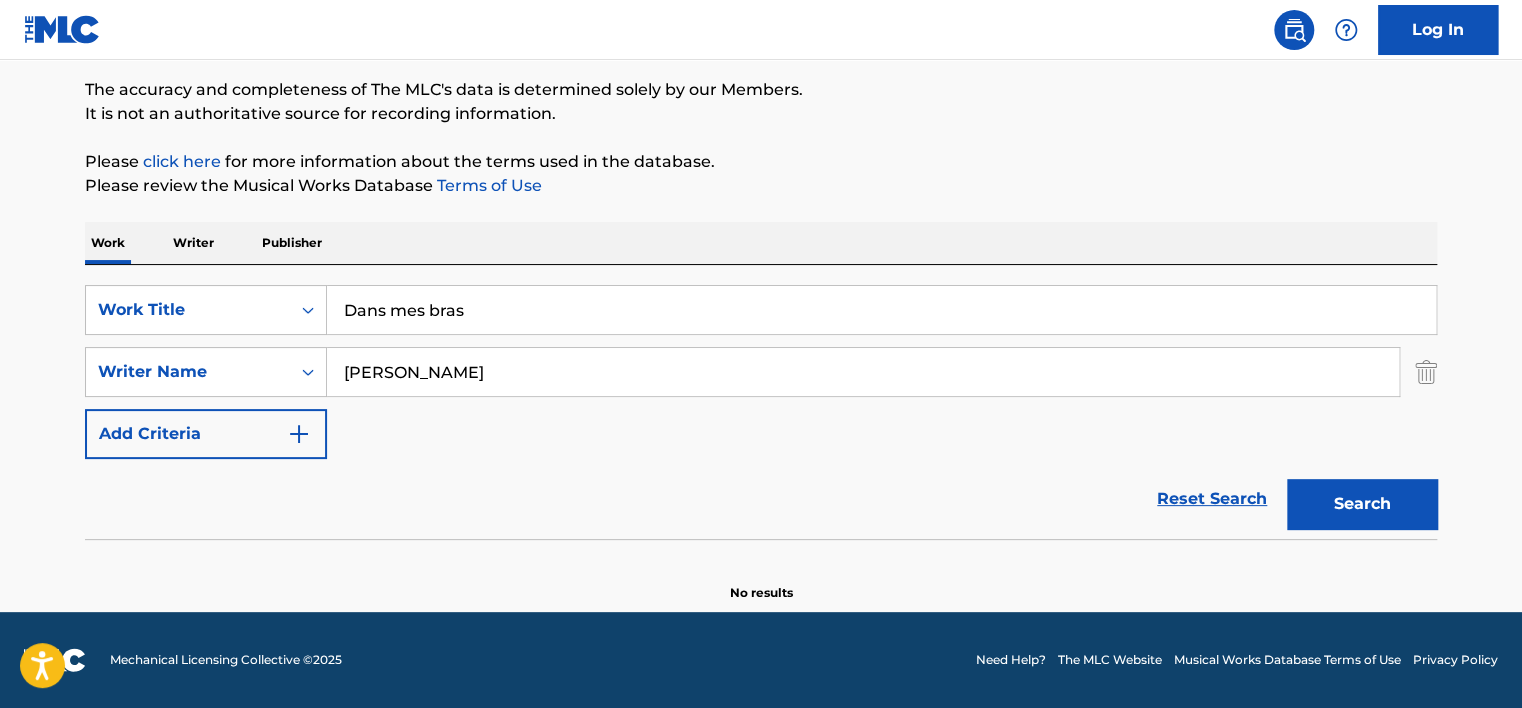 click on "The MLC Public Work Search The accuracy and completeness of The MLC's data is determined solely by our Members. It is not an authoritative source for recording information. Please   click here   for more information about the terms used in the database. Please review the Musical Works Database   Terms of Use Work Writer Publisher SearchWithCriteria3245a7b1-22ae-493c-b519-ae4fef9555d5 Work Title Dans mes bras SearchWithCriteriaa48f64f0-a75b-4418-bf4a-9edcc12a1324 Writer Name [PERSON_NAME] Criteria Reset Search Search No results" at bounding box center [761, 276] 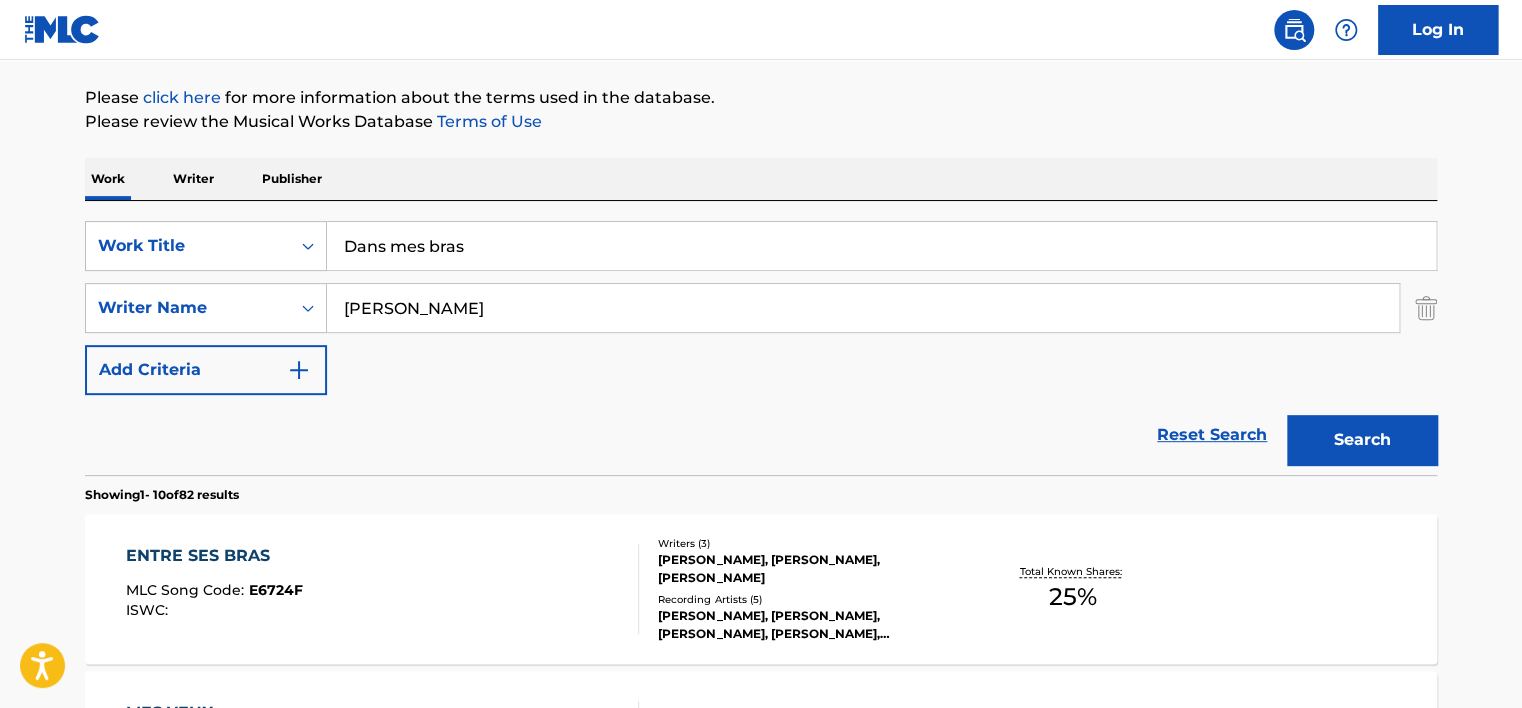 scroll, scrollTop: 224, scrollLeft: 0, axis: vertical 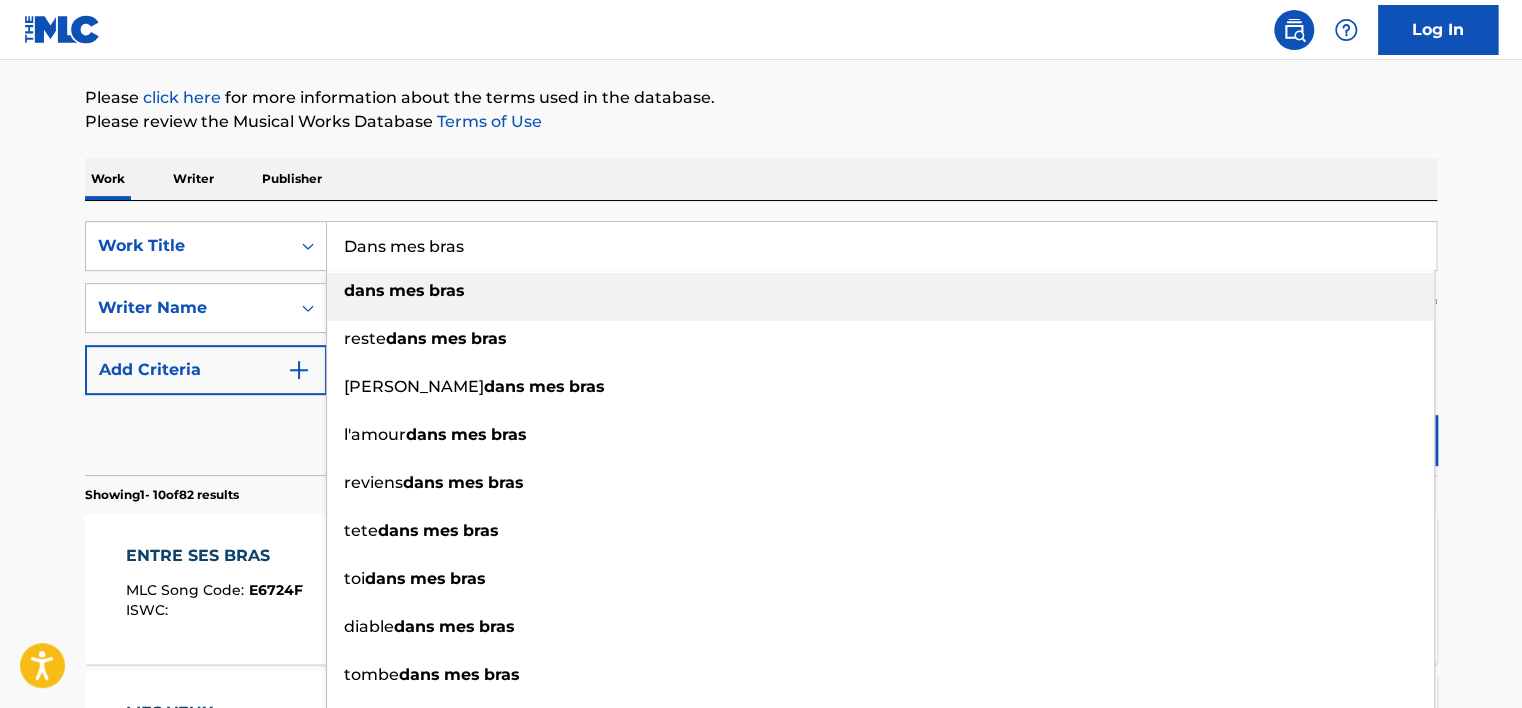 click on "Dans mes bras" at bounding box center (881, 246) 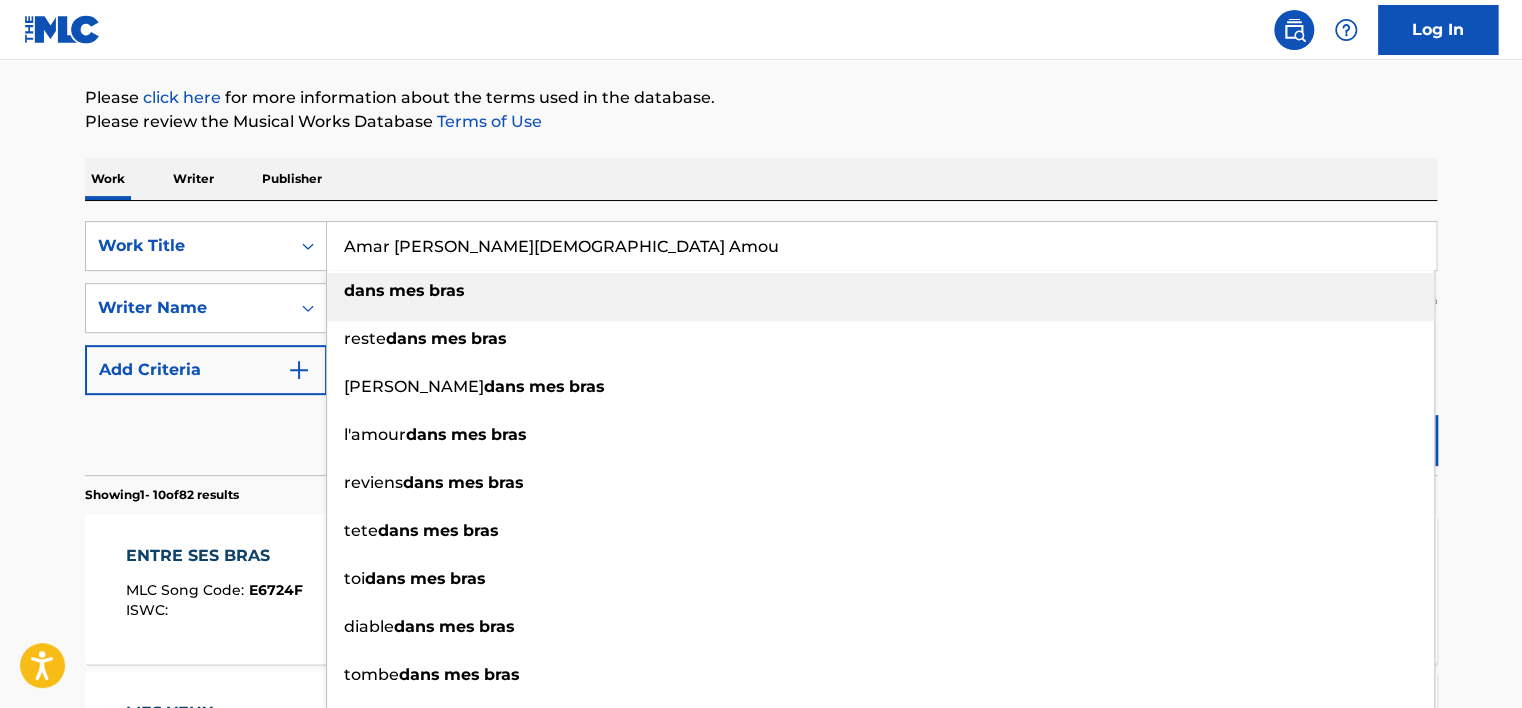 type on "Amar [PERSON_NAME][DEMOGRAPHIC_DATA] Amou" 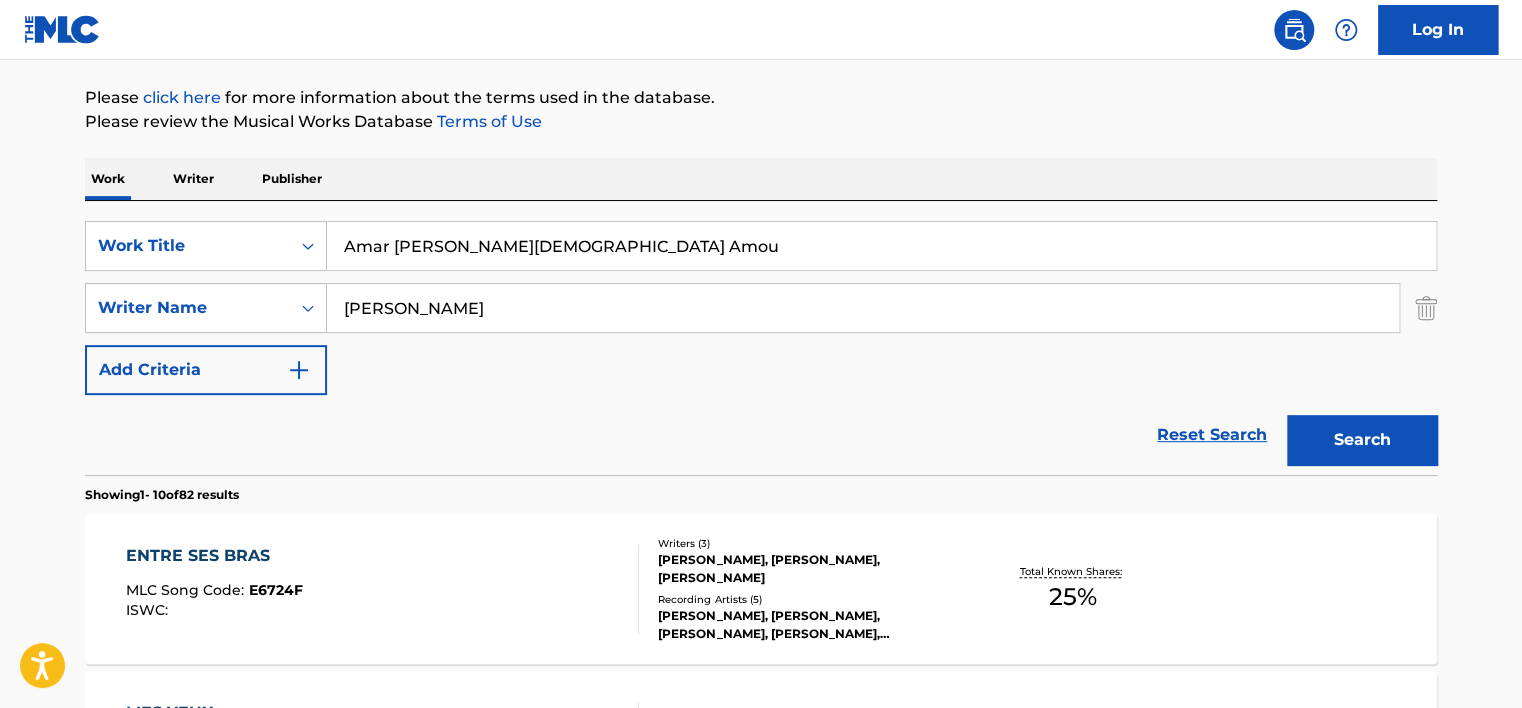 click on "[PERSON_NAME]" at bounding box center [863, 308] 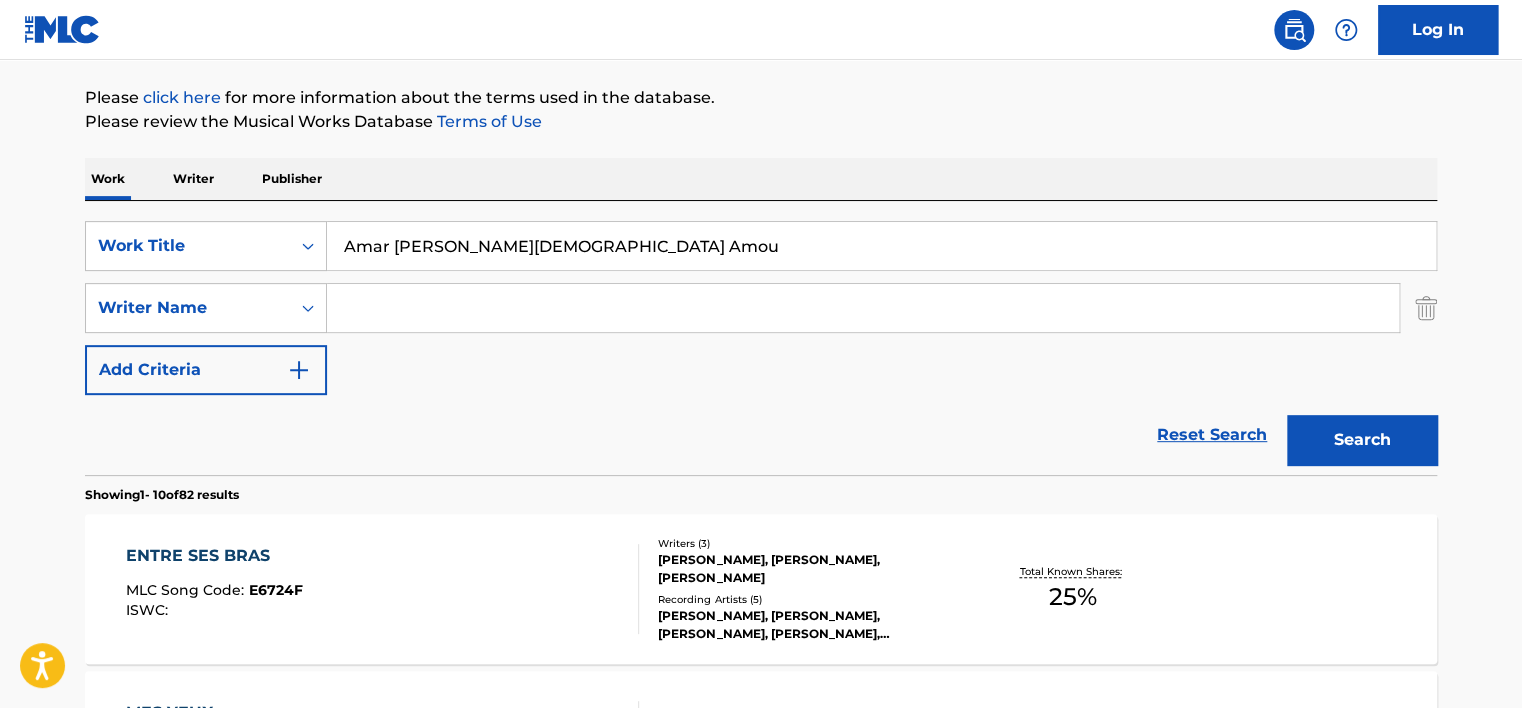 click on "Search" at bounding box center (1362, 440) 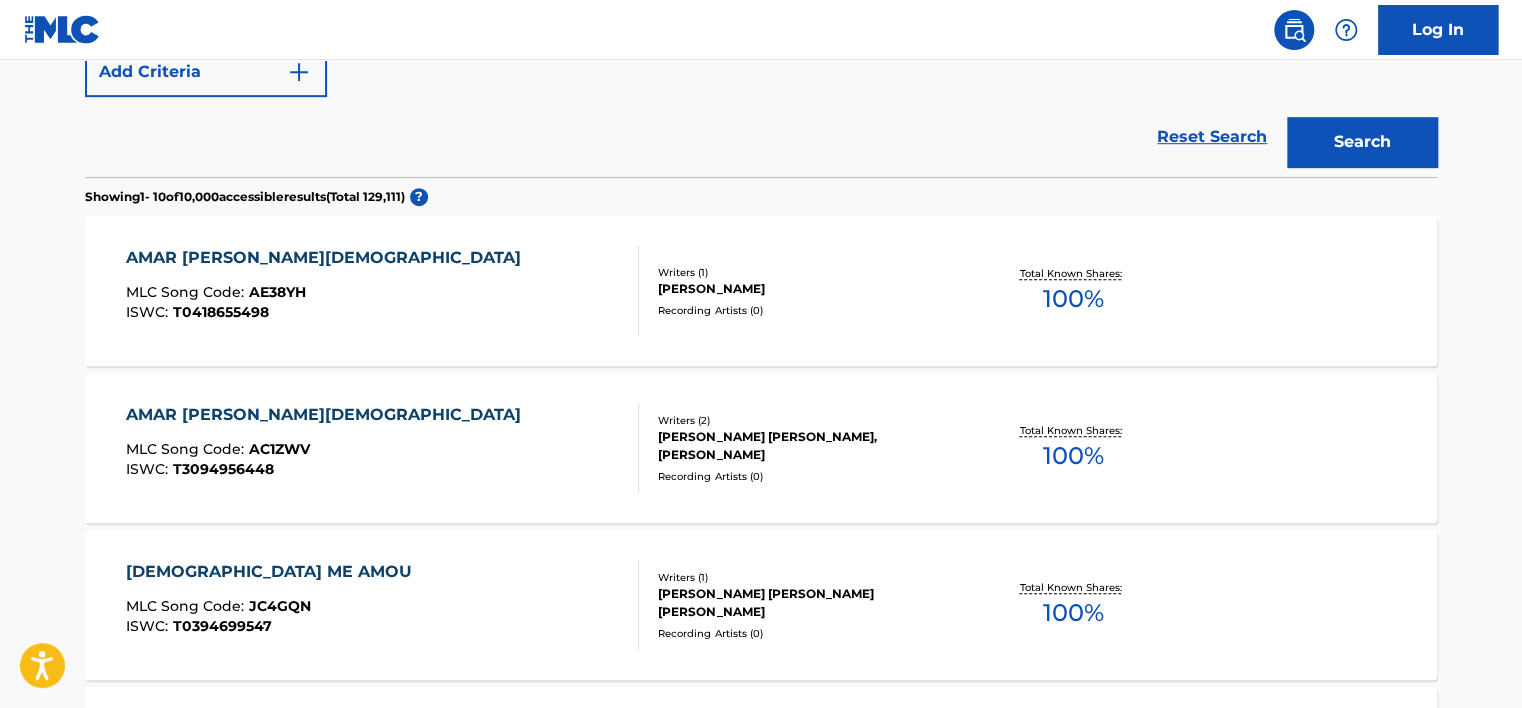 scroll, scrollTop: 524, scrollLeft: 0, axis: vertical 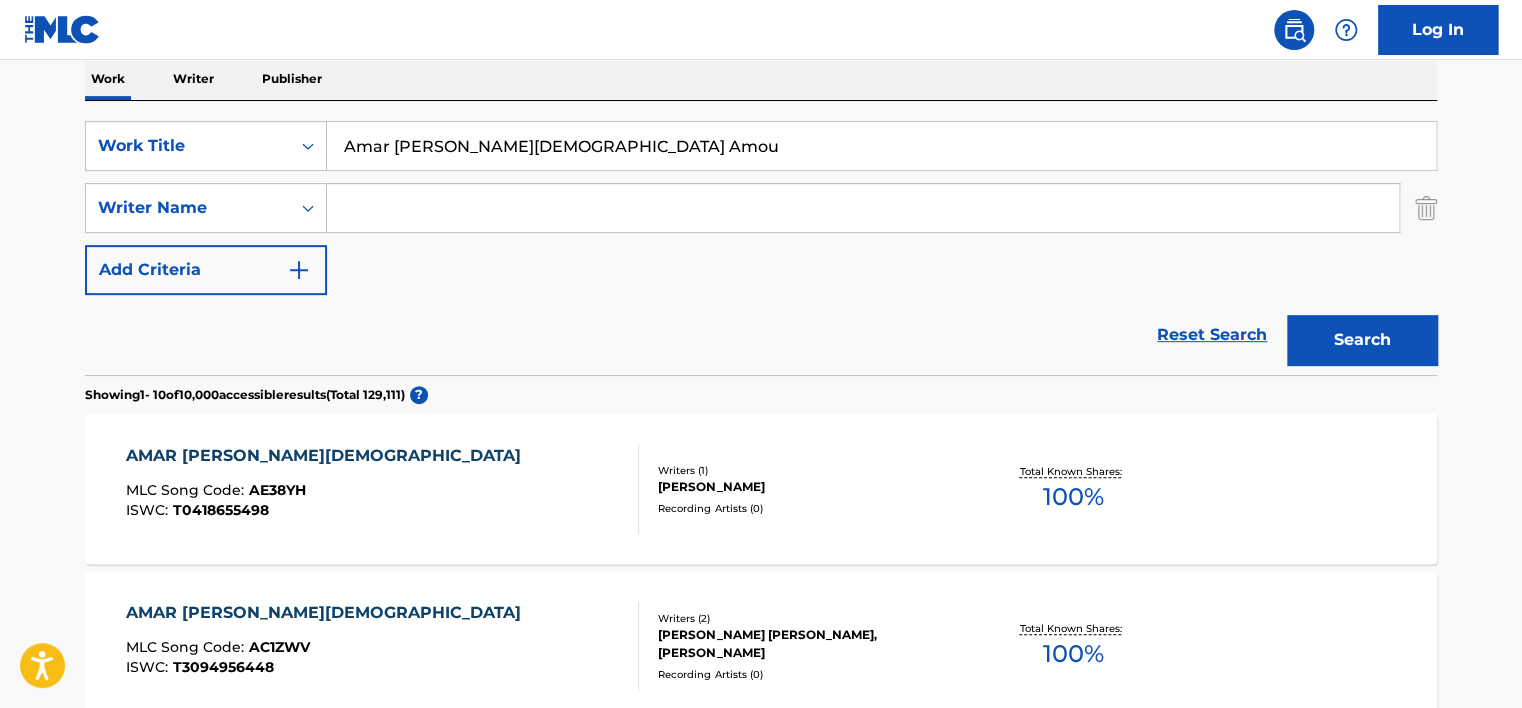 click at bounding box center [863, 208] 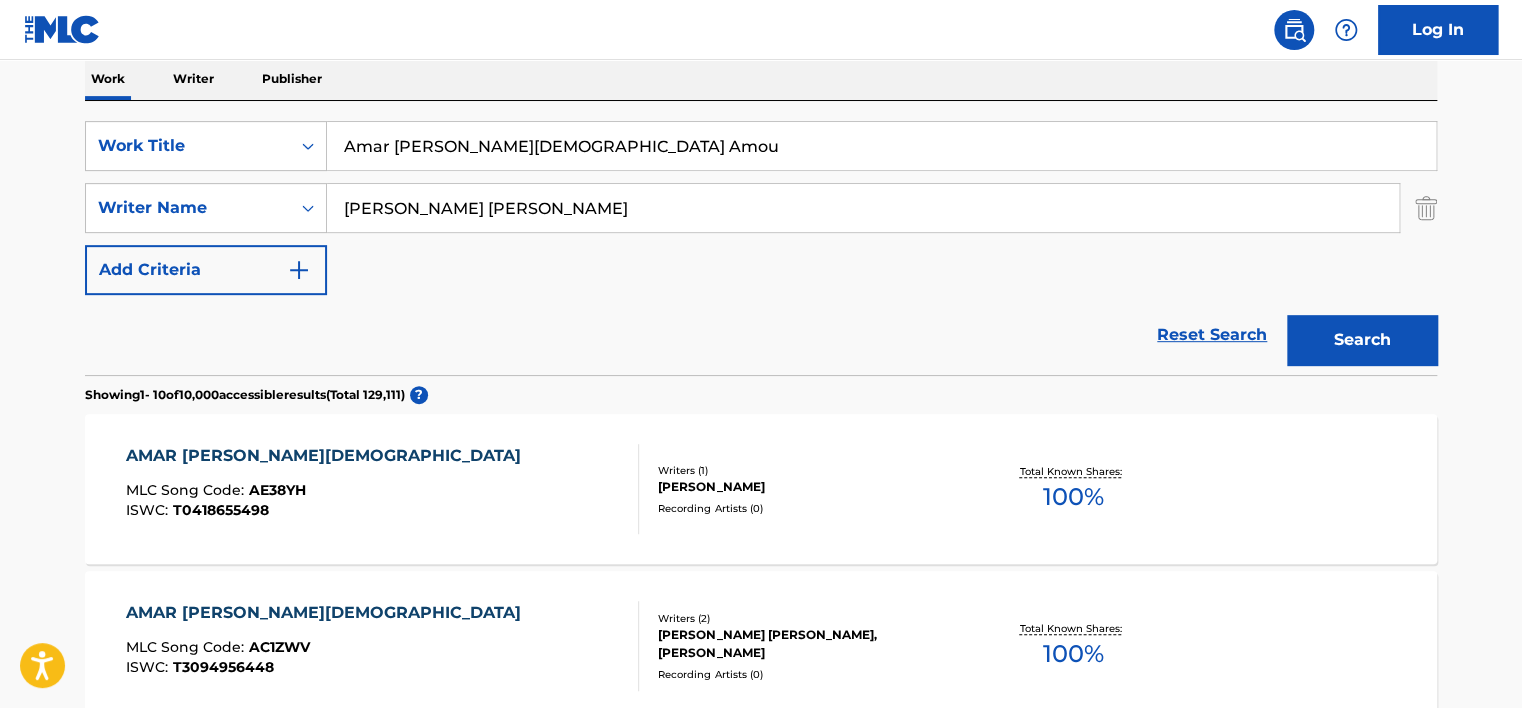 type on "[PERSON_NAME] [PERSON_NAME]" 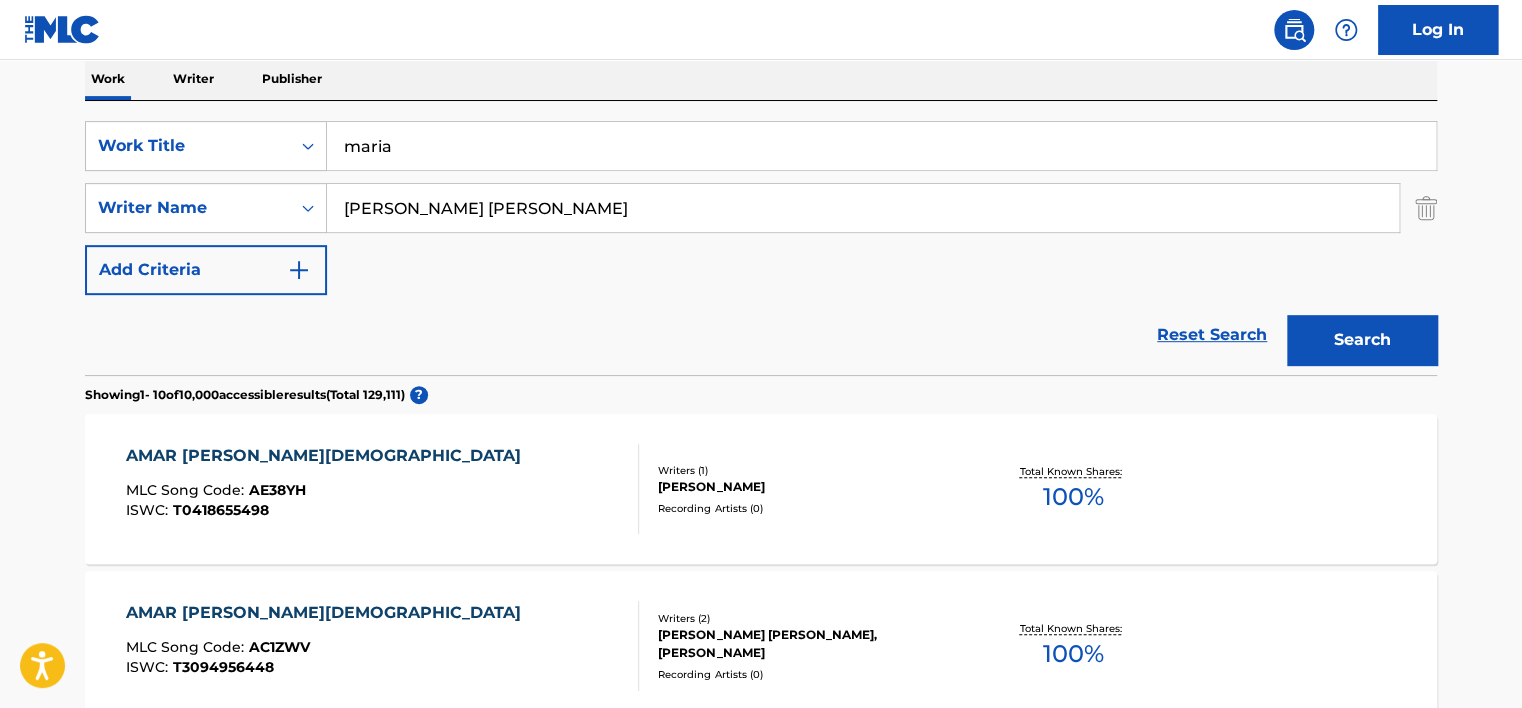 type on "maria" 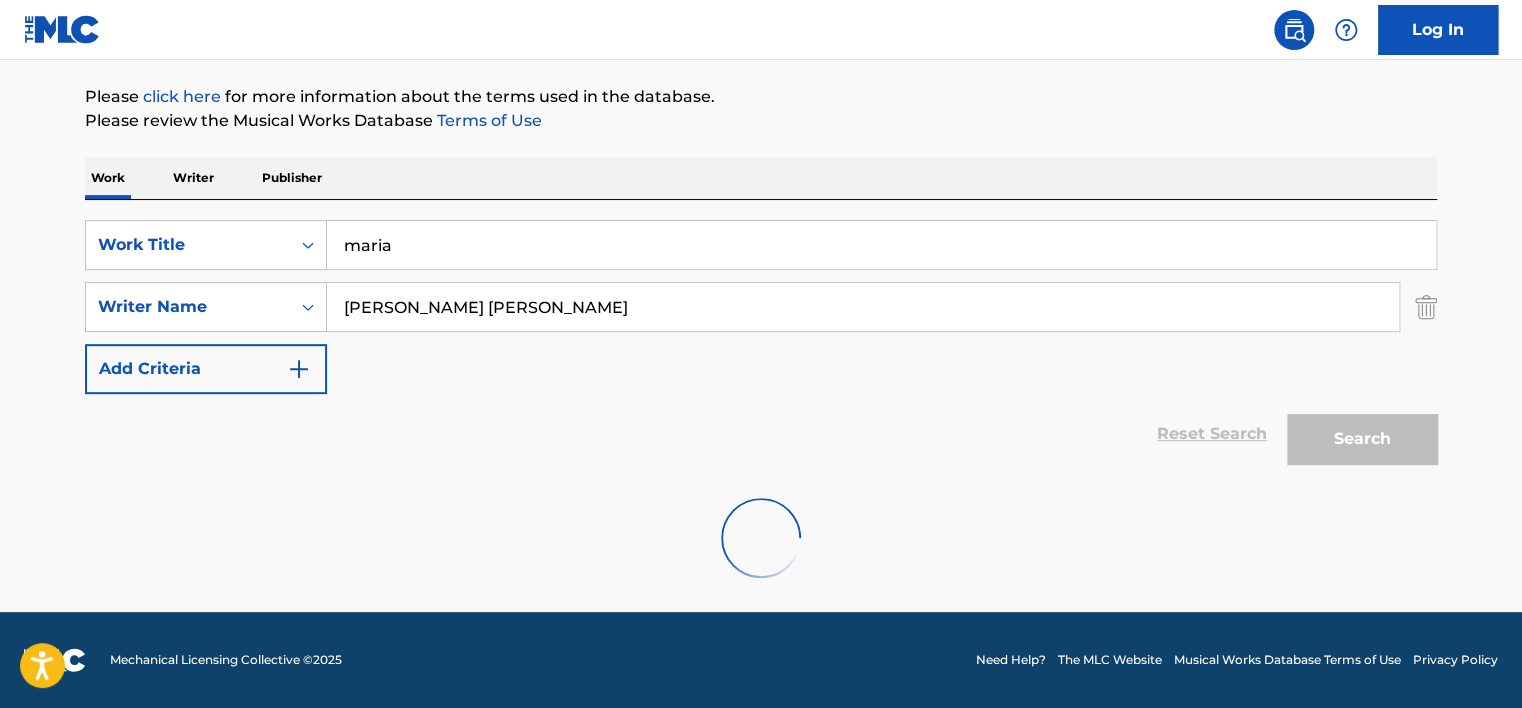 scroll, scrollTop: 224, scrollLeft: 0, axis: vertical 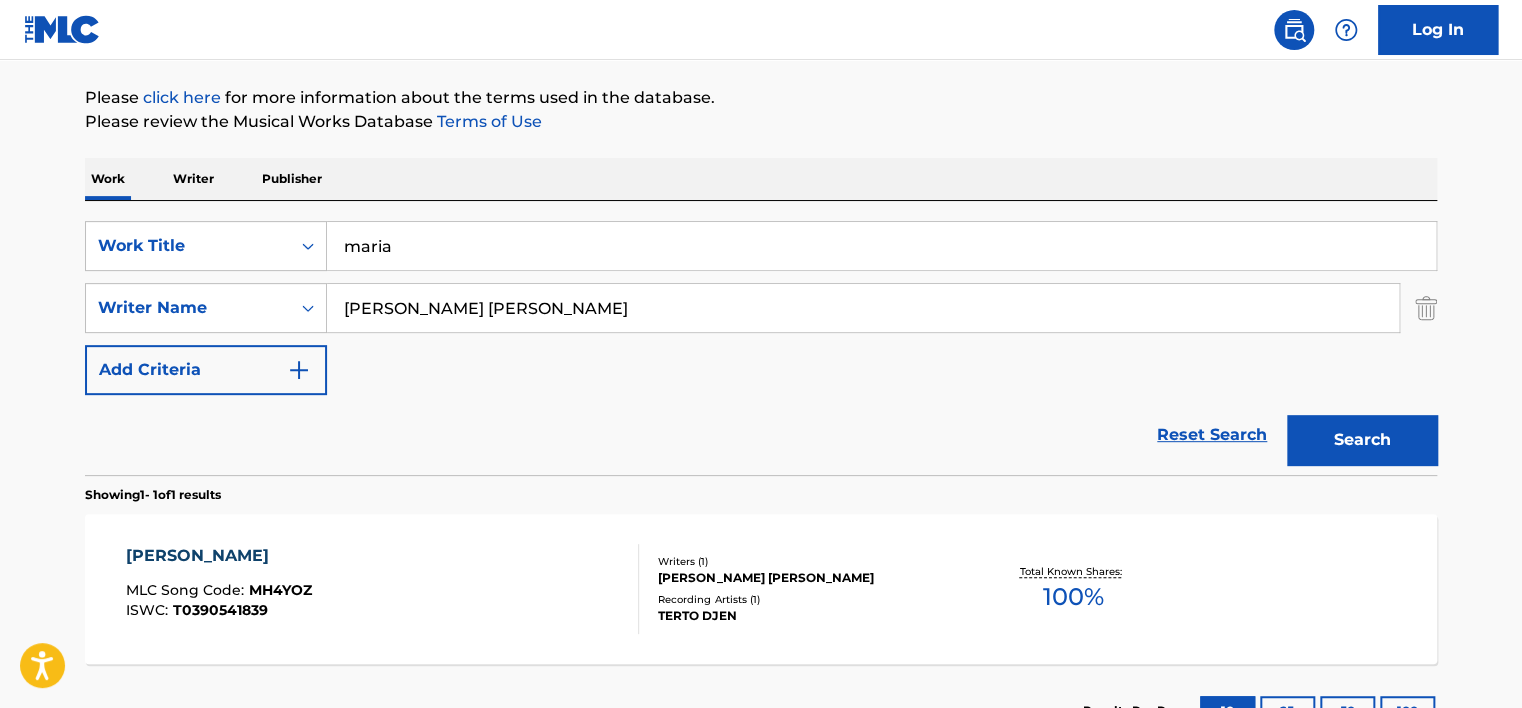 click on "Work Writer Publisher" at bounding box center [761, 179] 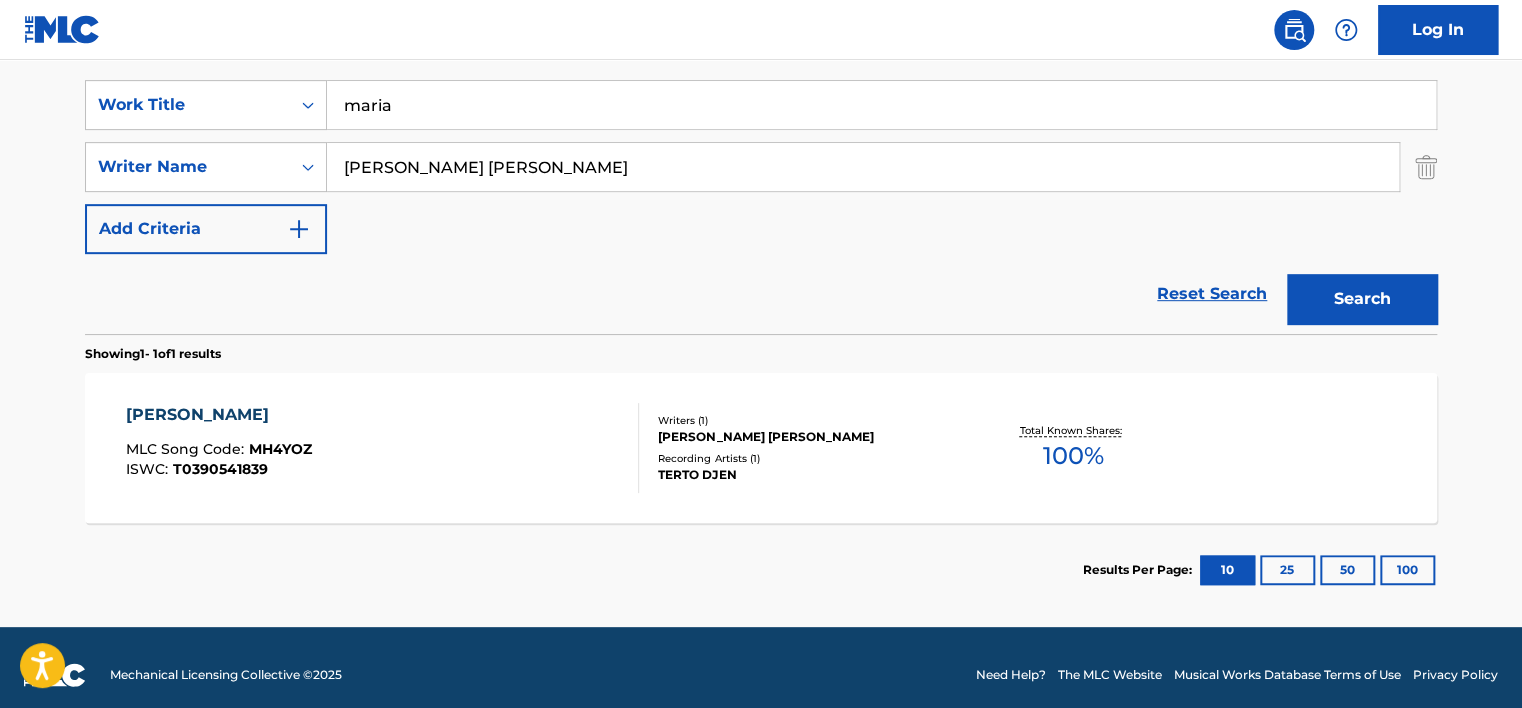 scroll, scrollTop: 380, scrollLeft: 0, axis: vertical 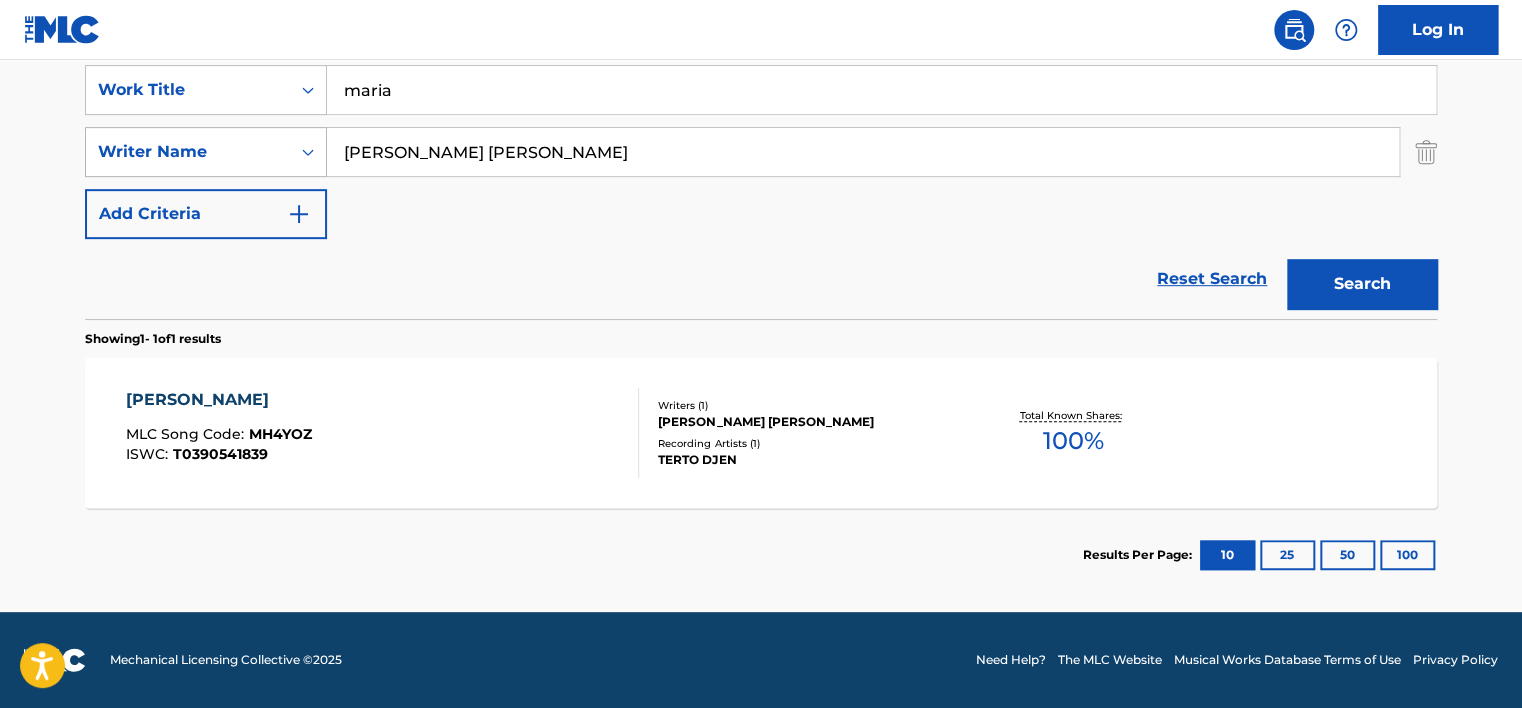 drag, startPoint x: 378, startPoint y: 144, endPoint x: 270, endPoint y: 140, distance: 108.07405 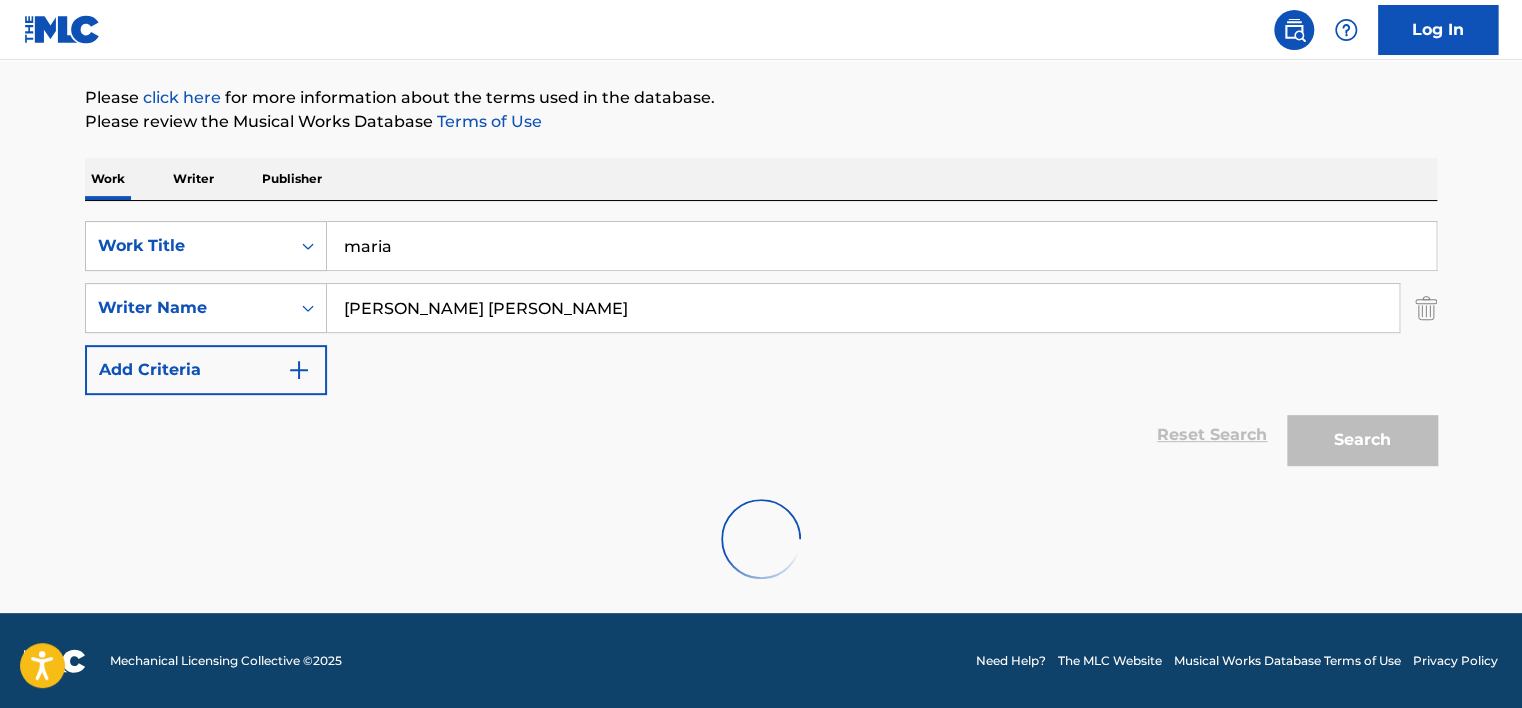 scroll, scrollTop: 380, scrollLeft: 0, axis: vertical 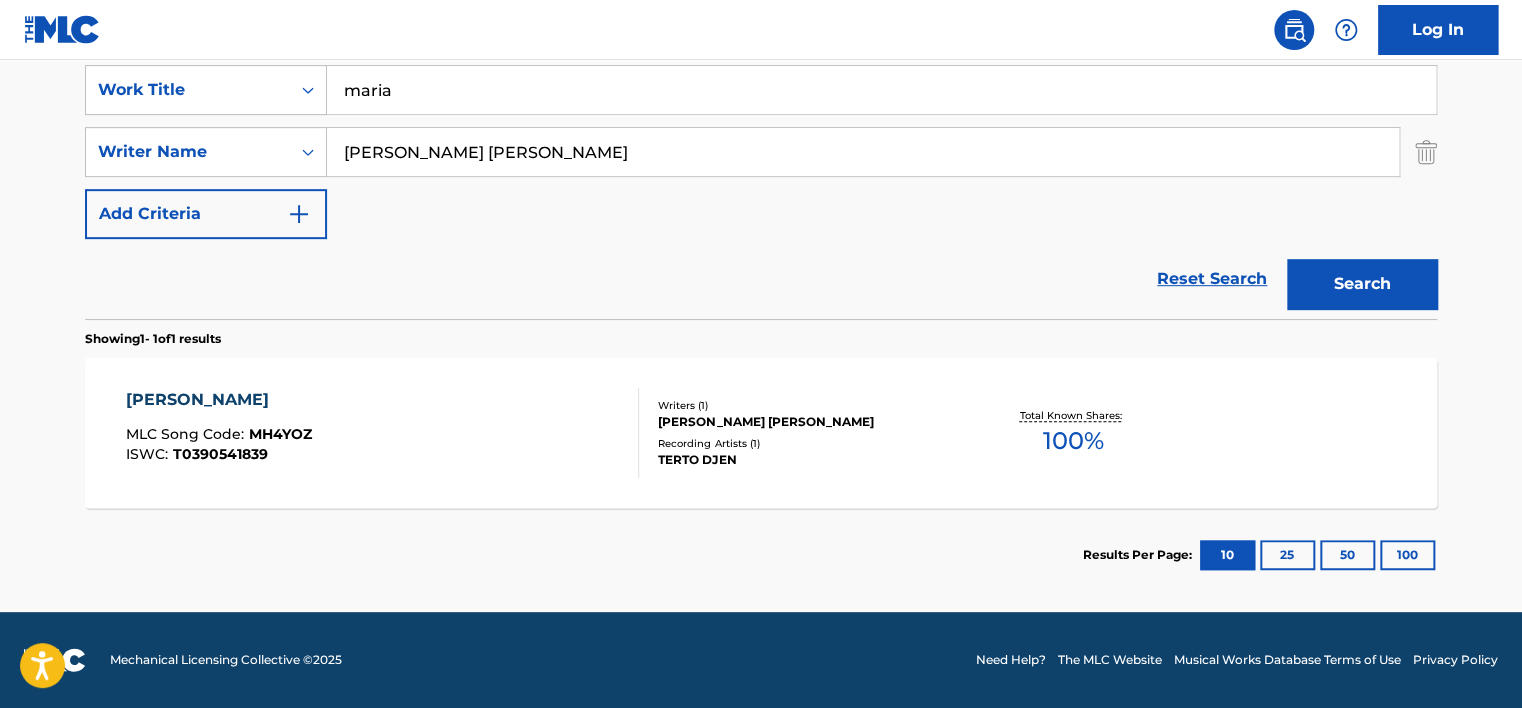 click on "maria" at bounding box center (881, 90) 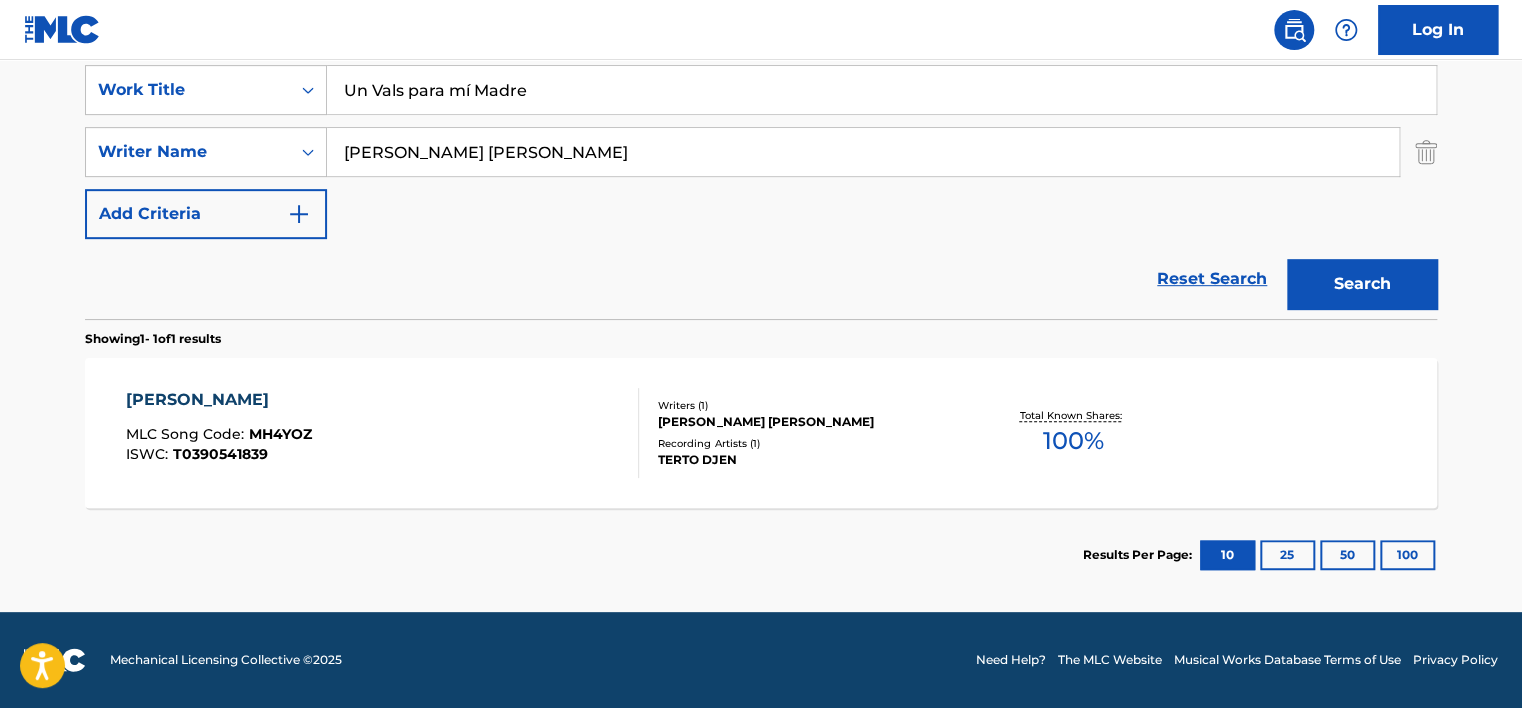 click on "Un Vals para mí Madre" at bounding box center [881, 90] 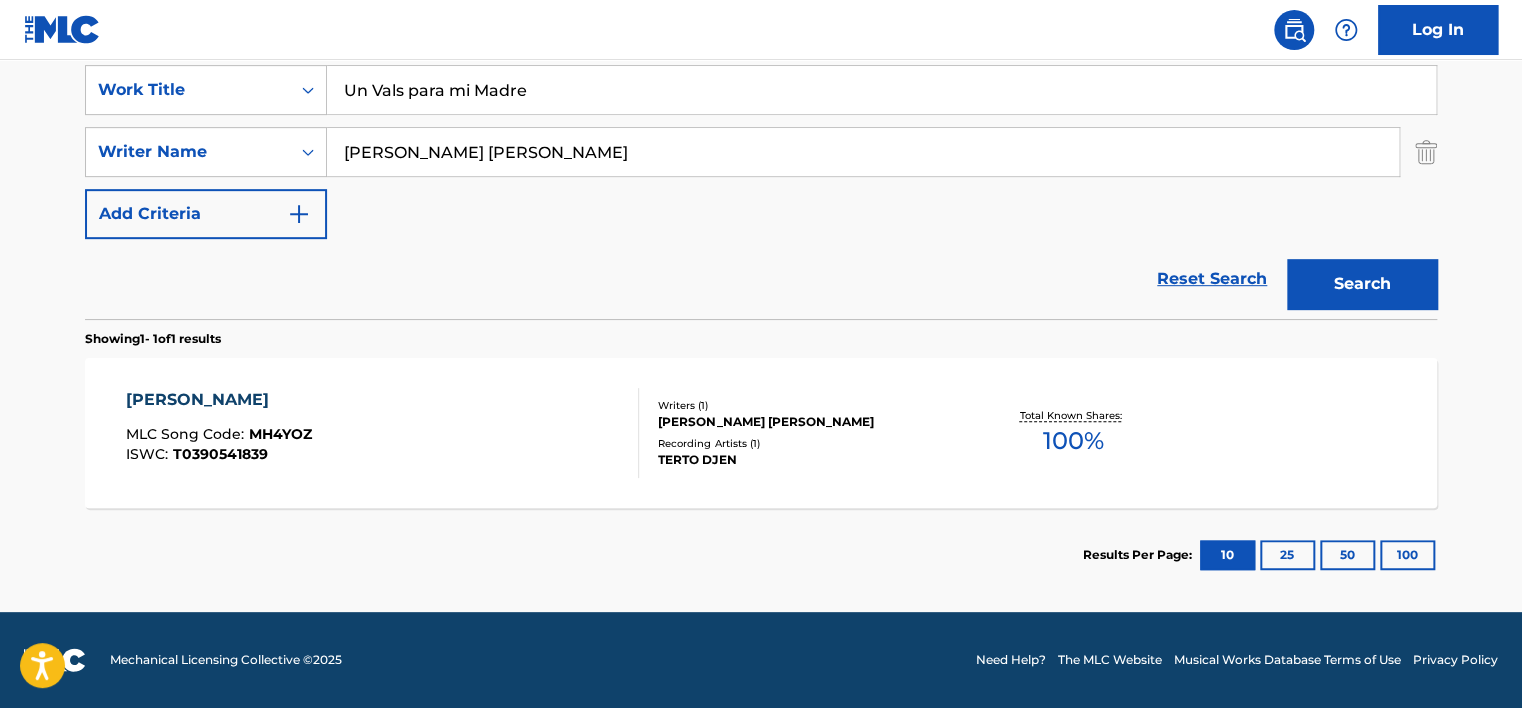 type on "Un Vals para mi Madre" 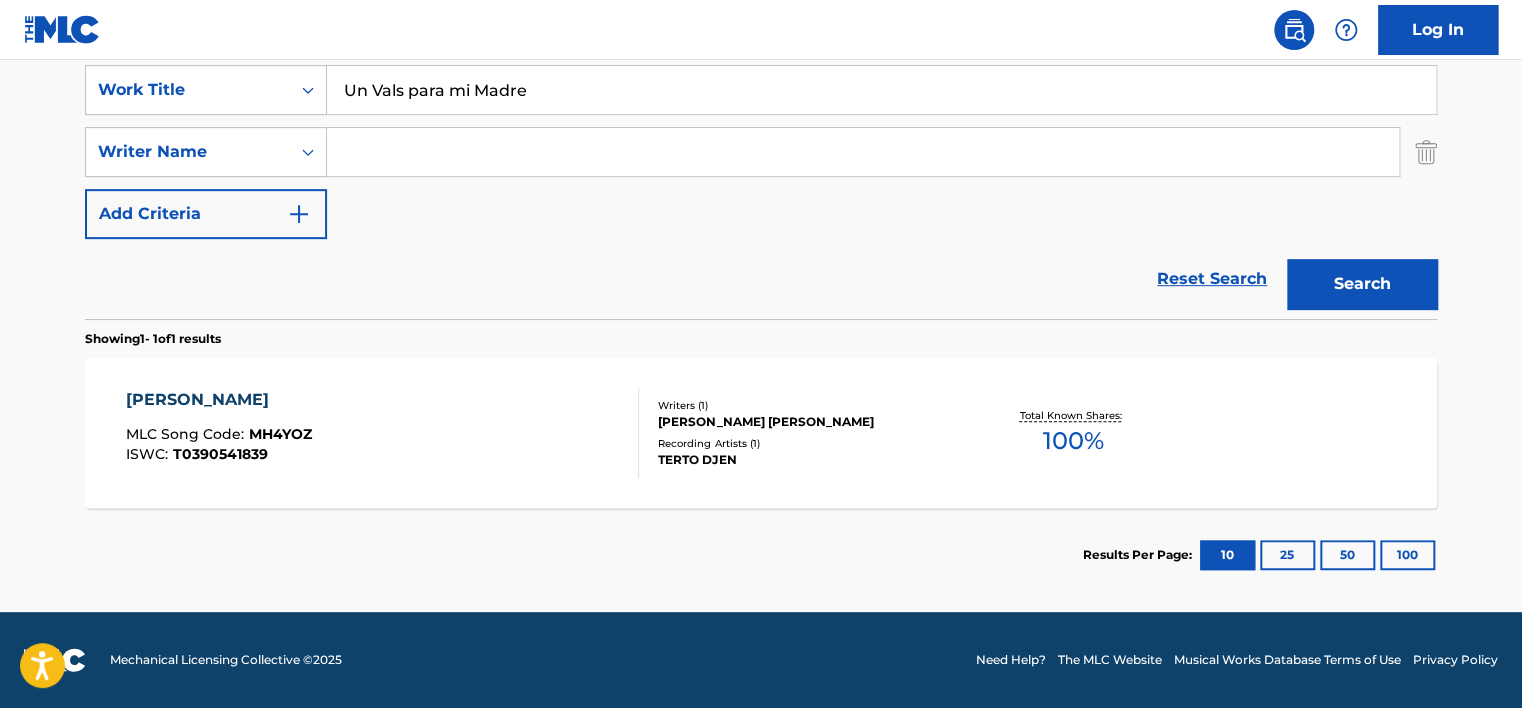 type 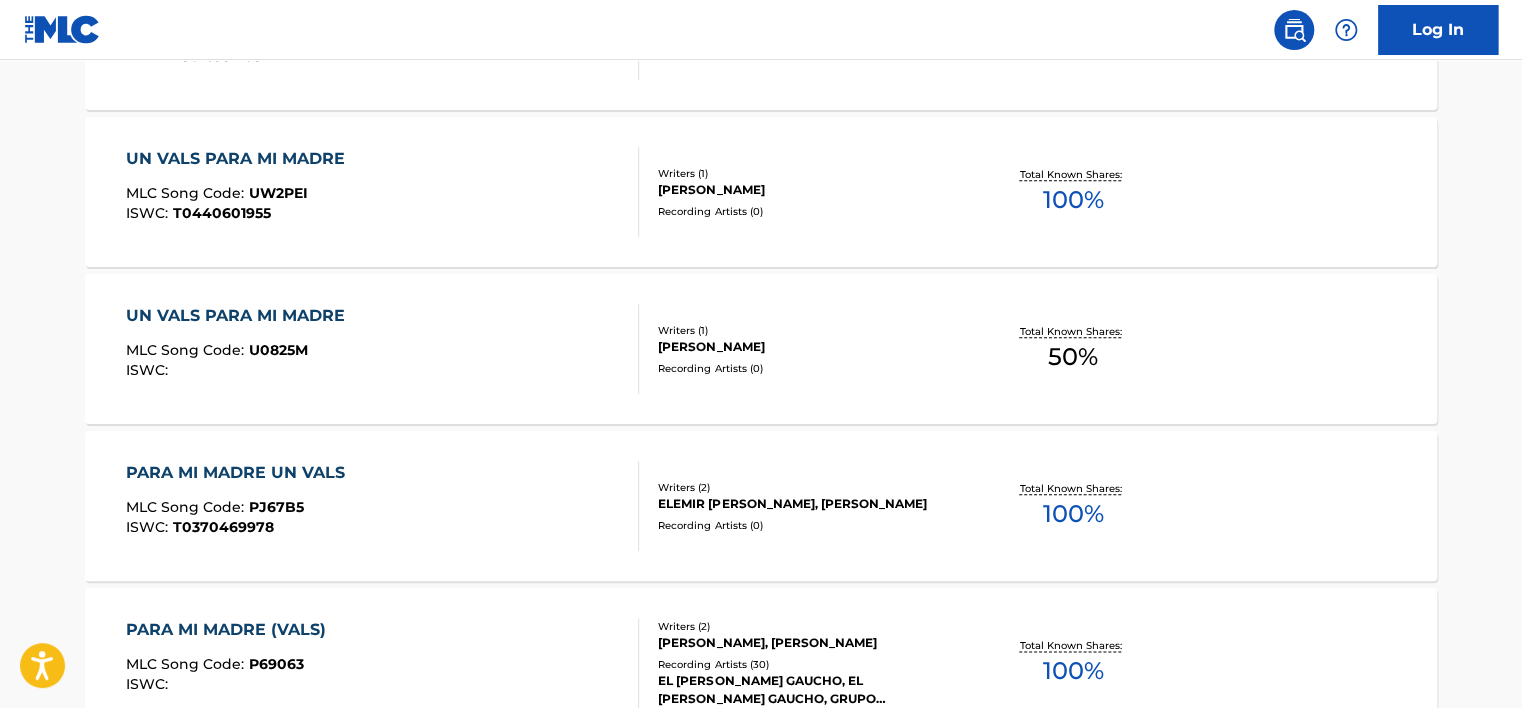 scroll, scrollTop: 880, scrollLeft: 0, axis: vertical 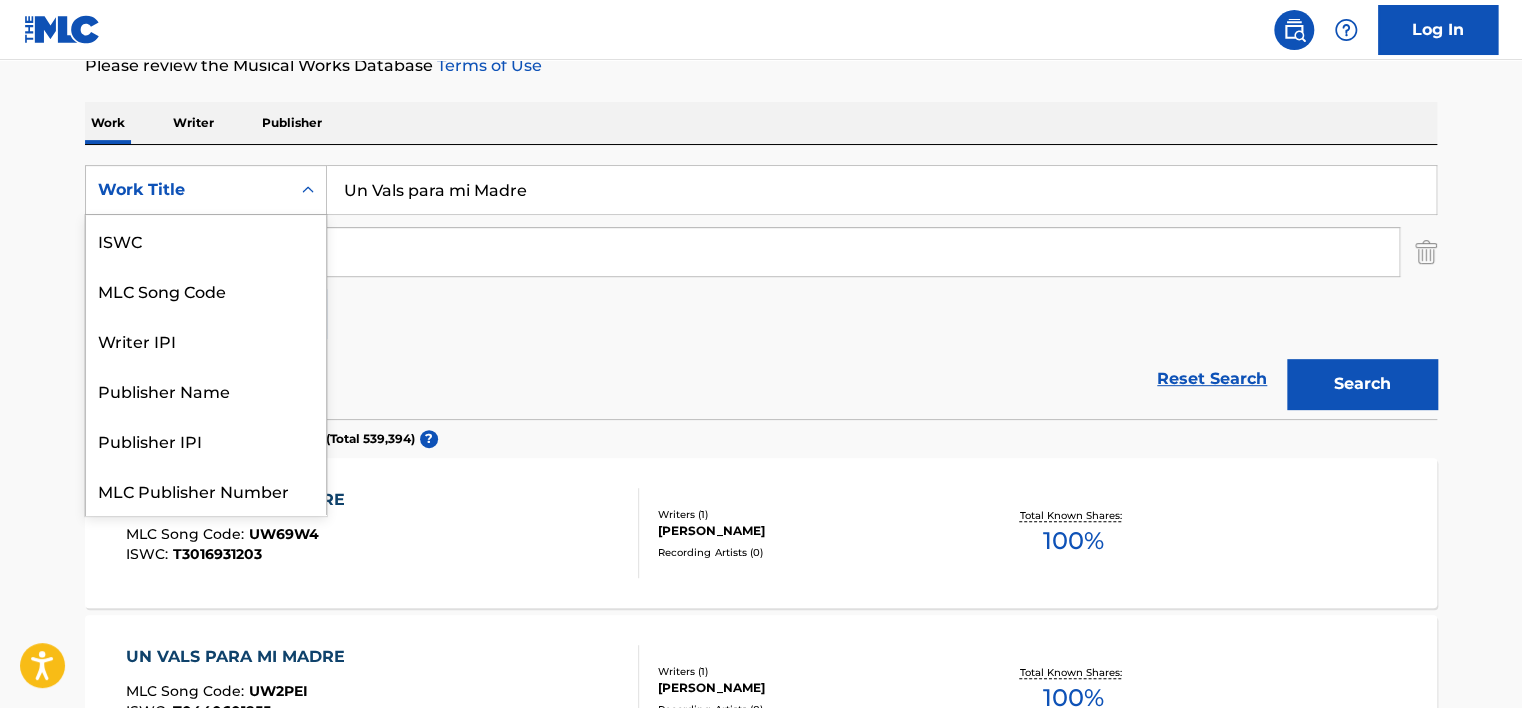 click on "Work Title" at bounding box center [188, 190] 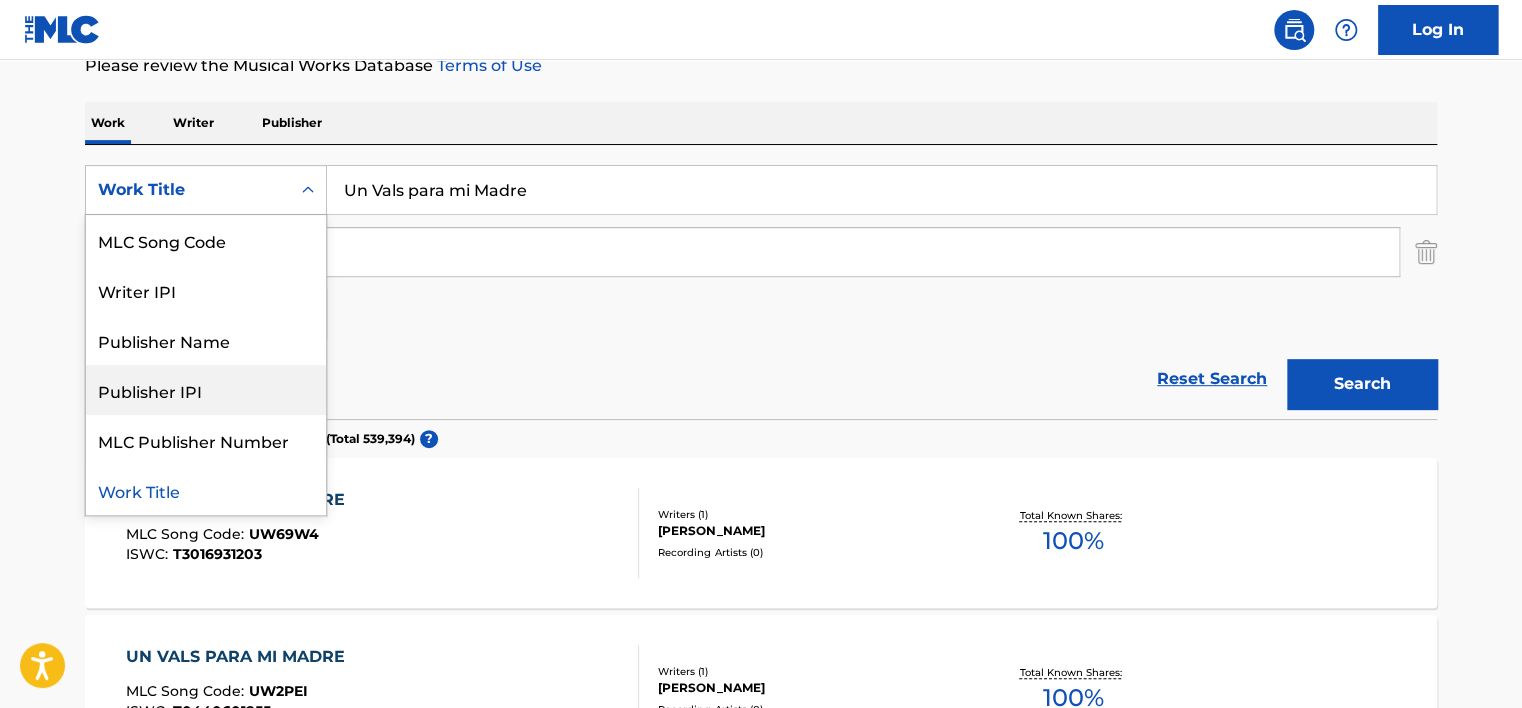 scroll, scrollTop: 0, scrollLeft: 0, axis: both 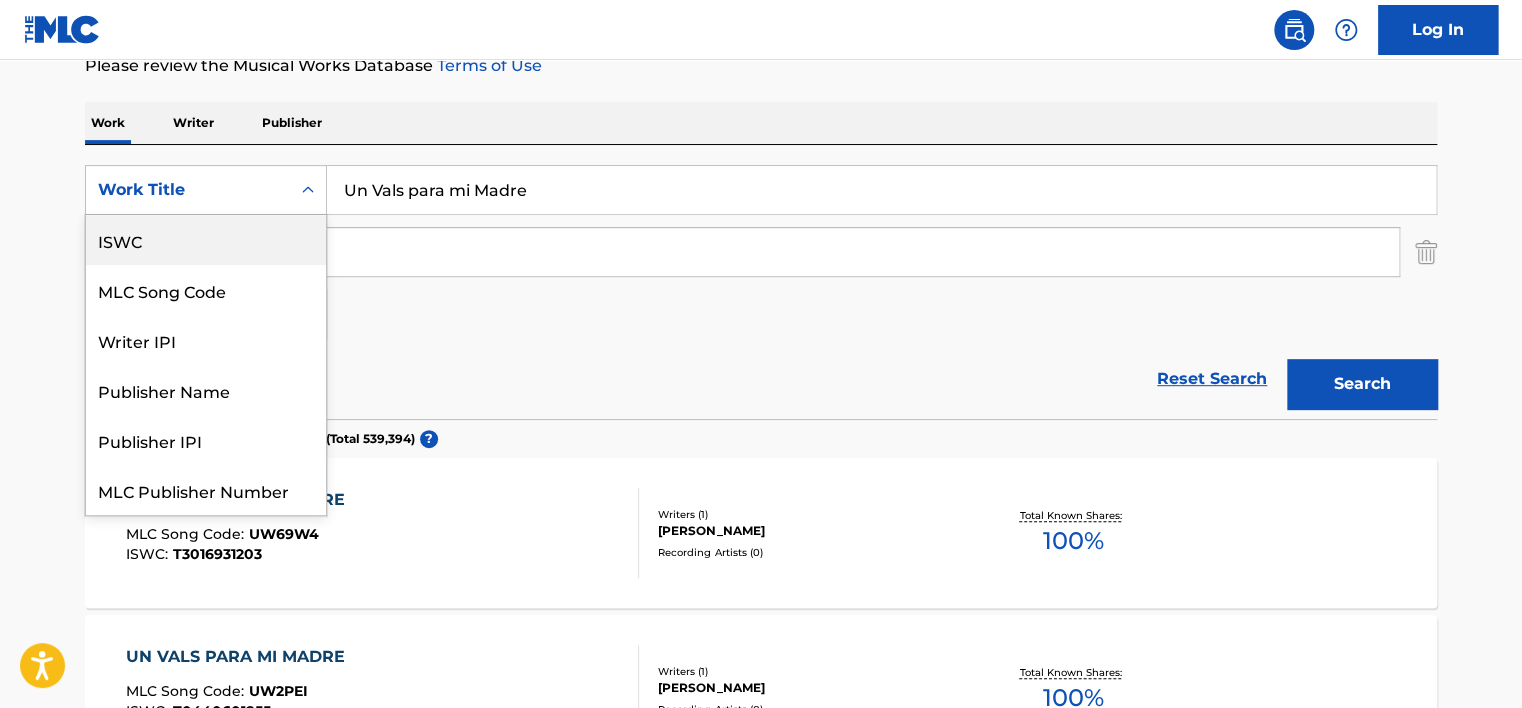 click on "ISWC" at bounding box center (206, 240) 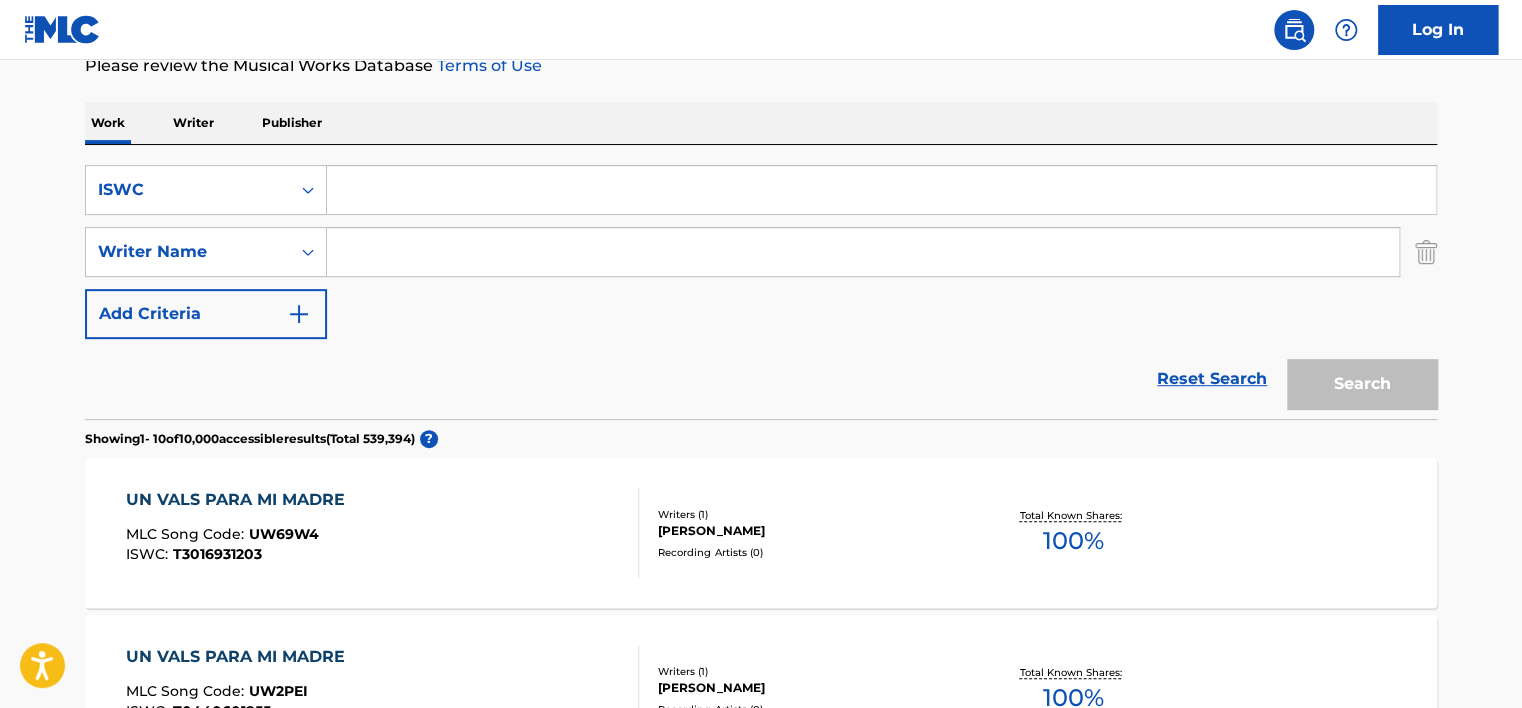 click at bounding box center (881, 190) 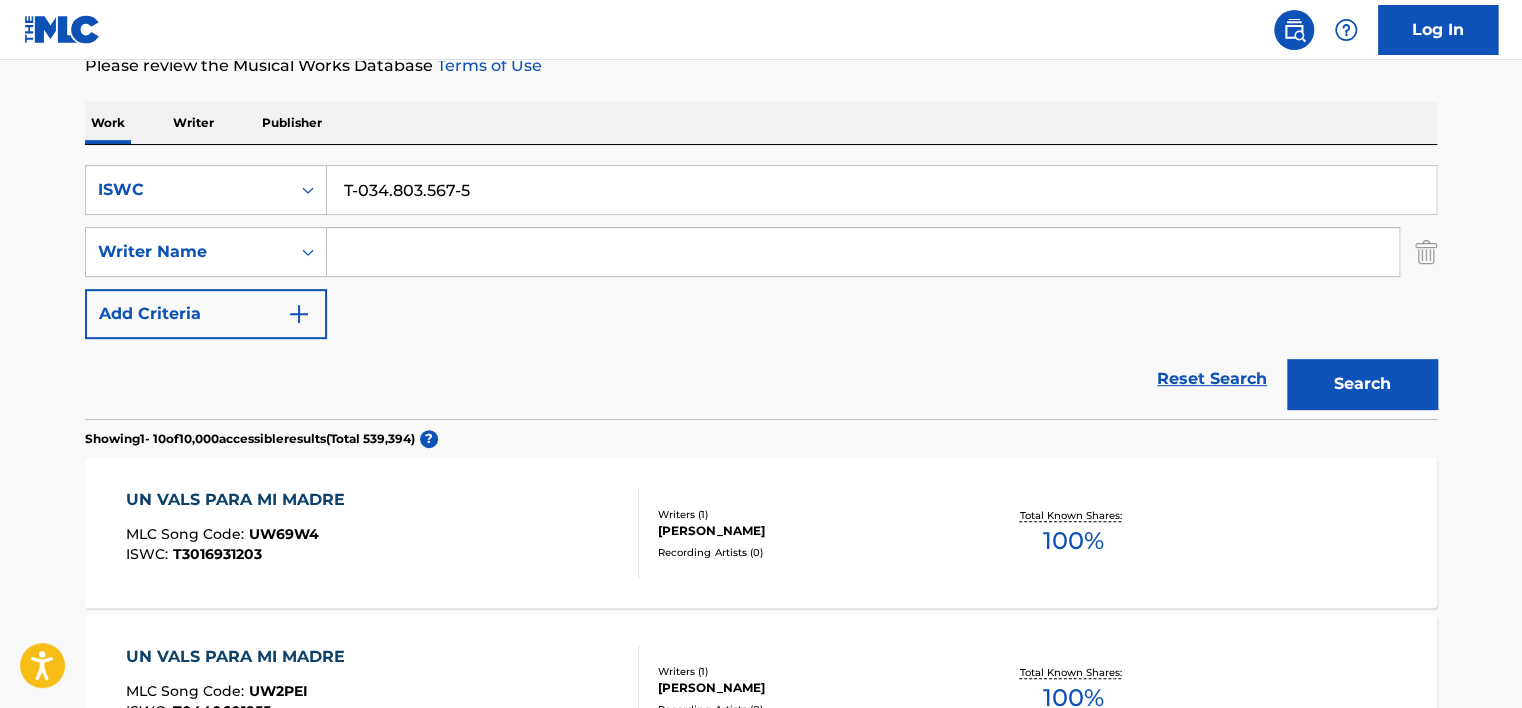 click on "T-034.803.567-5" at bounding box center (881, 190) 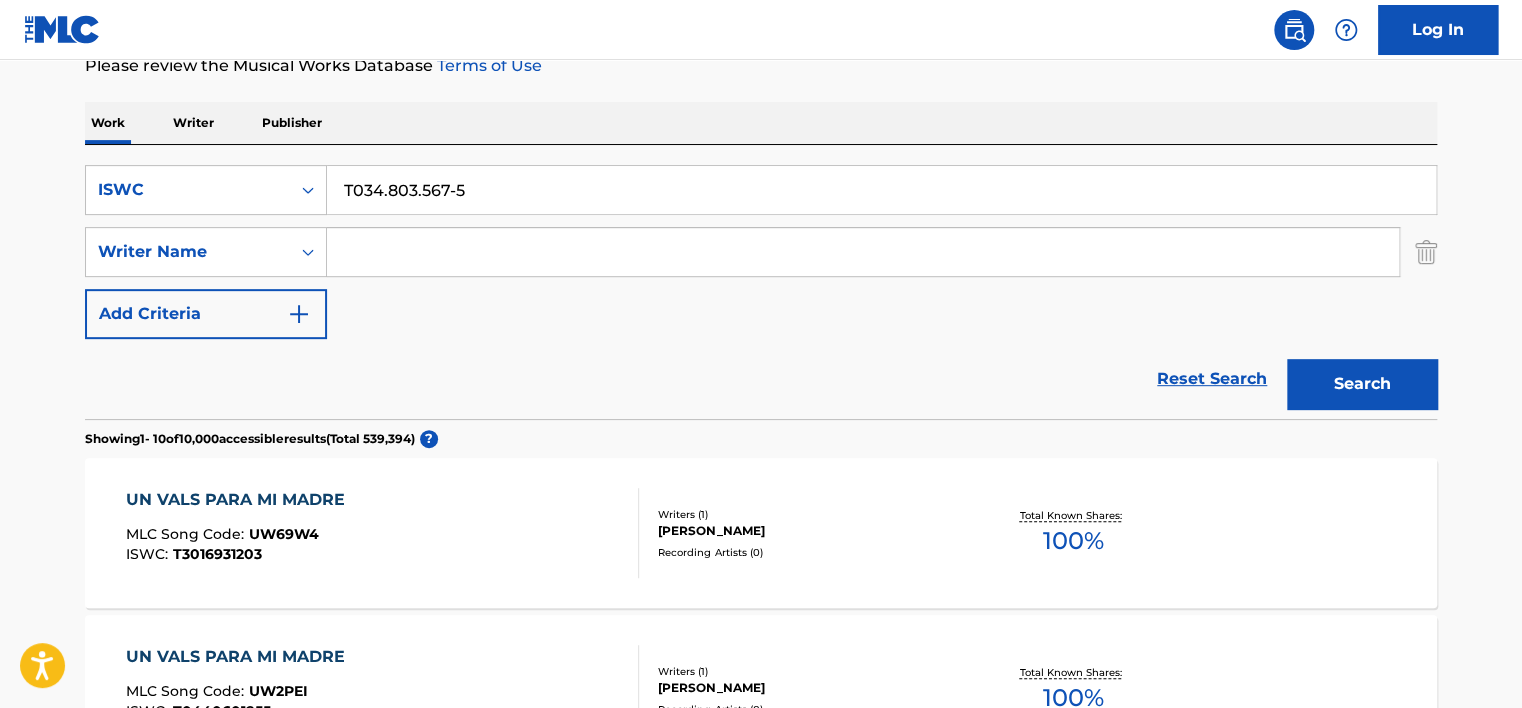 click on "T034.803.567-5" at bounding box center [881, 190] 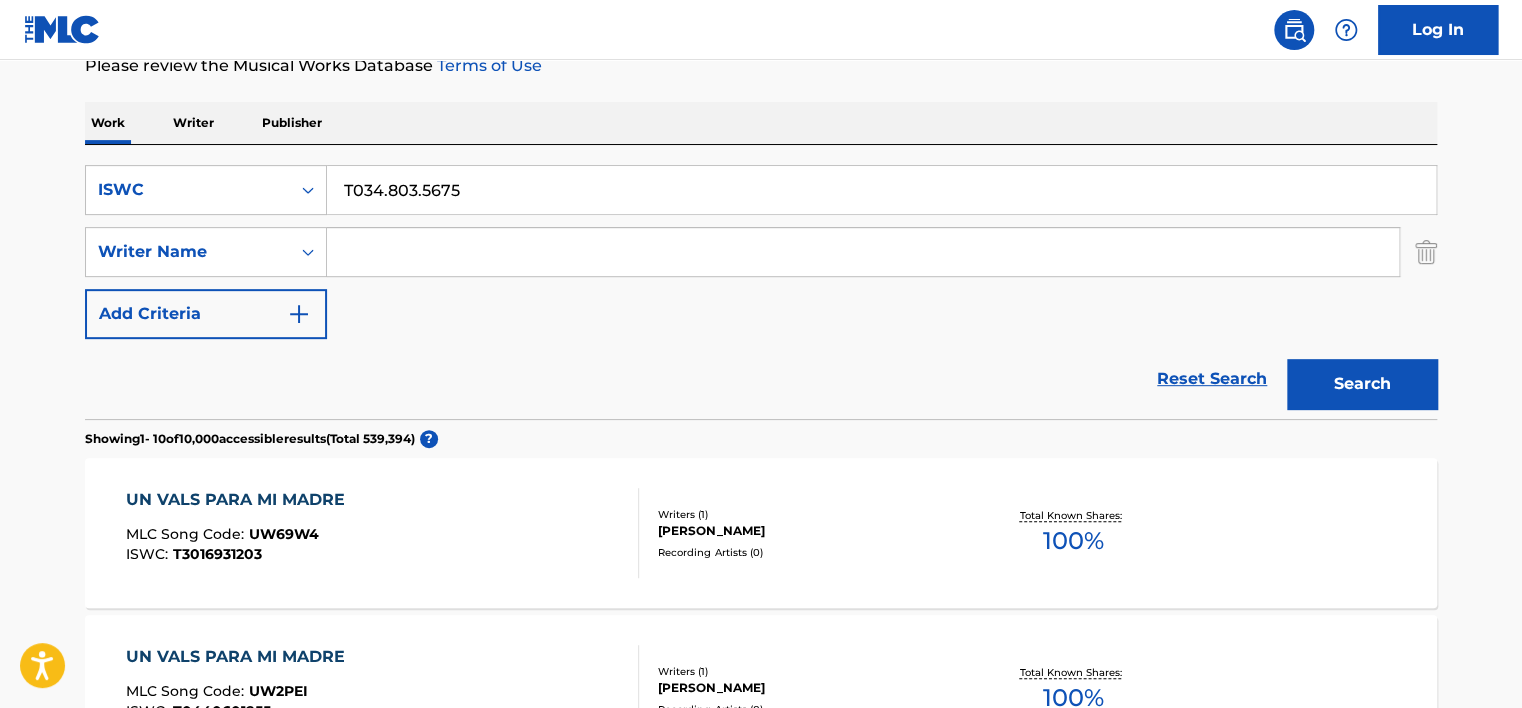 click on "T034.803.5675" at bounding box center [881, 190] 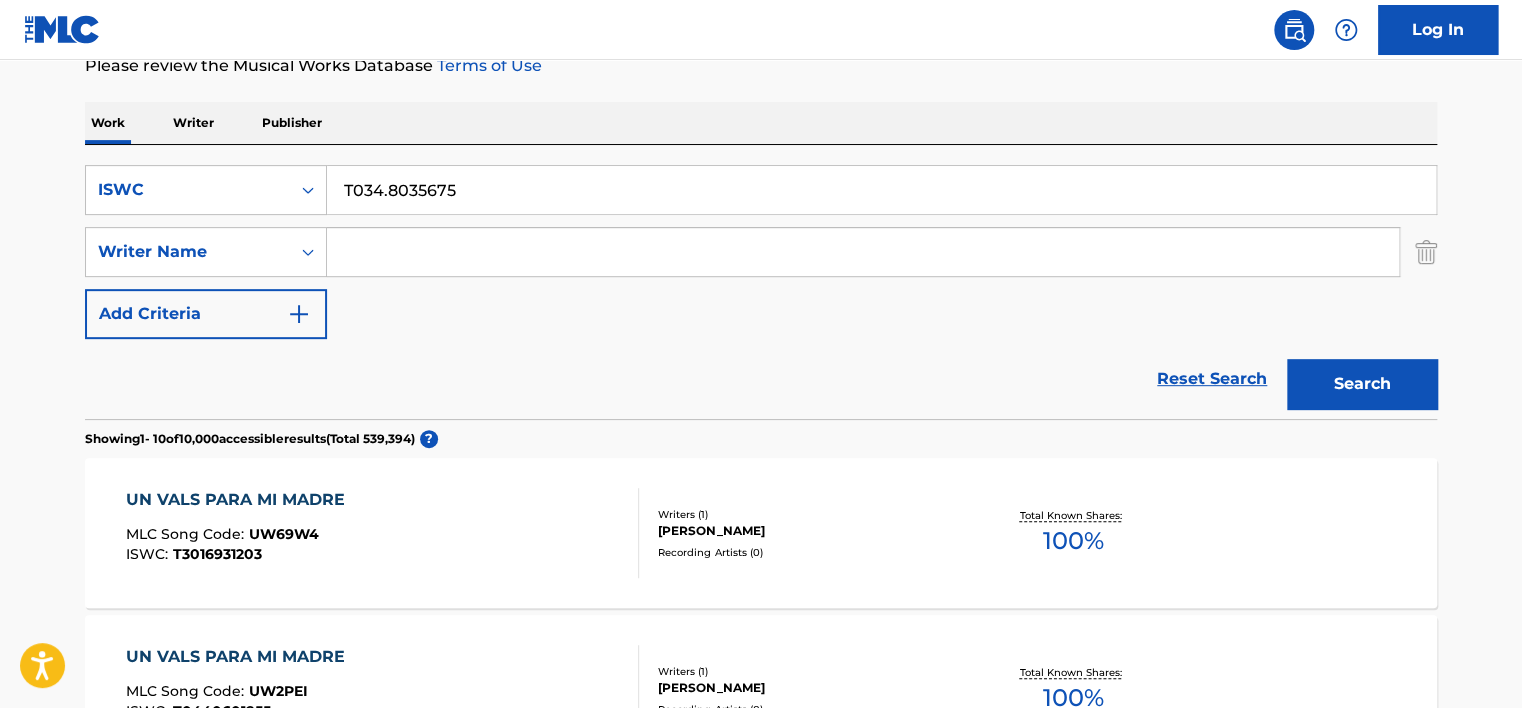 click on "T034.8035675" at bounding box center (881, 190) 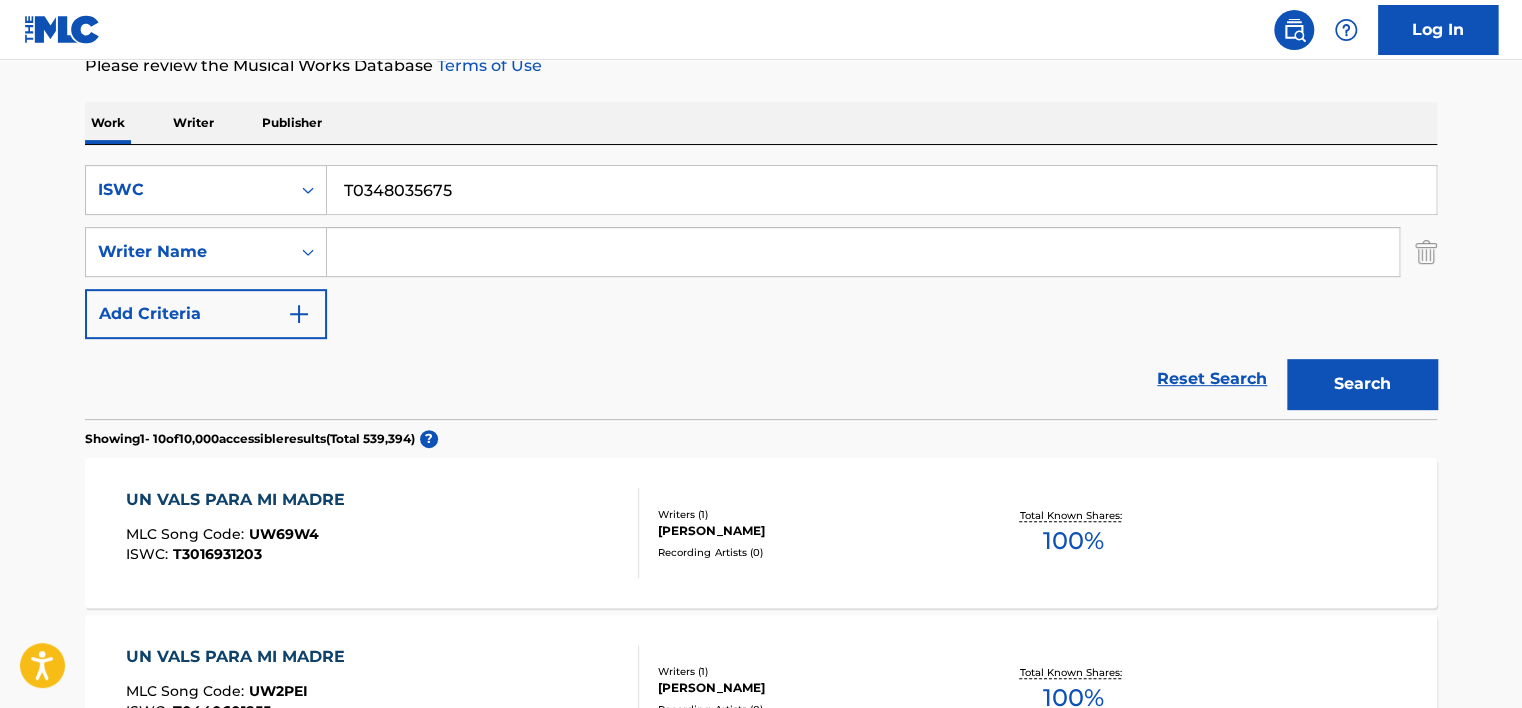 type on "T0348035675" 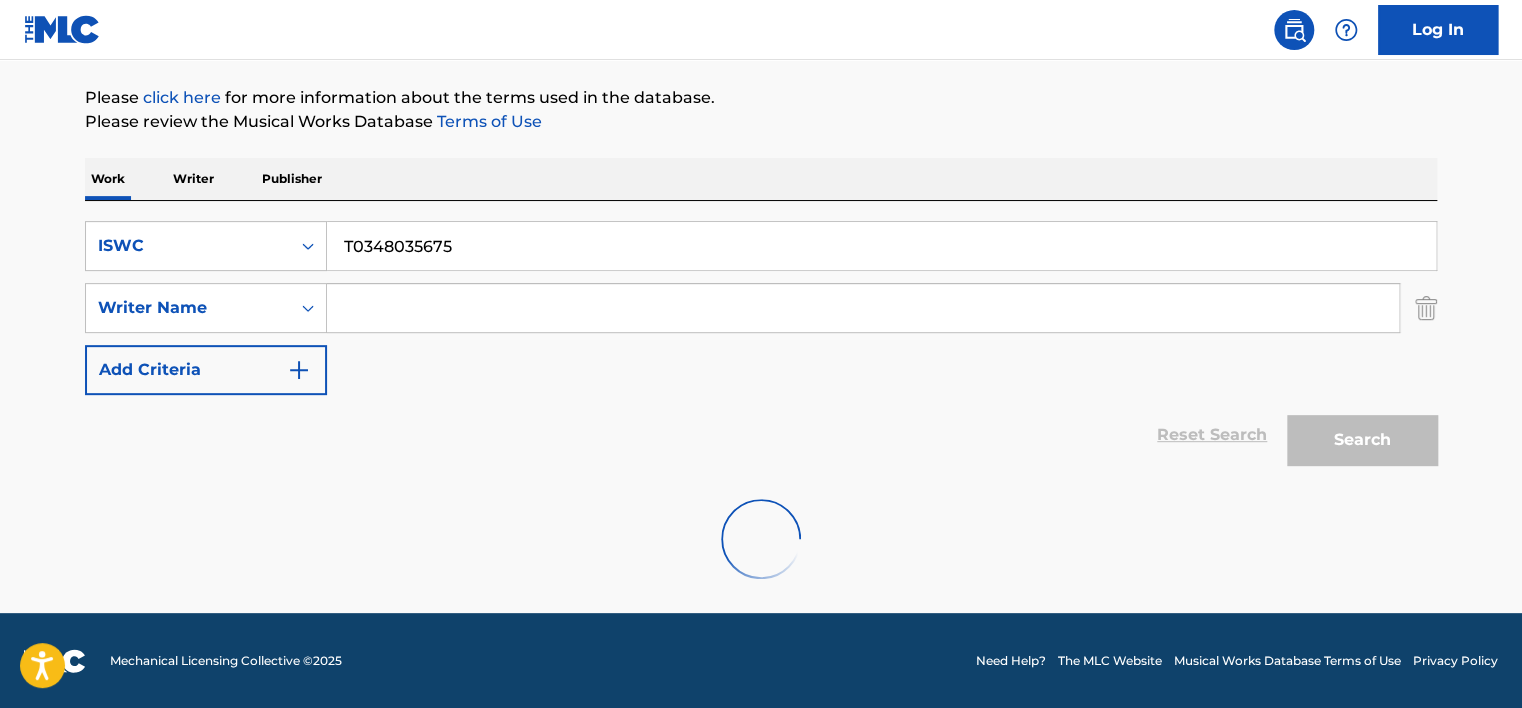 scroll, scrollTop: 160, scrollLeft: 0, axis: vertical 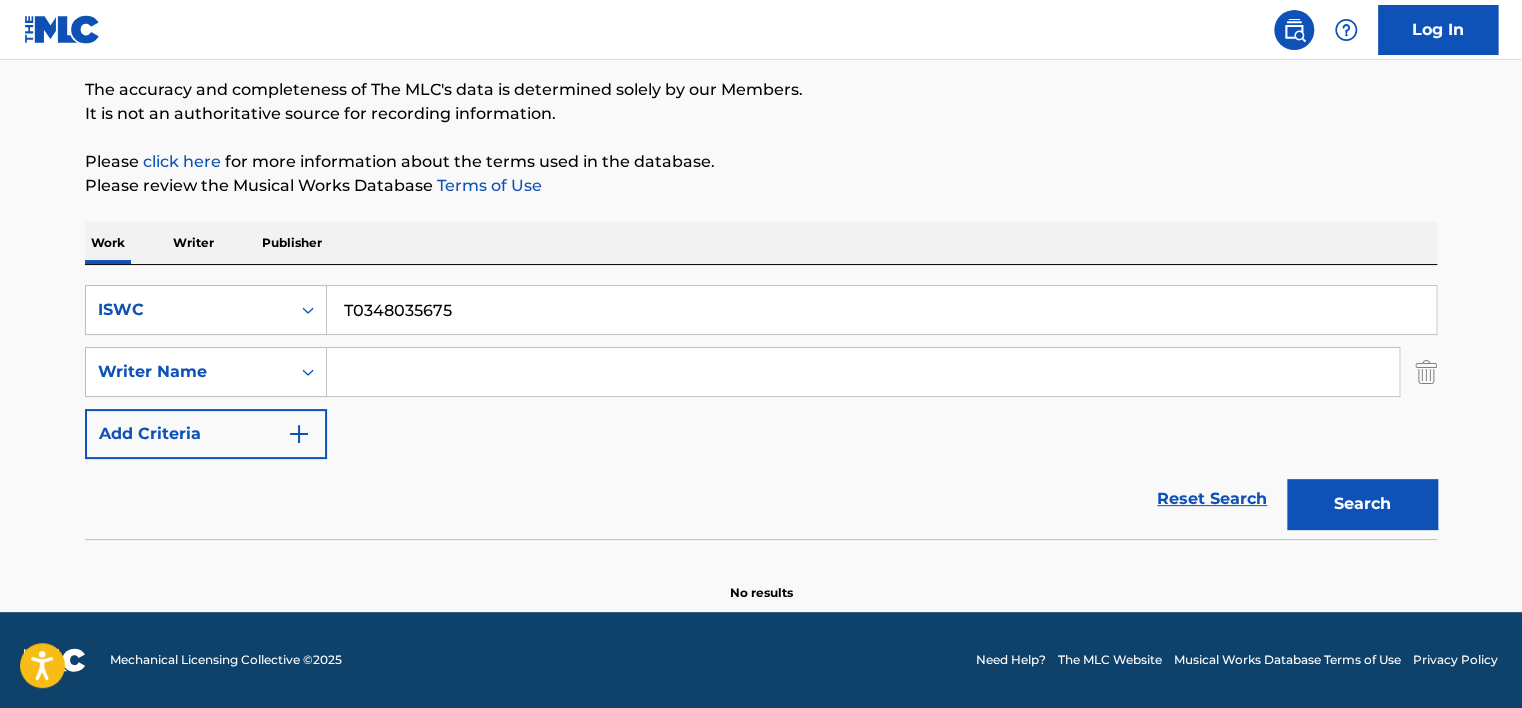 click on "T0348035675" at bounding box center (881, 310) 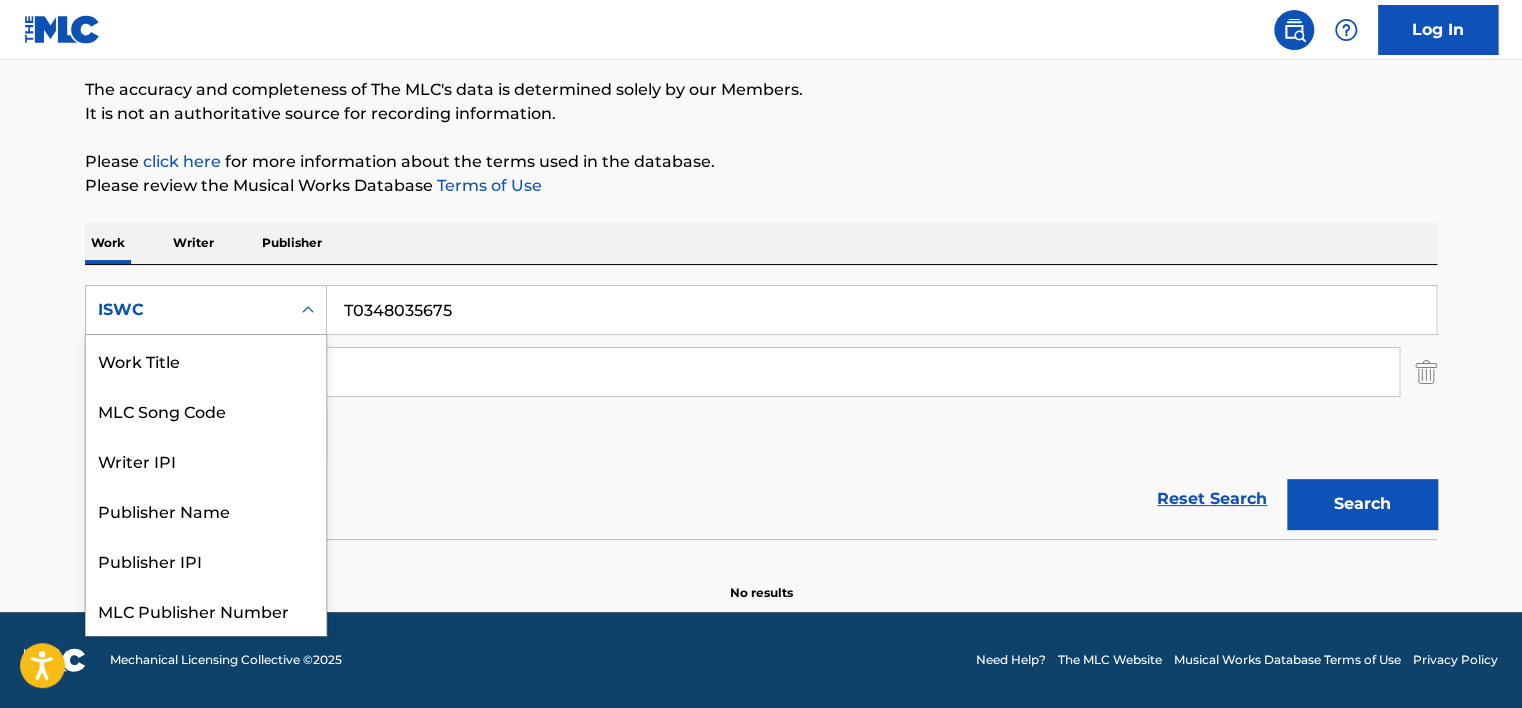 click on "ISWC" at bounding box center [188, 310] 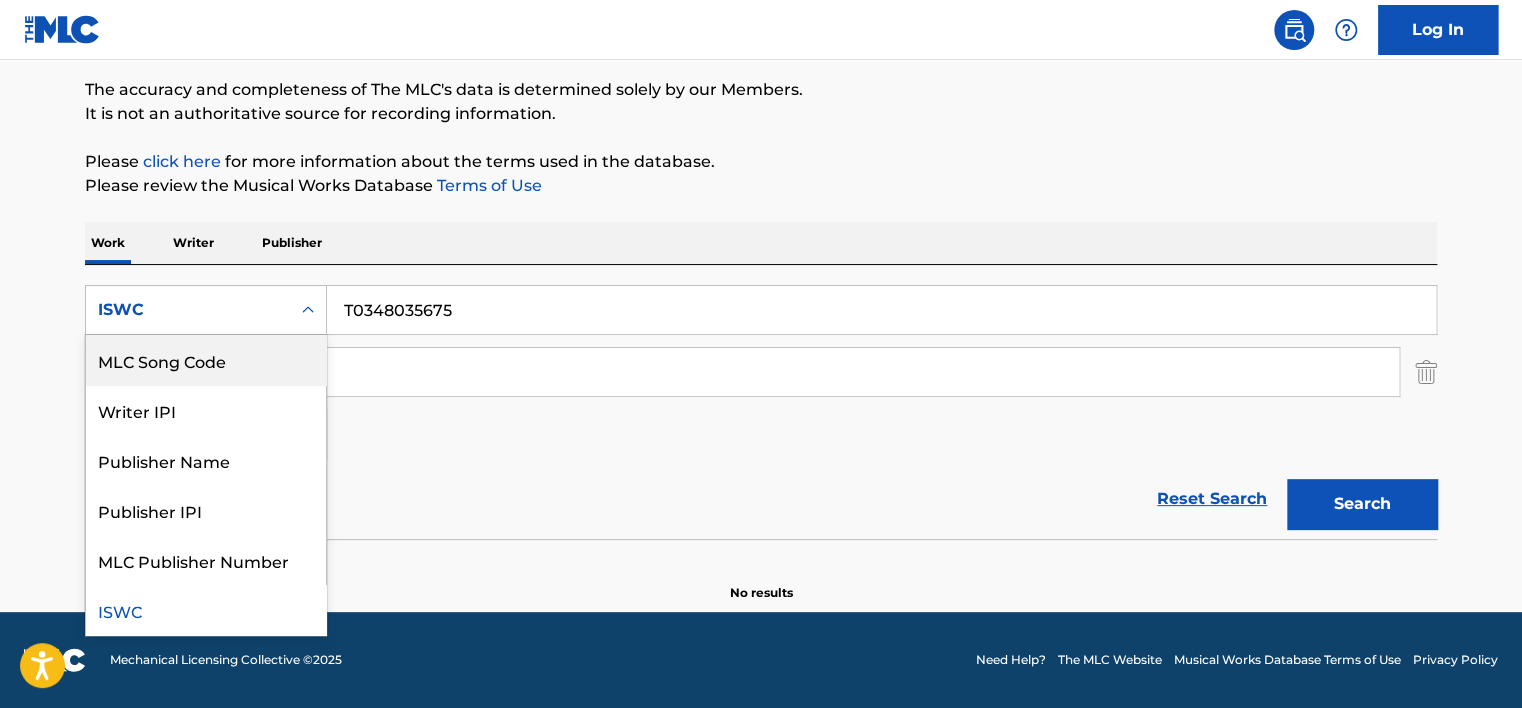 scroll, scrollTop: 0, scrollLeft: 0, axis: both 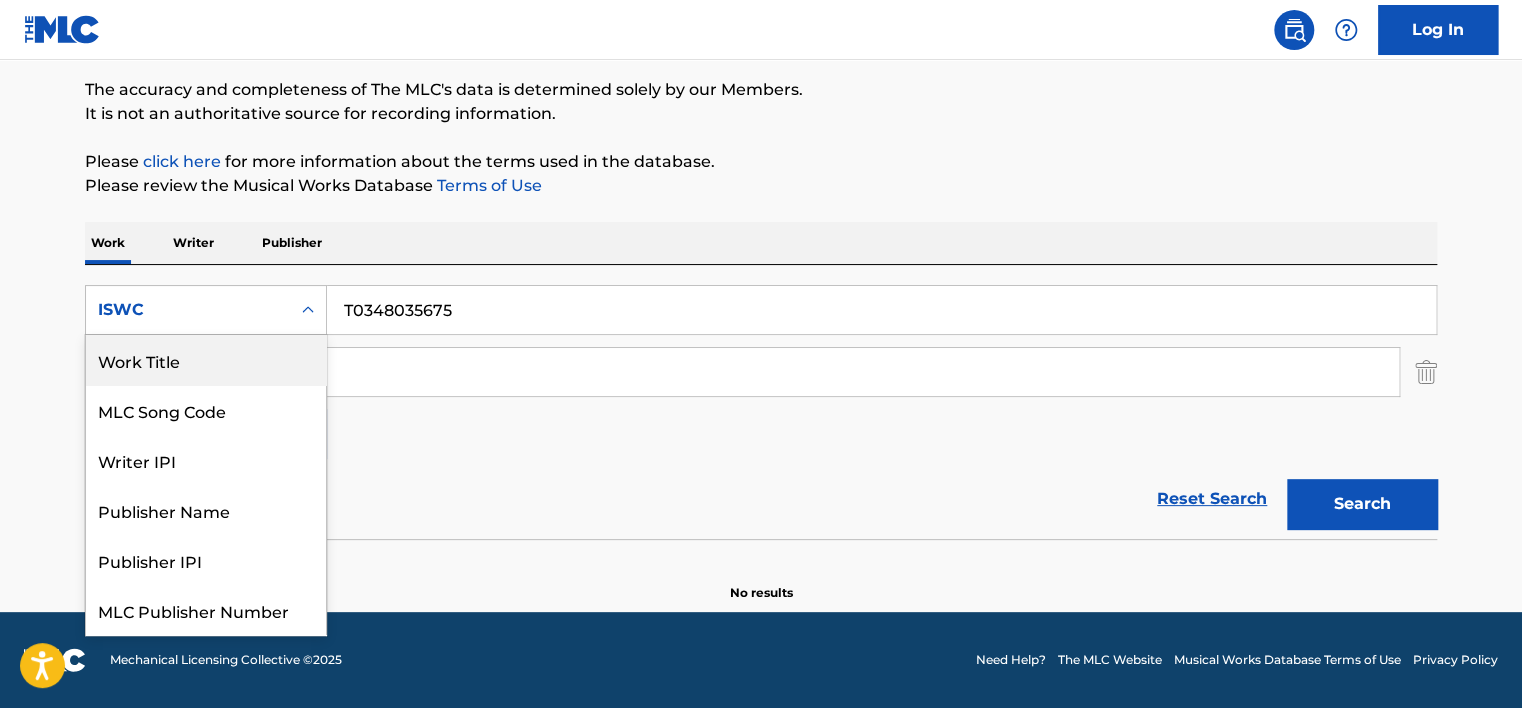 click on "Work Title" at bounding box center [206, 360] 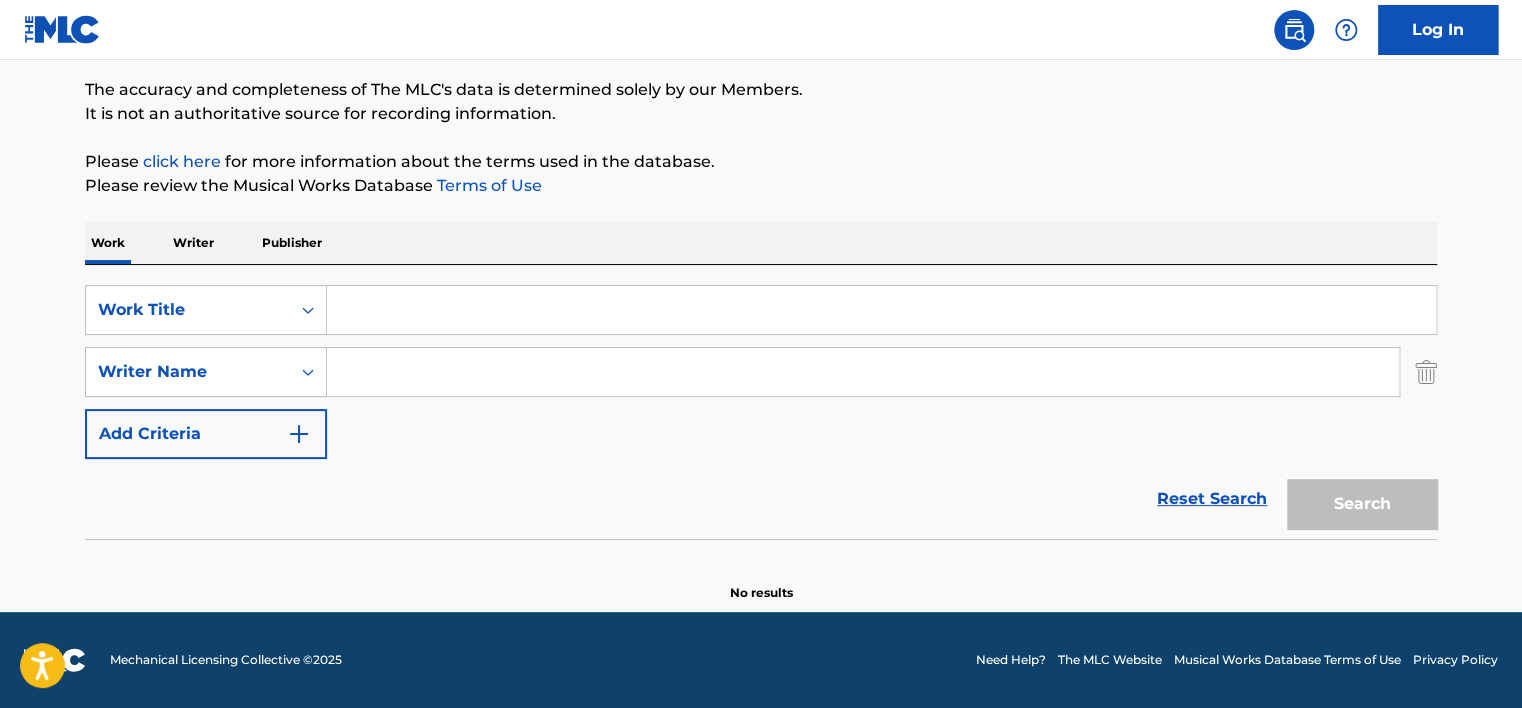 click at bounding box center (881, 310) 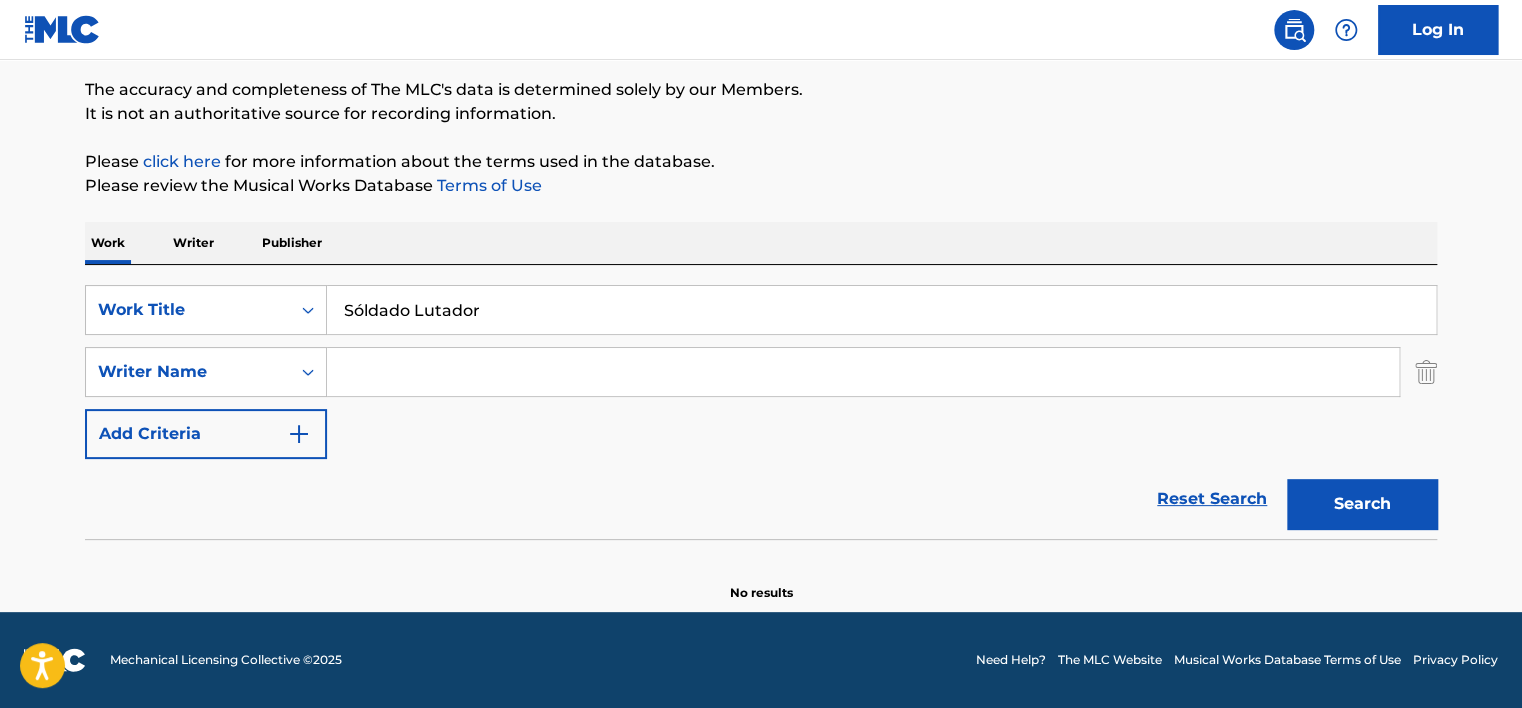 click on "Sóldado Lutador" at bounding box center (881, 310) 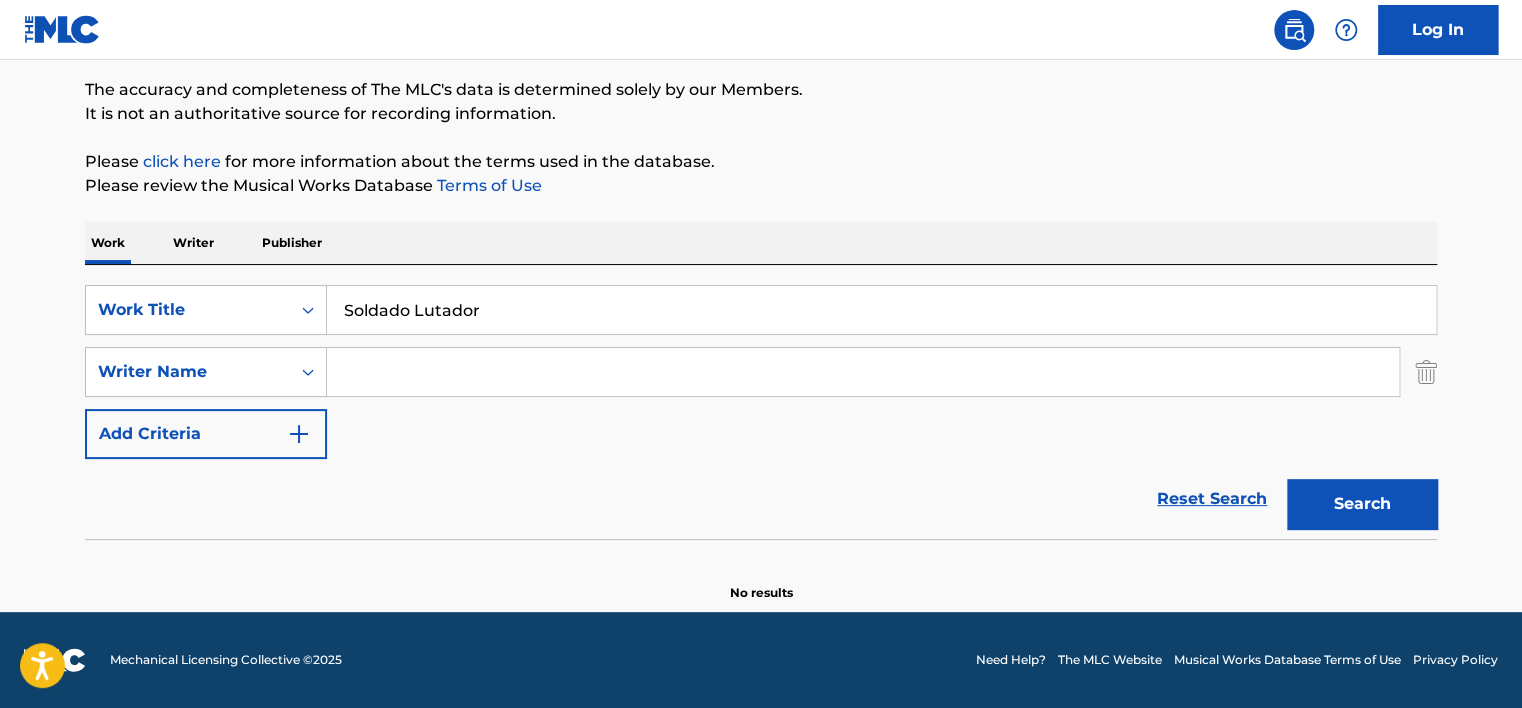 type on "Soldado Lutador" 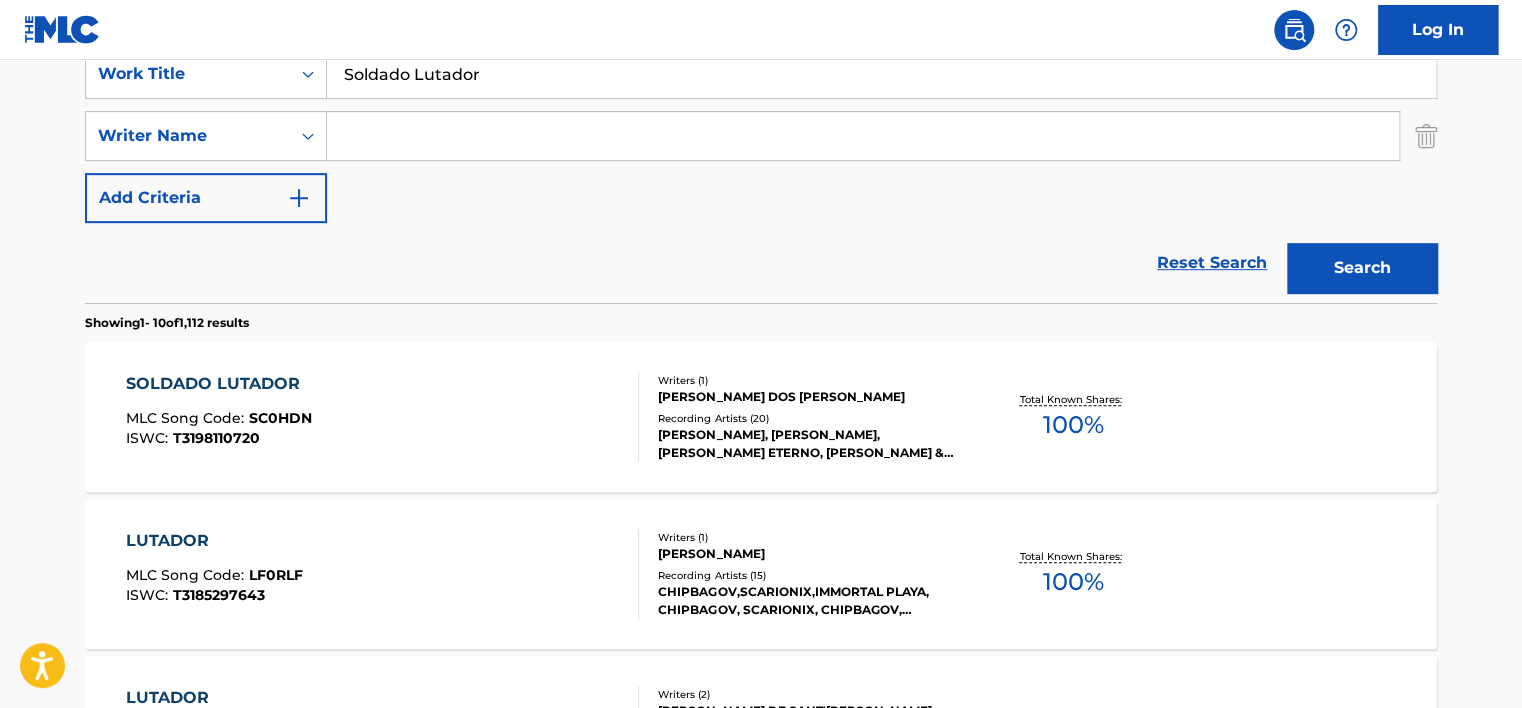 scroll, scrollTop: 424, scrollLeft: 0, axis: vertical 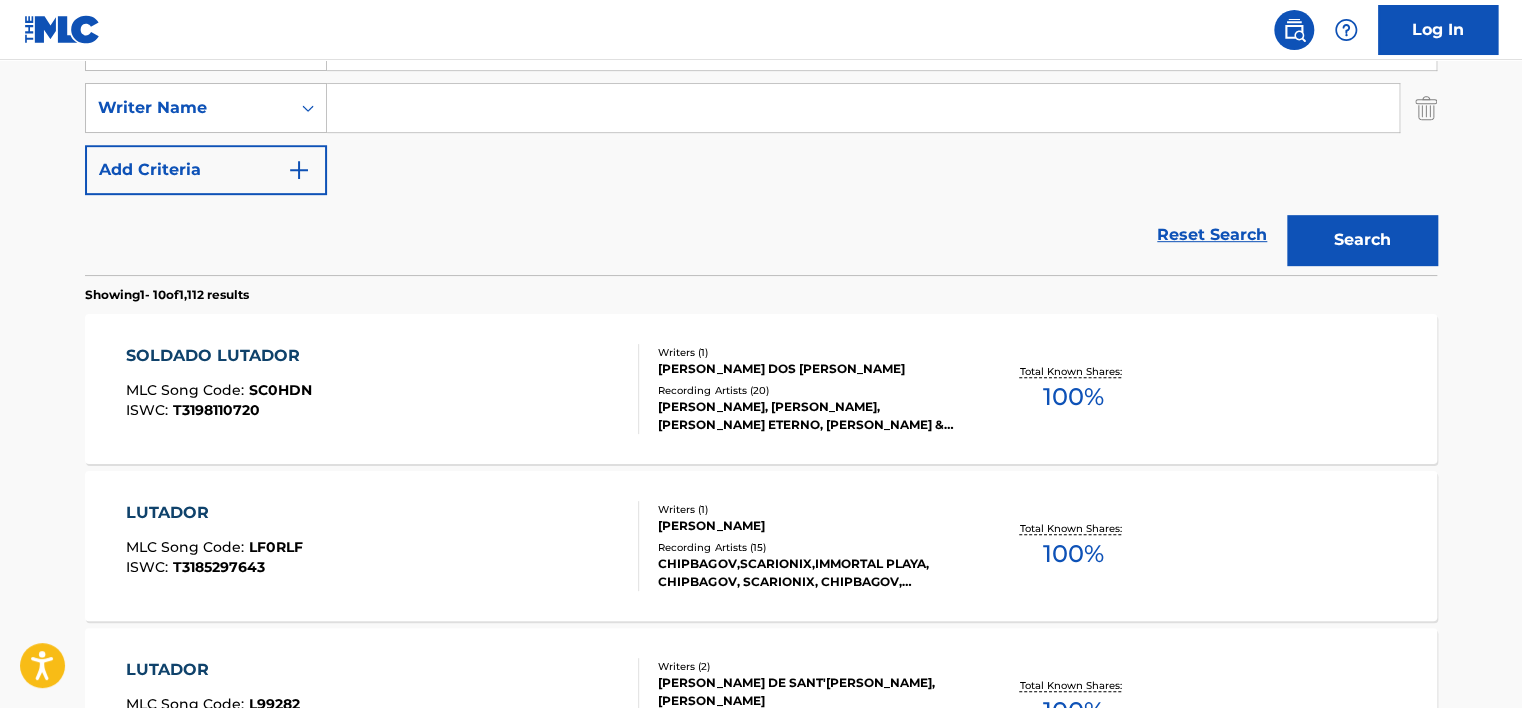 click on "SOLDADO LUTADOR MLC Song Code : SC0HDN ISWC : T3198110720" at bounding box center [383, 389] 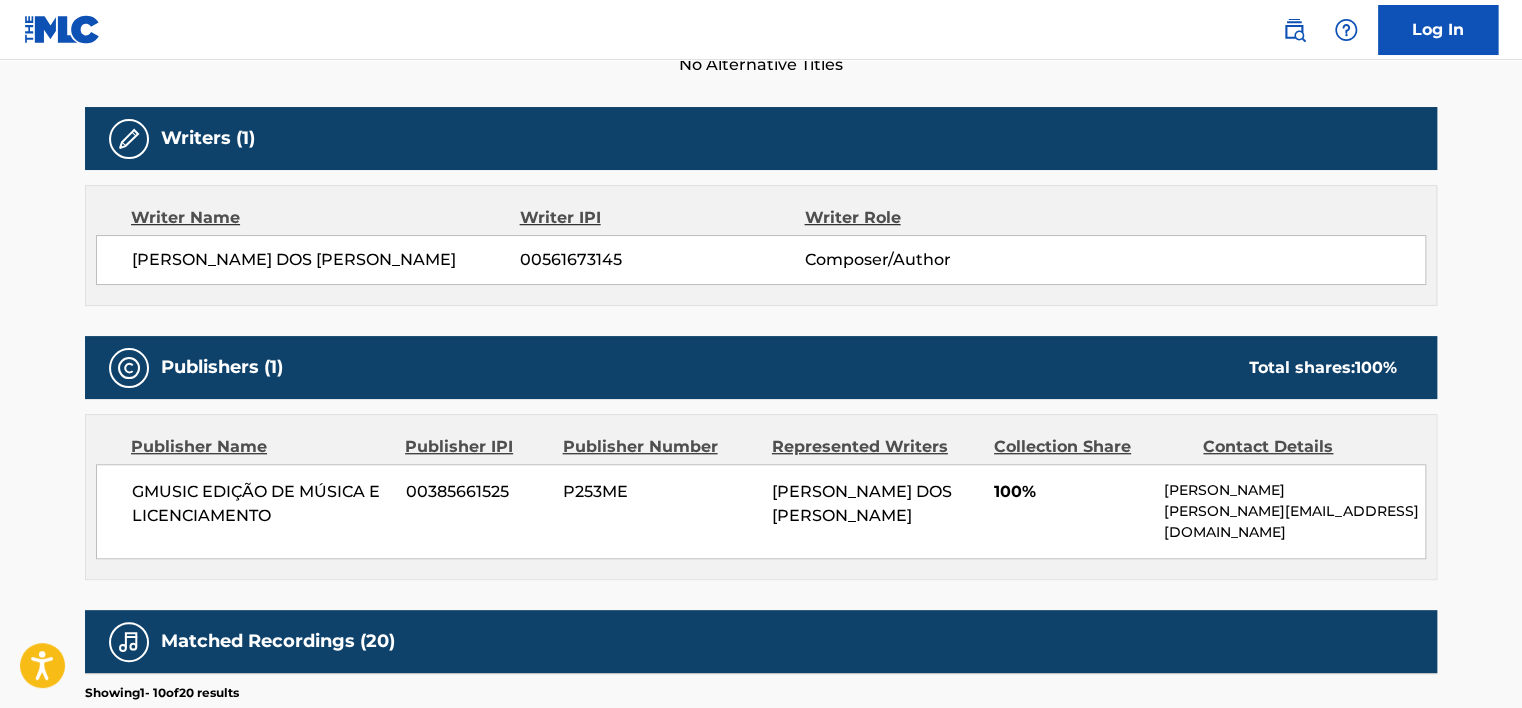 scroll, scrollTop: 600, scrollLeft: 0, axis: vertical 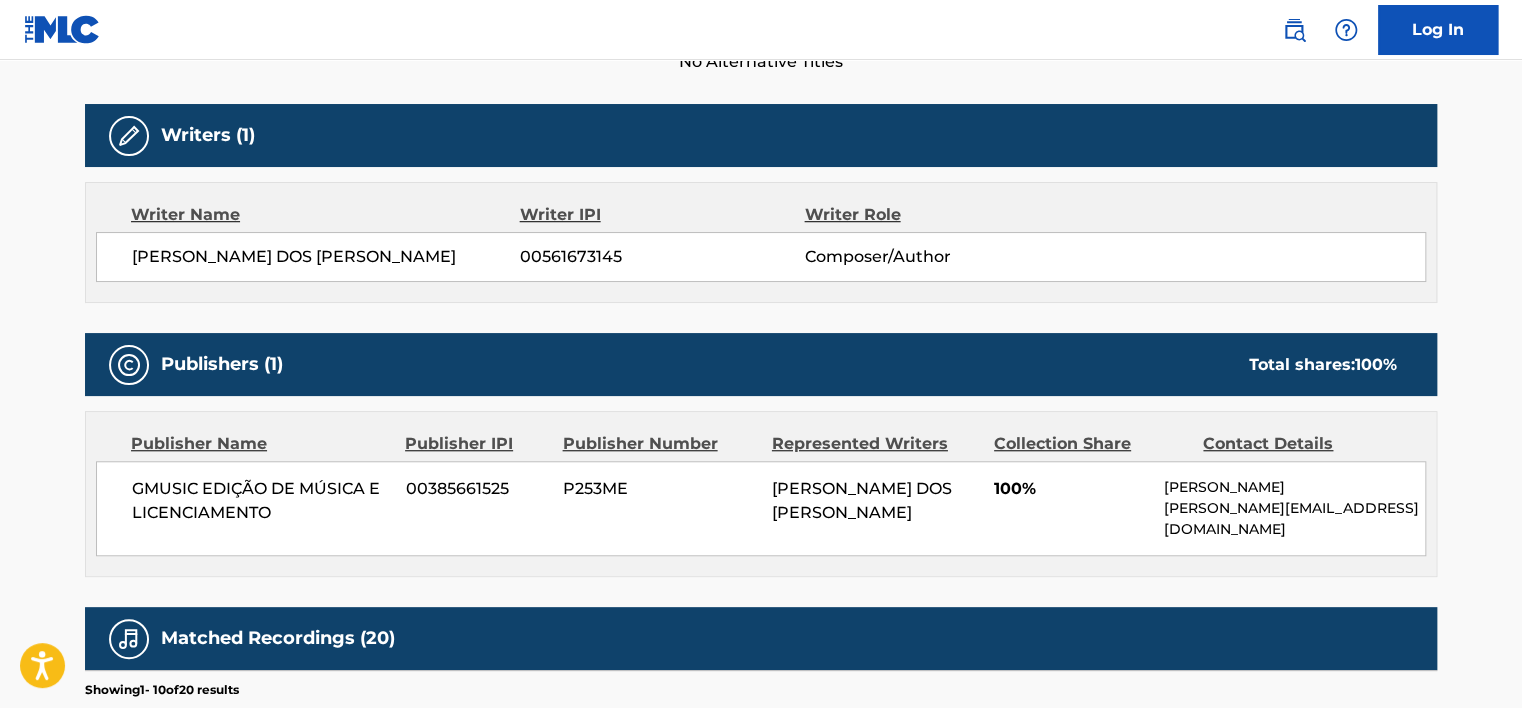 click on "00561673145" at bounding box center (662, 257) 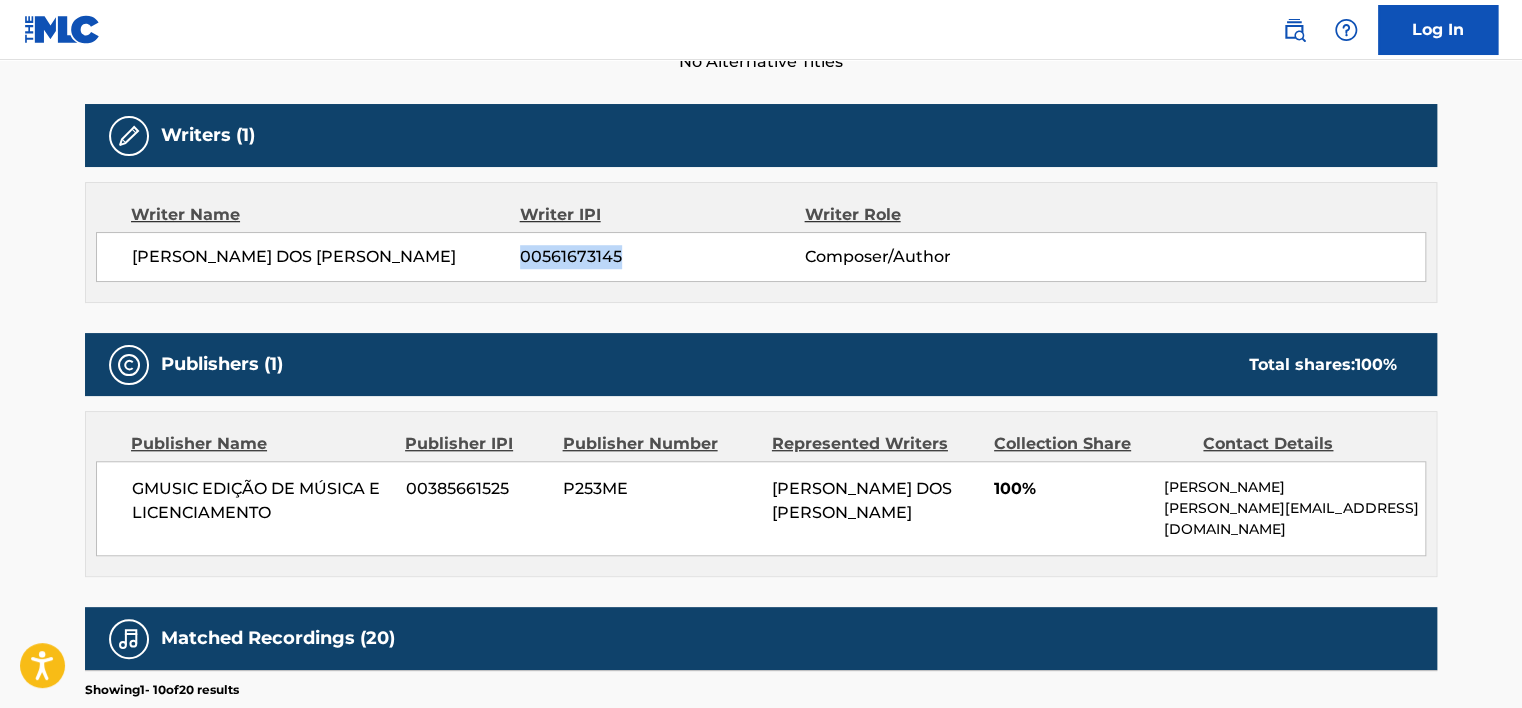 click on "00561673145" at bounding box center [662, 257] 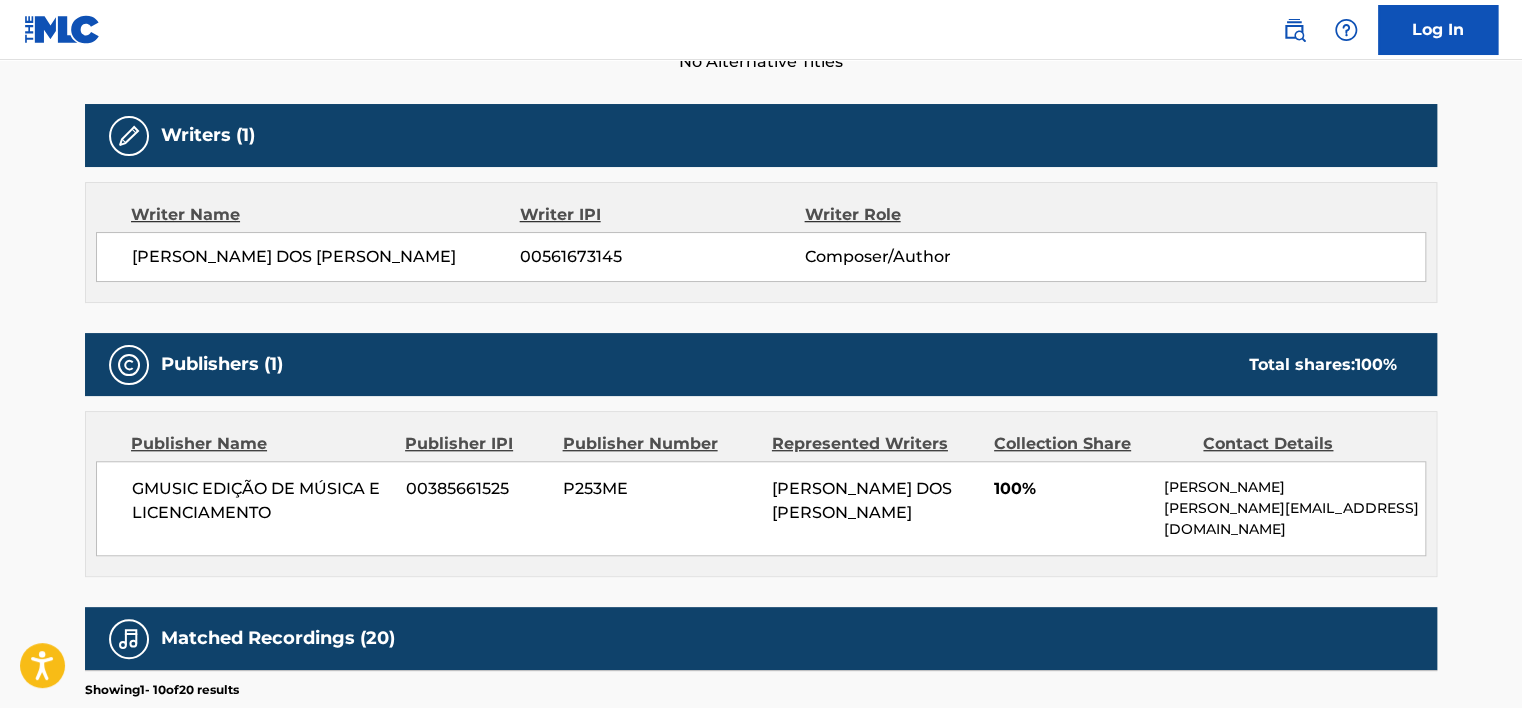 click on "[PERSON_NAME] DOS [PERSON_NAME]" at bounding box center (326, 257) 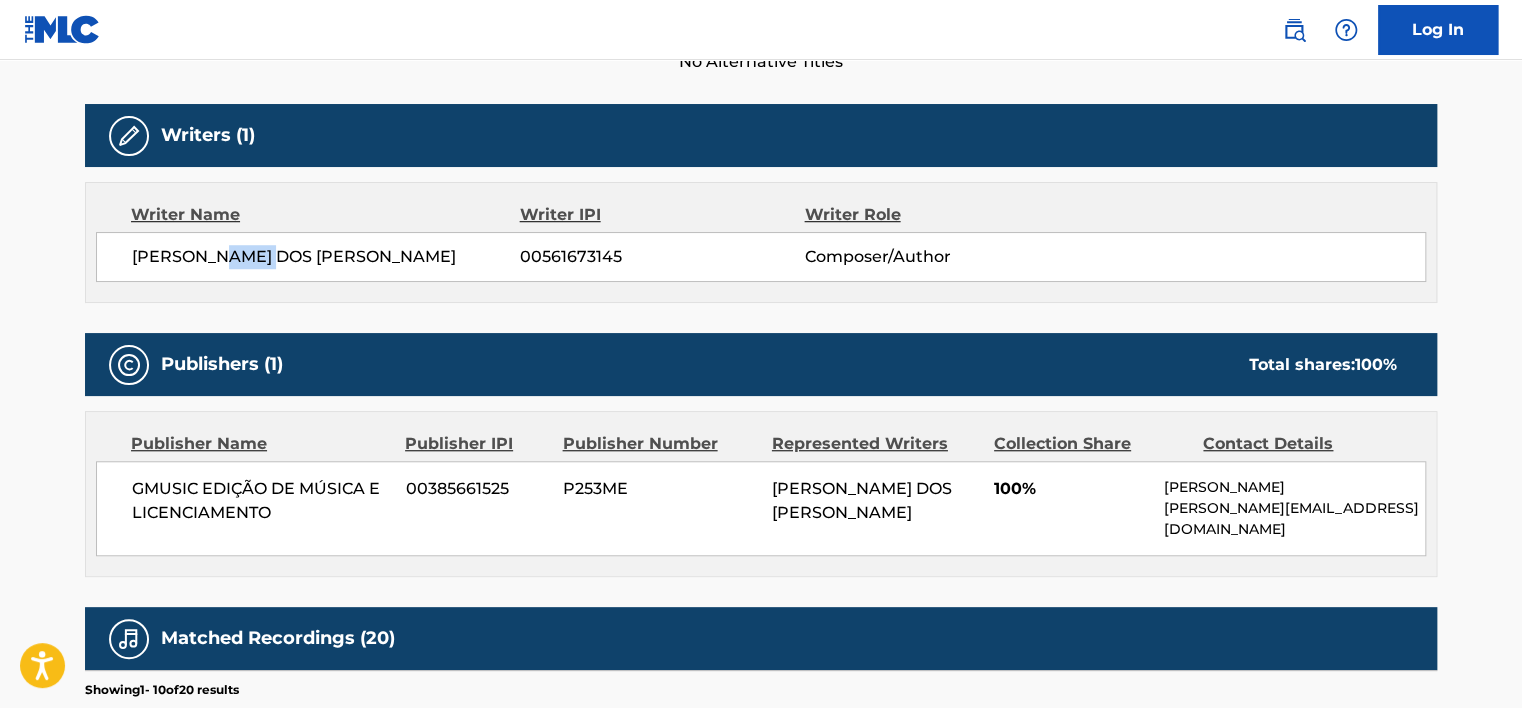 click on "[PERSON_NAME] DOS [PERSON_NAME]" at bounding box center (326, 257) 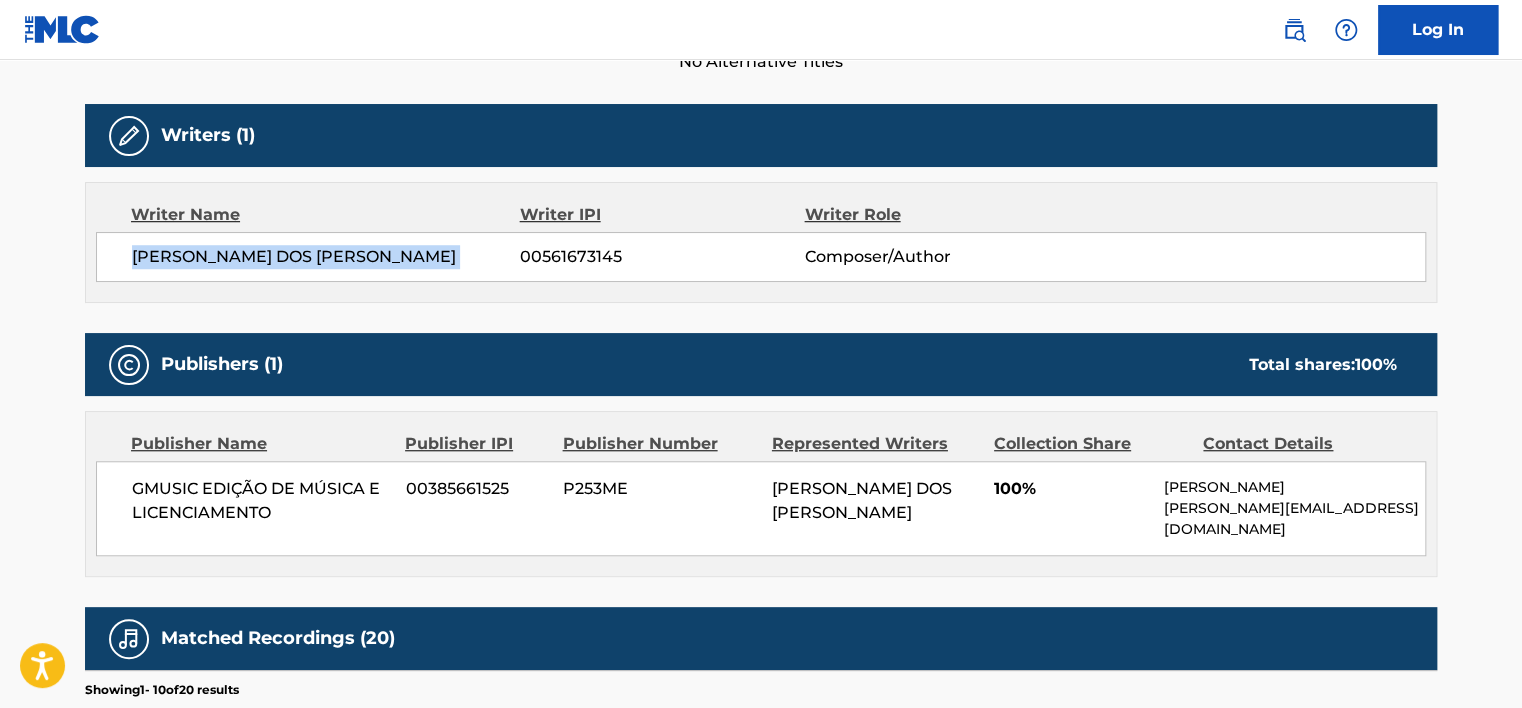 click on "[PERSON_NAME] DOS [PERSON_NAME]" at bounding box center [326, 257] 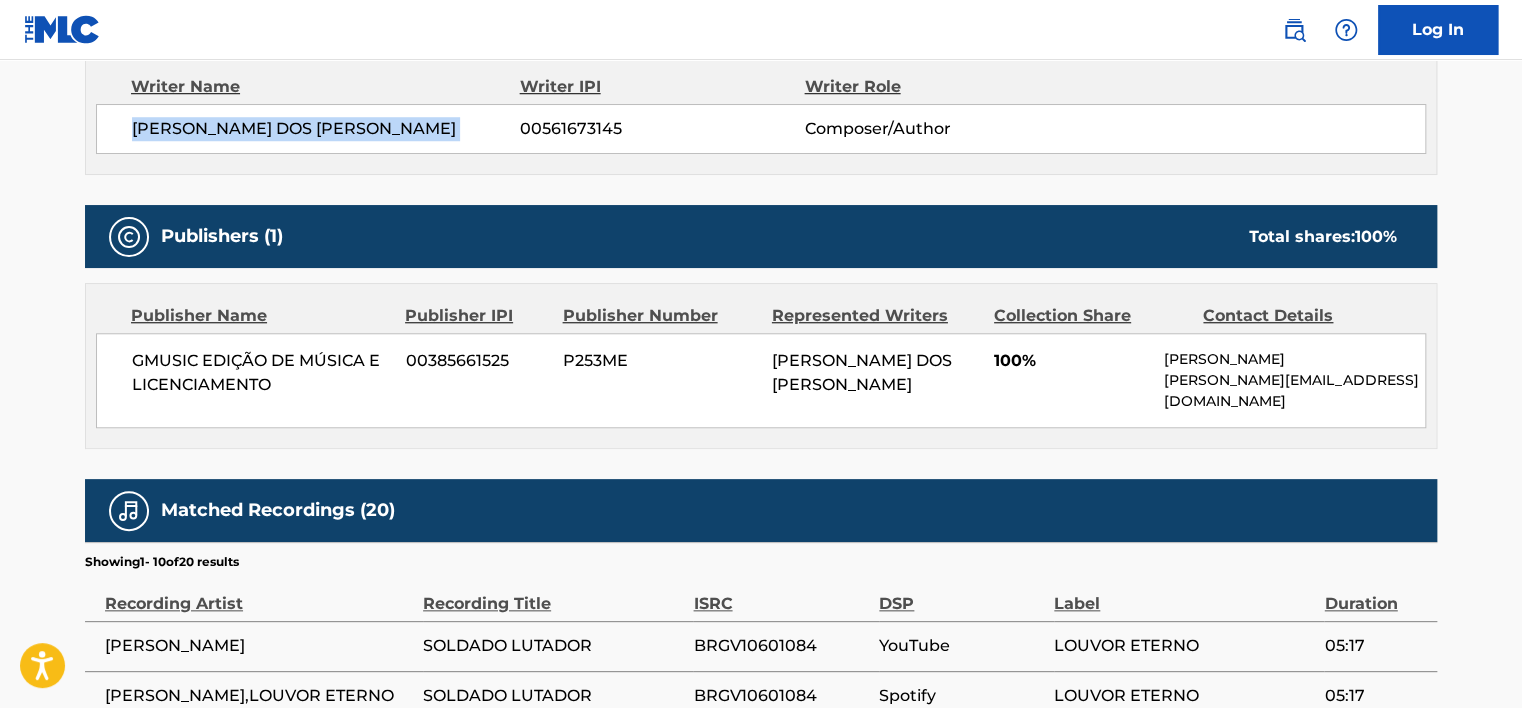 scroll, scrollTop: 800, scrollLeft: 0, axis: vertical 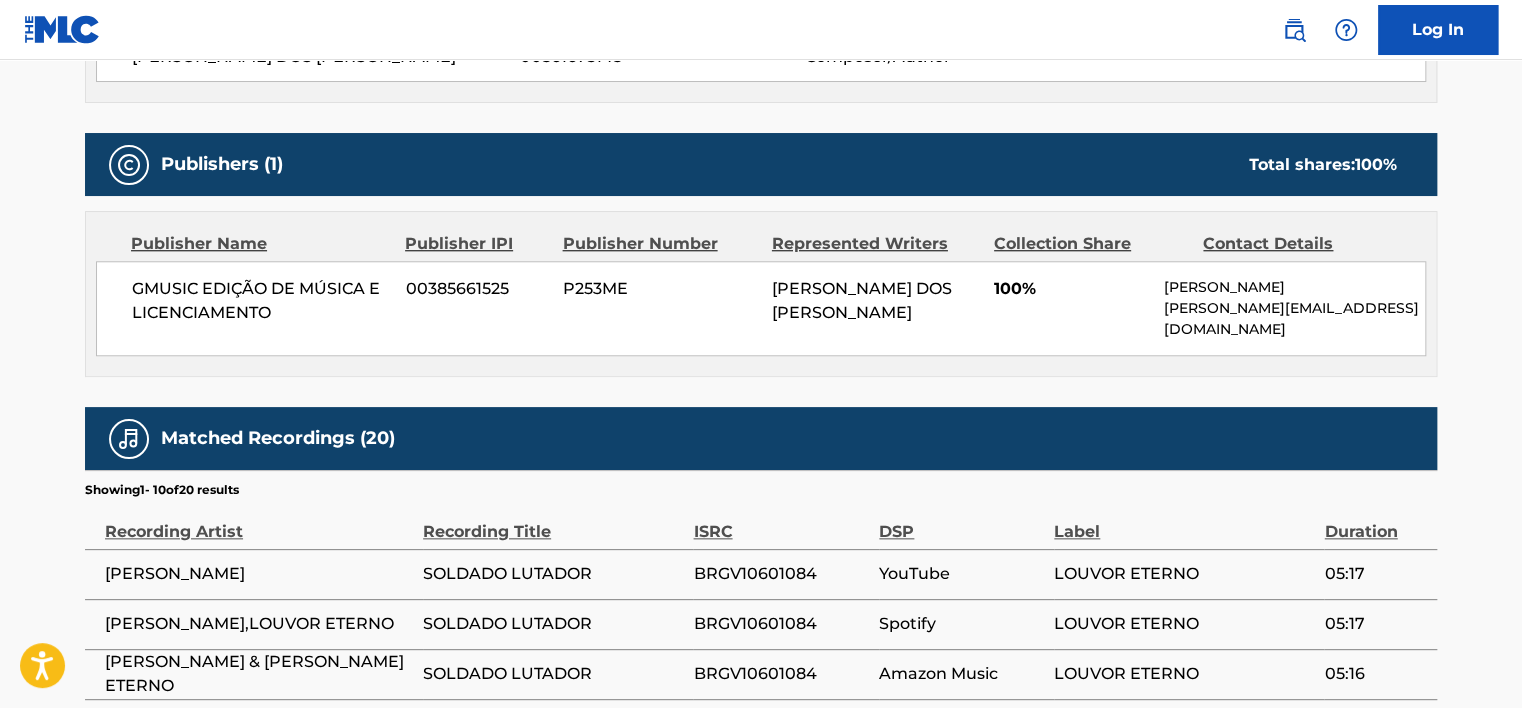 click on "GMUSIC EDIÇÃO DE MÚSICA E LICENCIAMENTO" at bounding box center (261, 301) 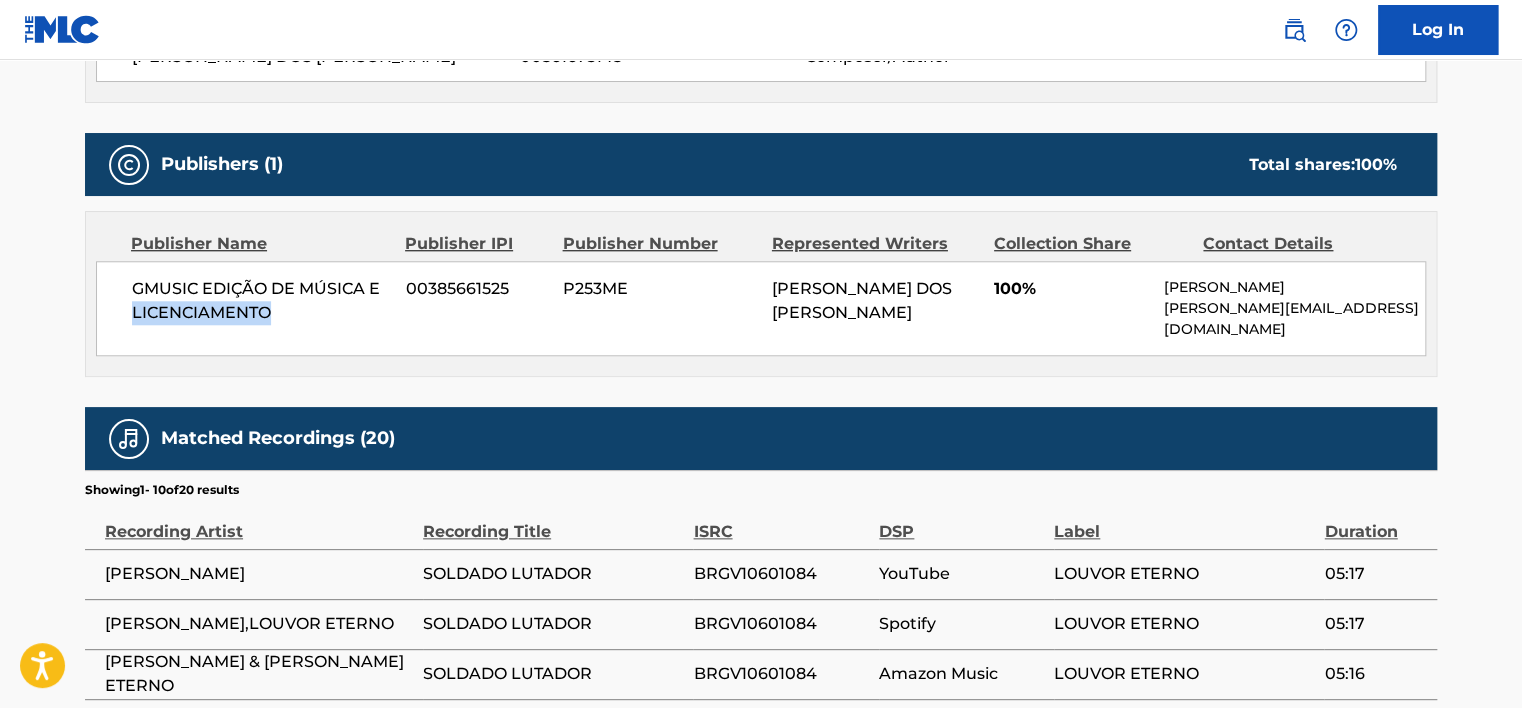 click on "GMUSIC EDIÇÃO DE MÚSICA E LICENCIAMENTO" at bounding box center [261, 301] 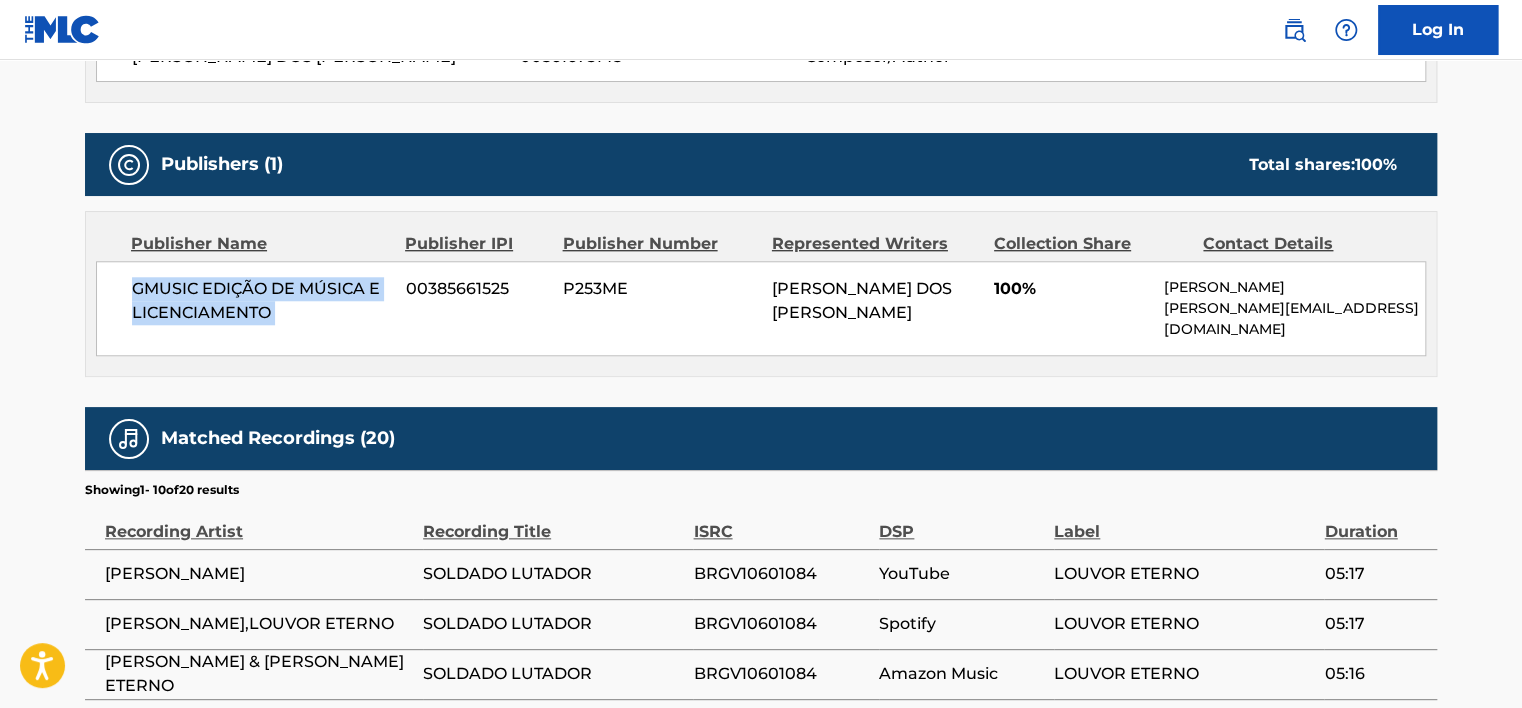click on "GMUSIC EDIÇÃO DE MÚSICA E LICENCIAMENTO" at bounding box center (261, 301) 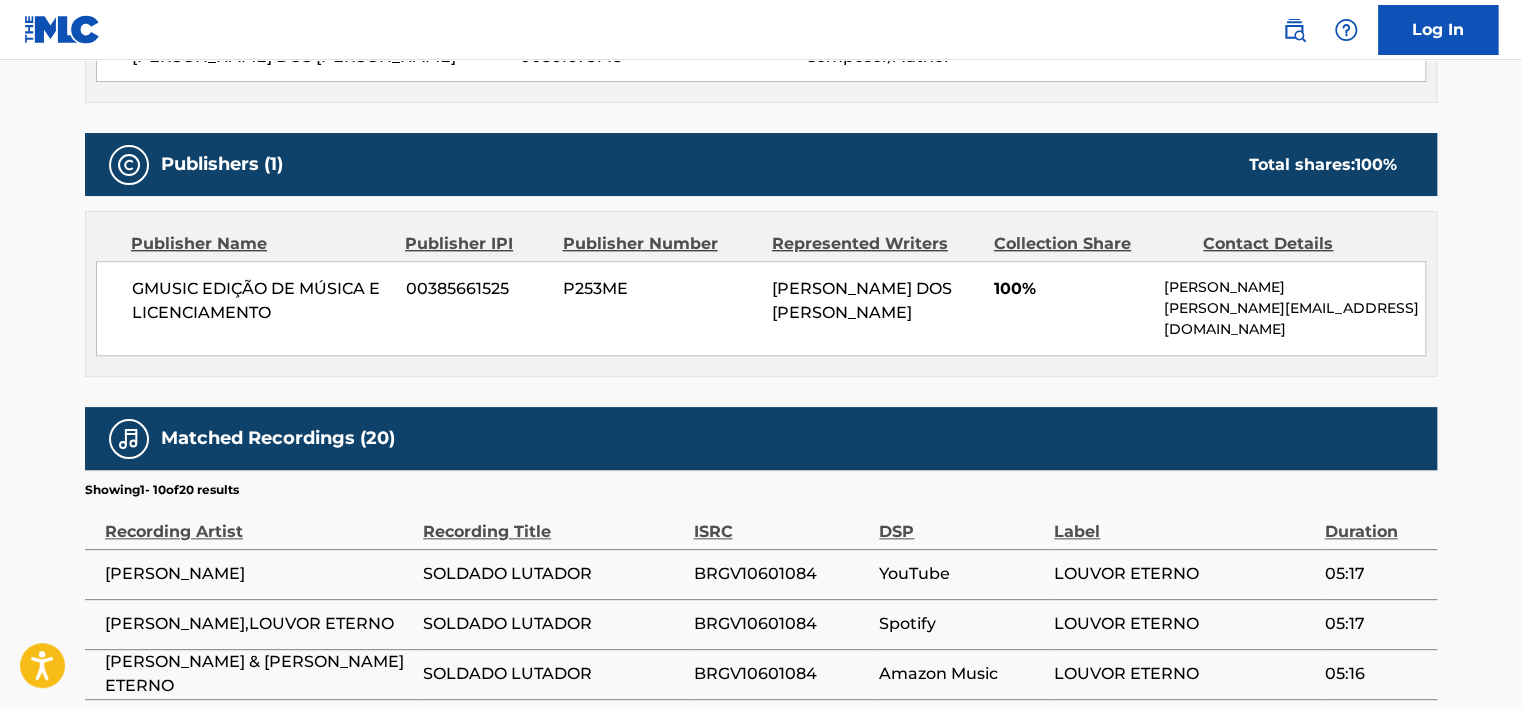 click on "00385661525" at bounding box center [477, 289] 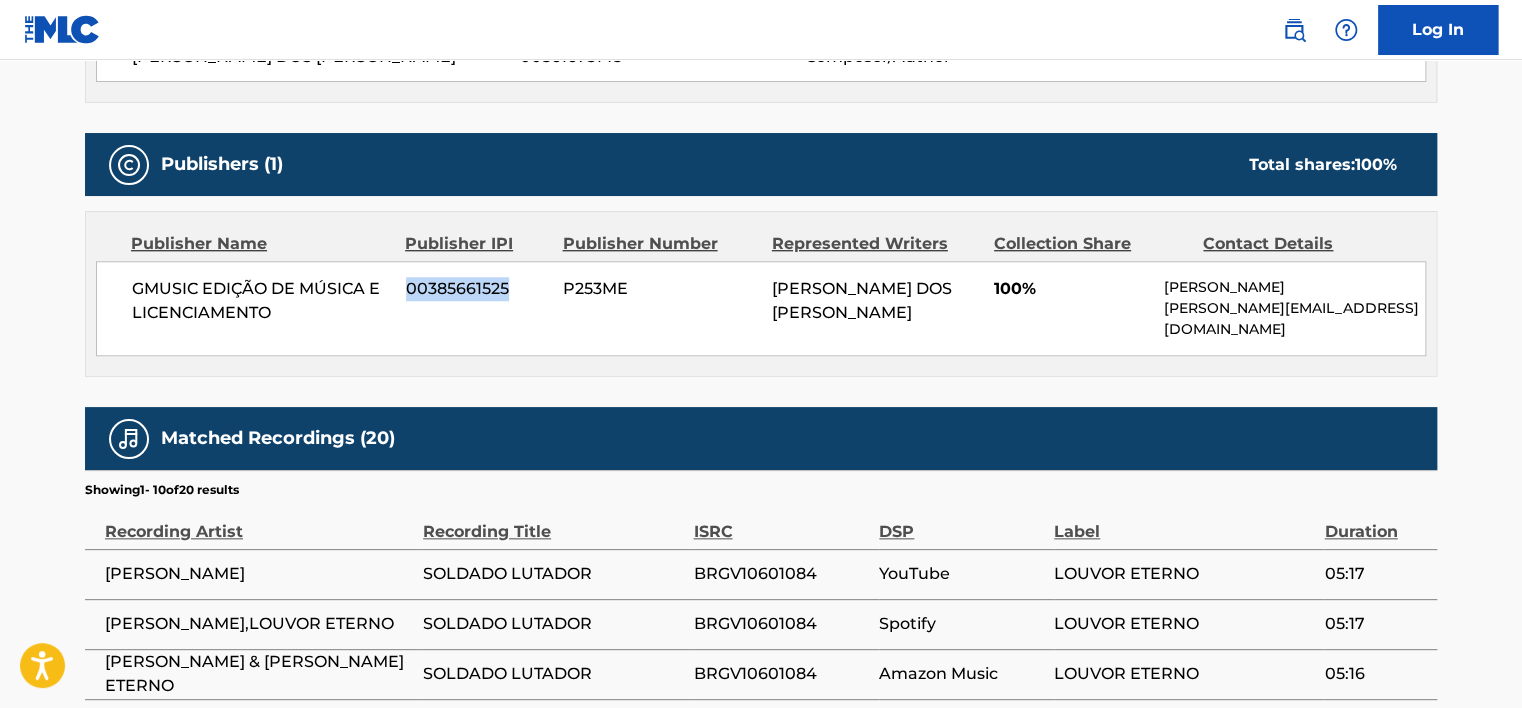 click on "00385661525" at bounding box center (477, 289) 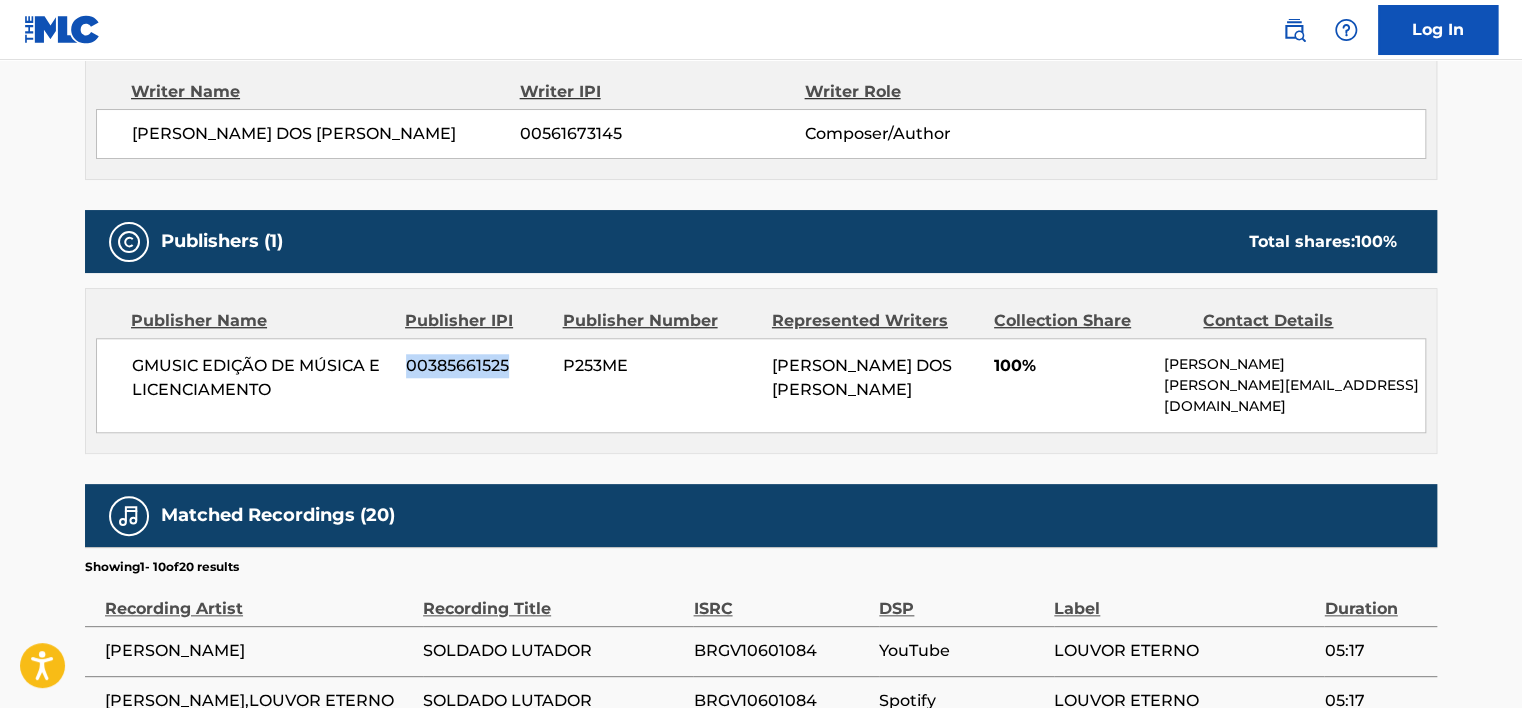 scroll, scrollTop: 300, scrollLeft: 0, axis: vertical 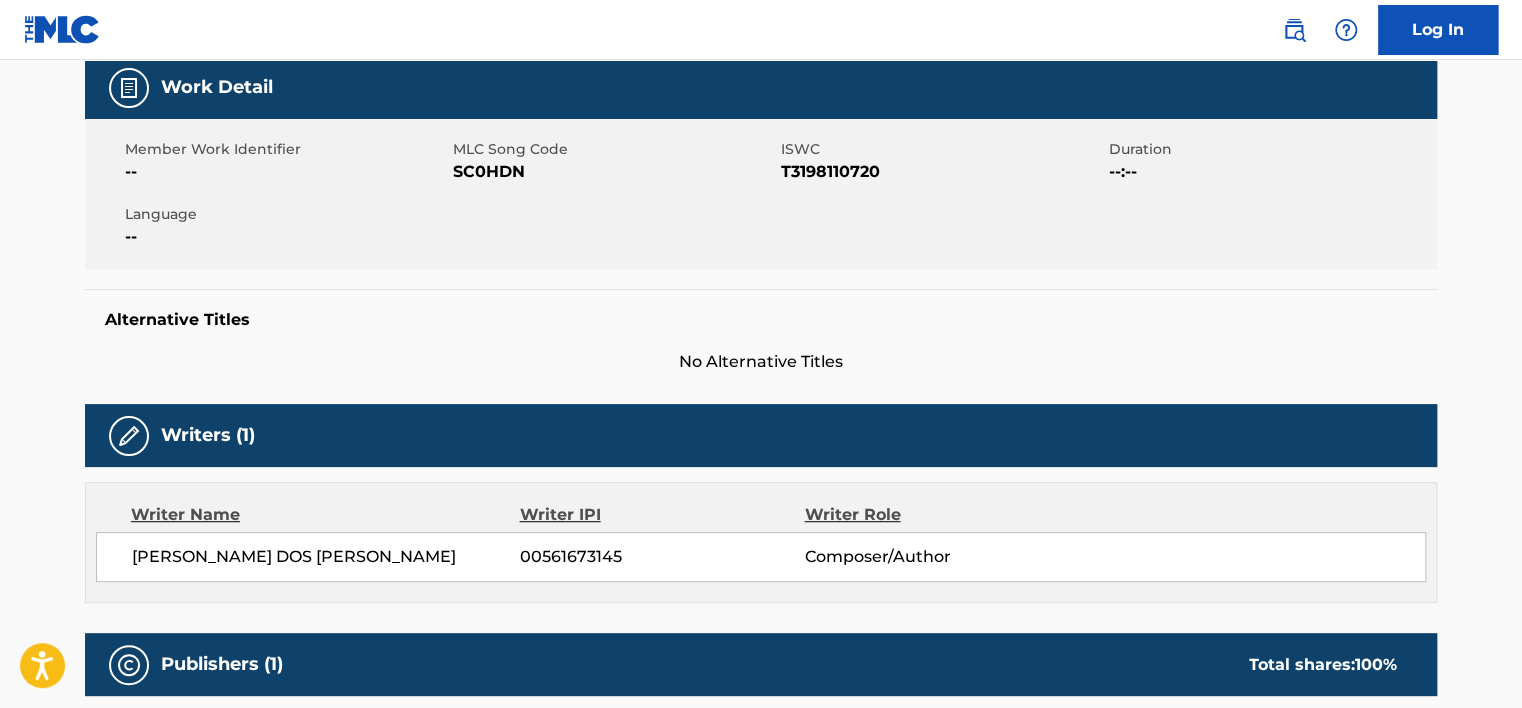 click on "SC0HDN" at bounding box center (614, 172) 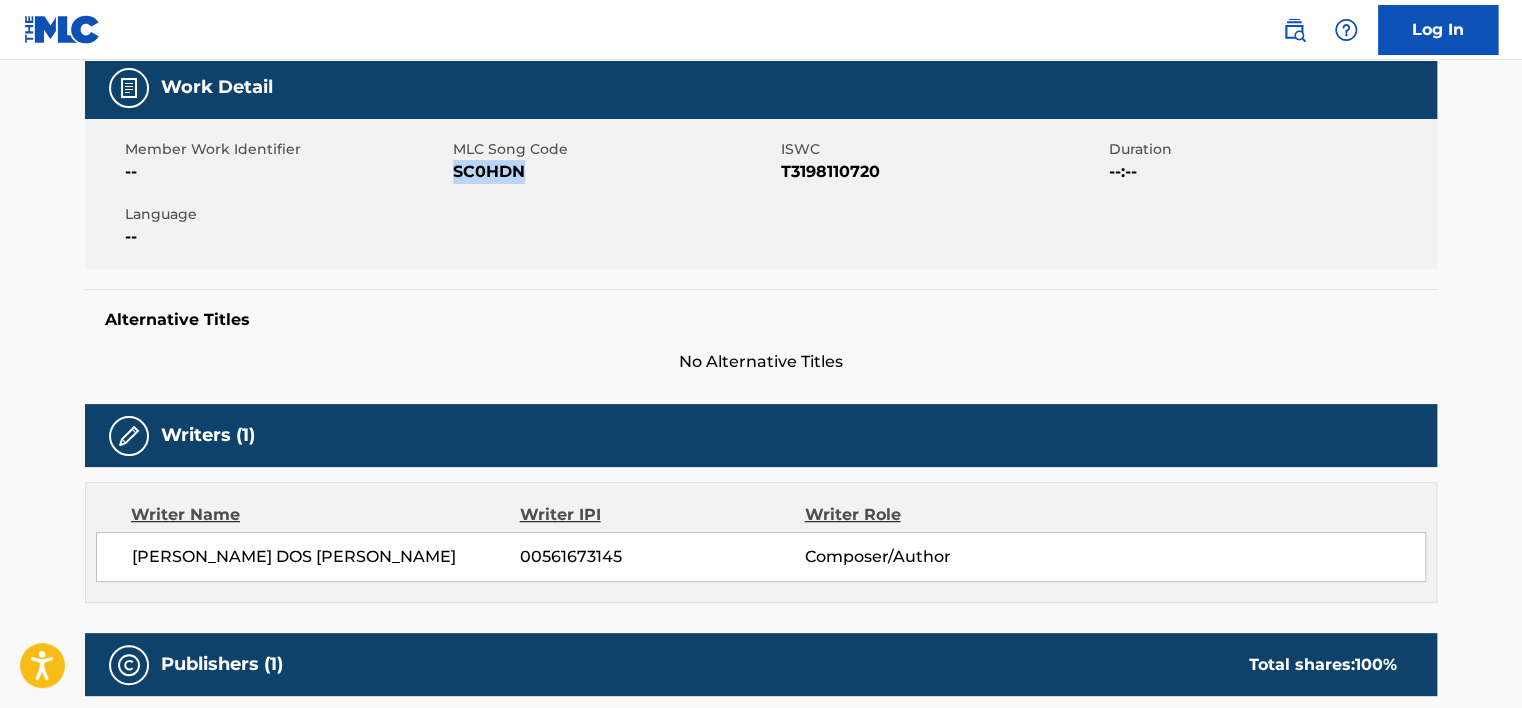click on "SC0HDN" at bounding box center (614, 172) 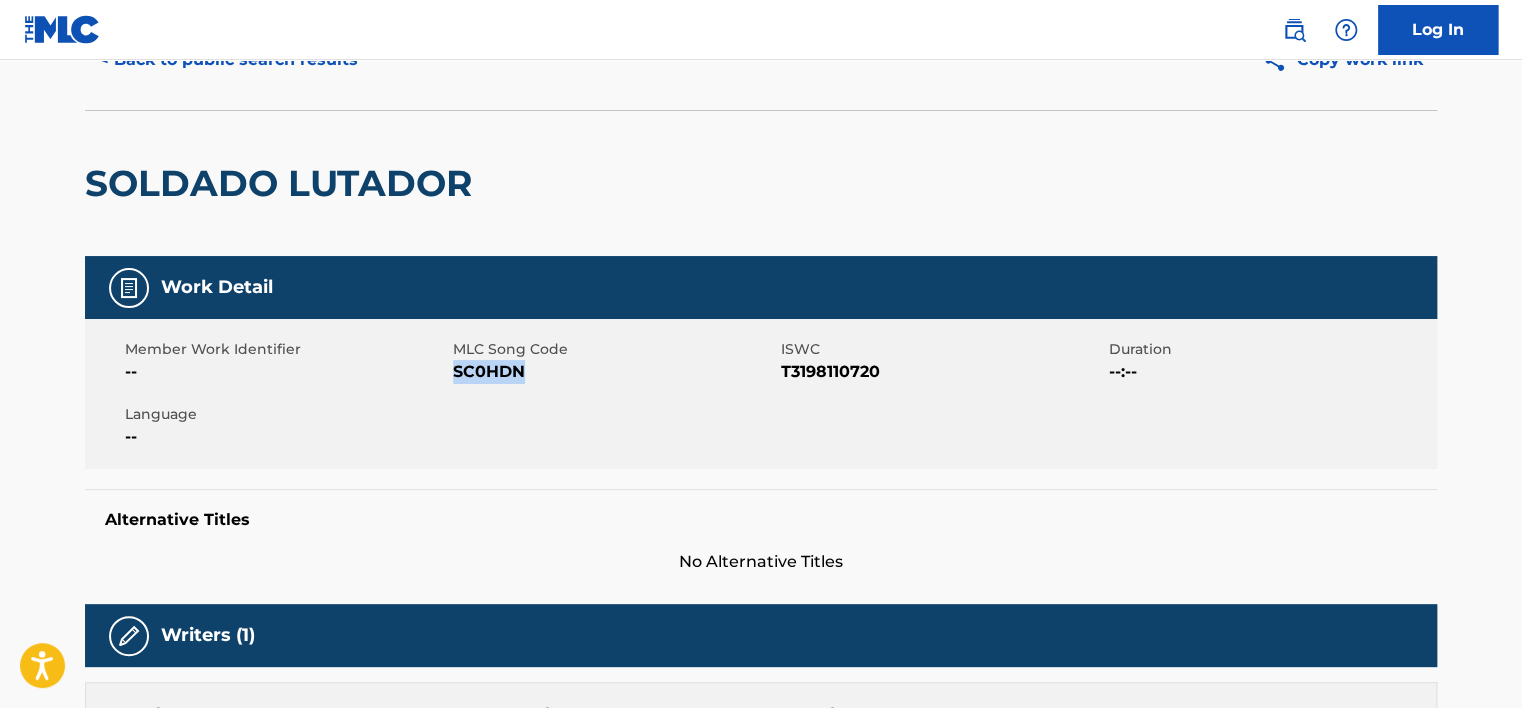 click on "< Back to public search results" at bounding box center [228, 60] 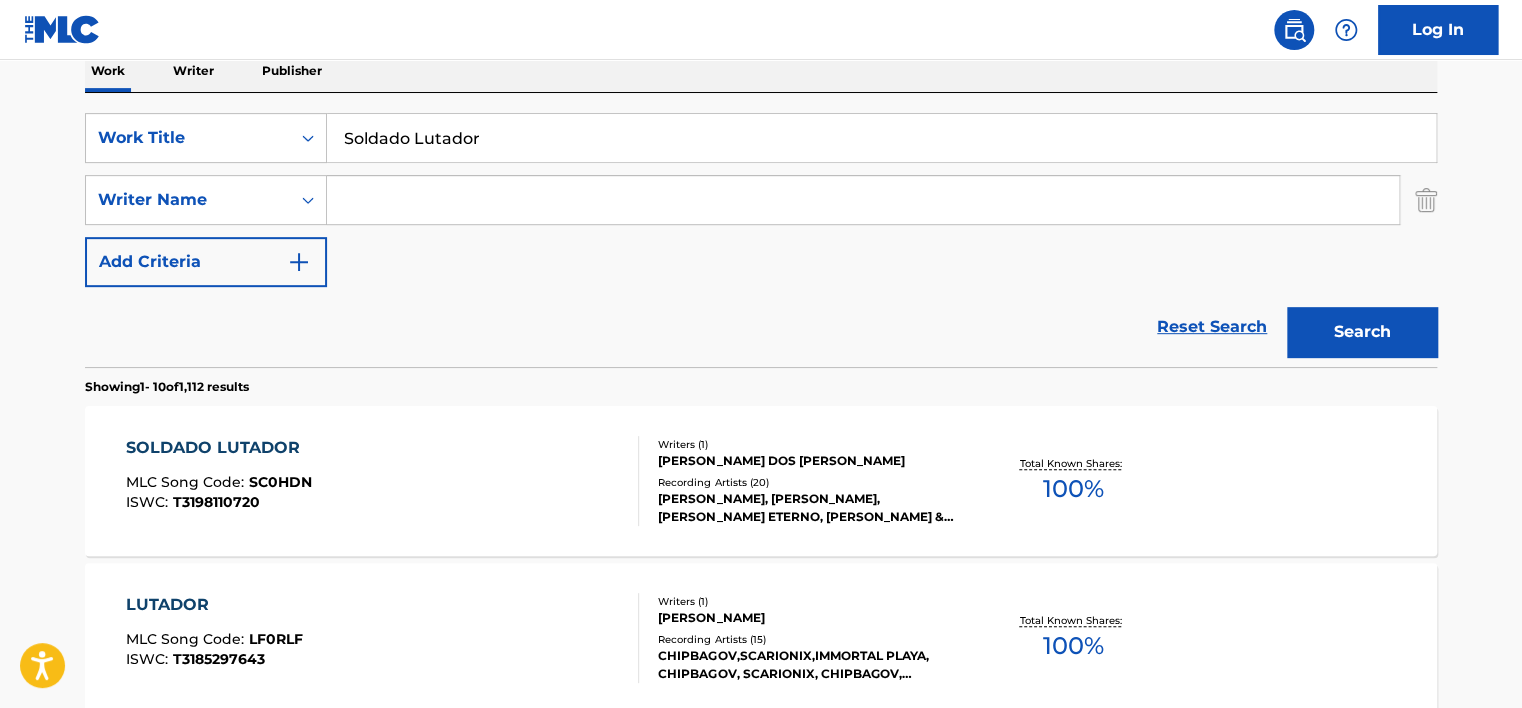 scroll, scrollTop: 324, scrollLeft: 0, axis: vertical 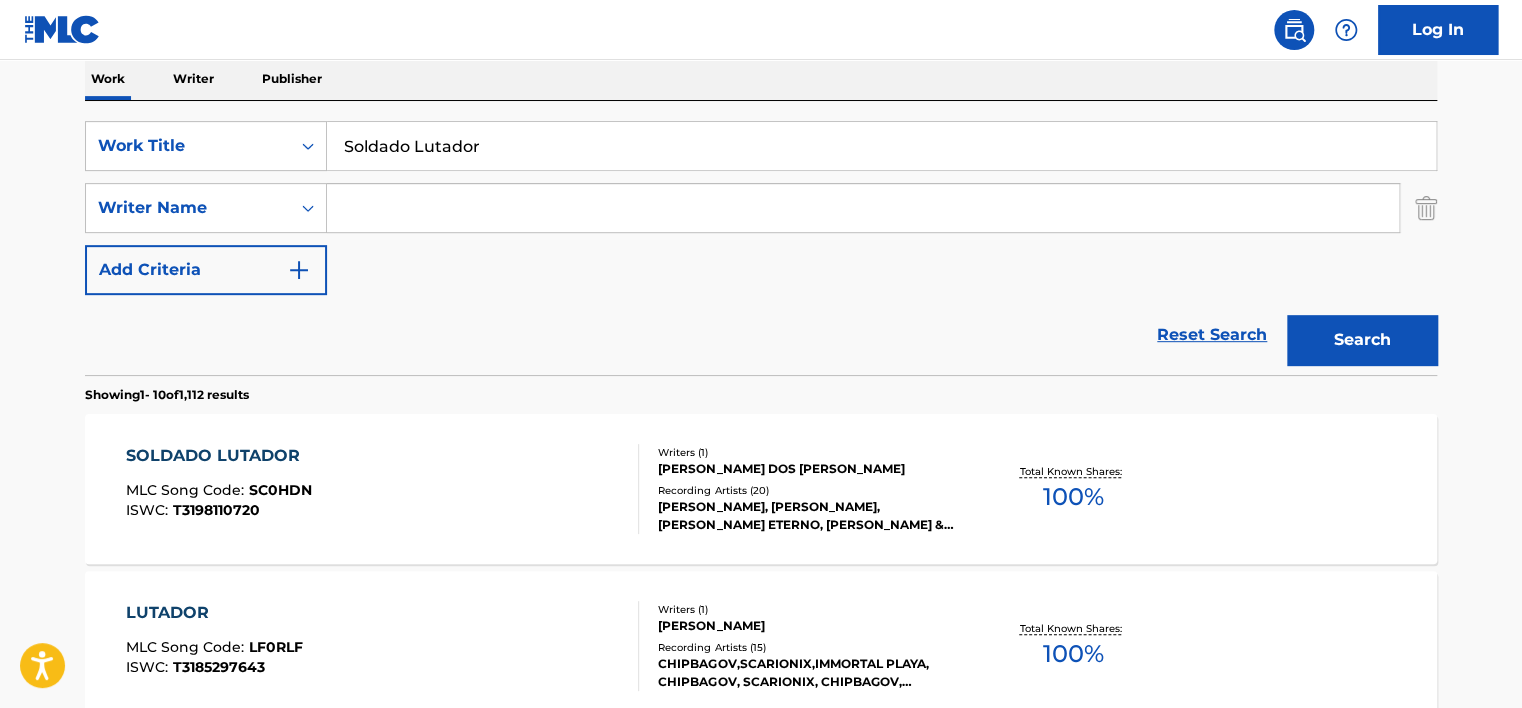 click on "Soldado Lutador" at bounding box center (881, 146) 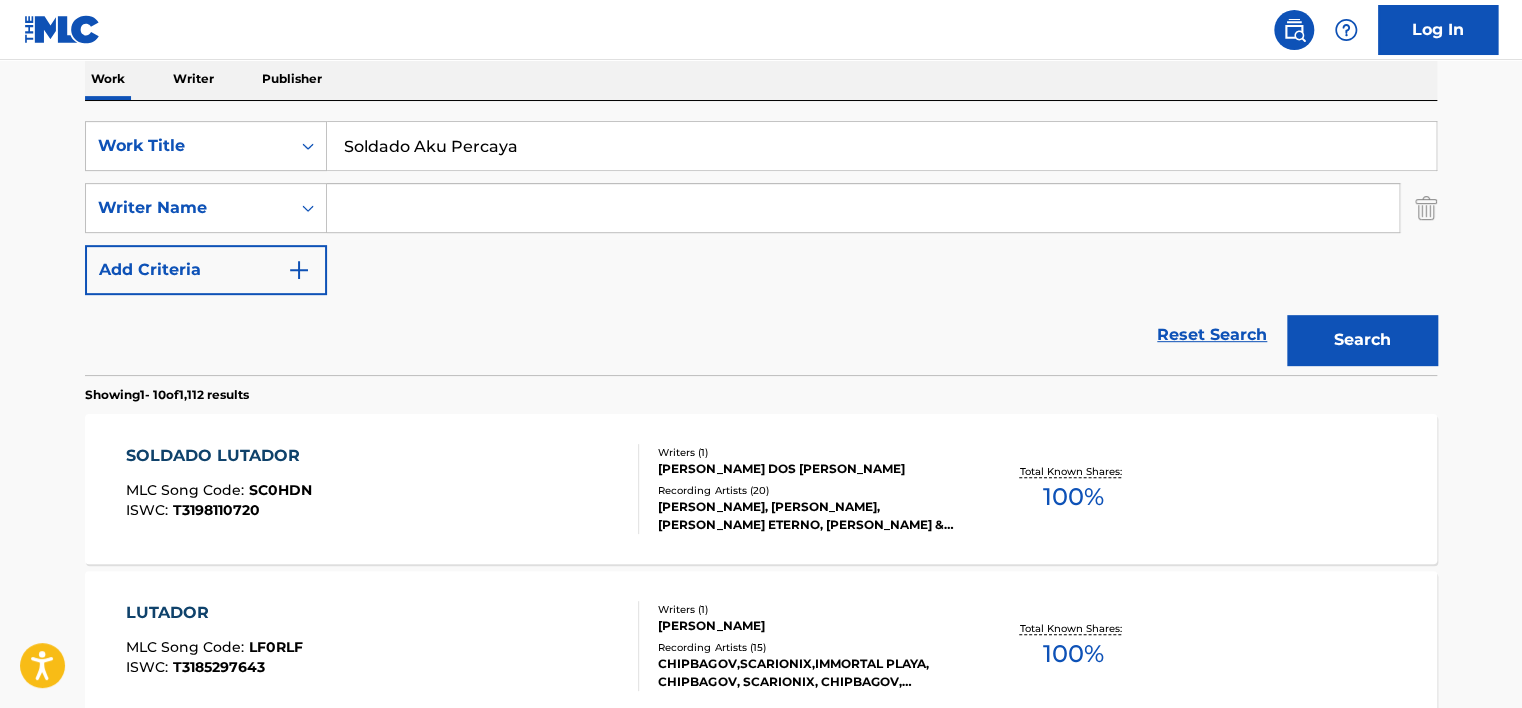 click on "Soldado Aku Percaya" at bounding box center [881, 146] 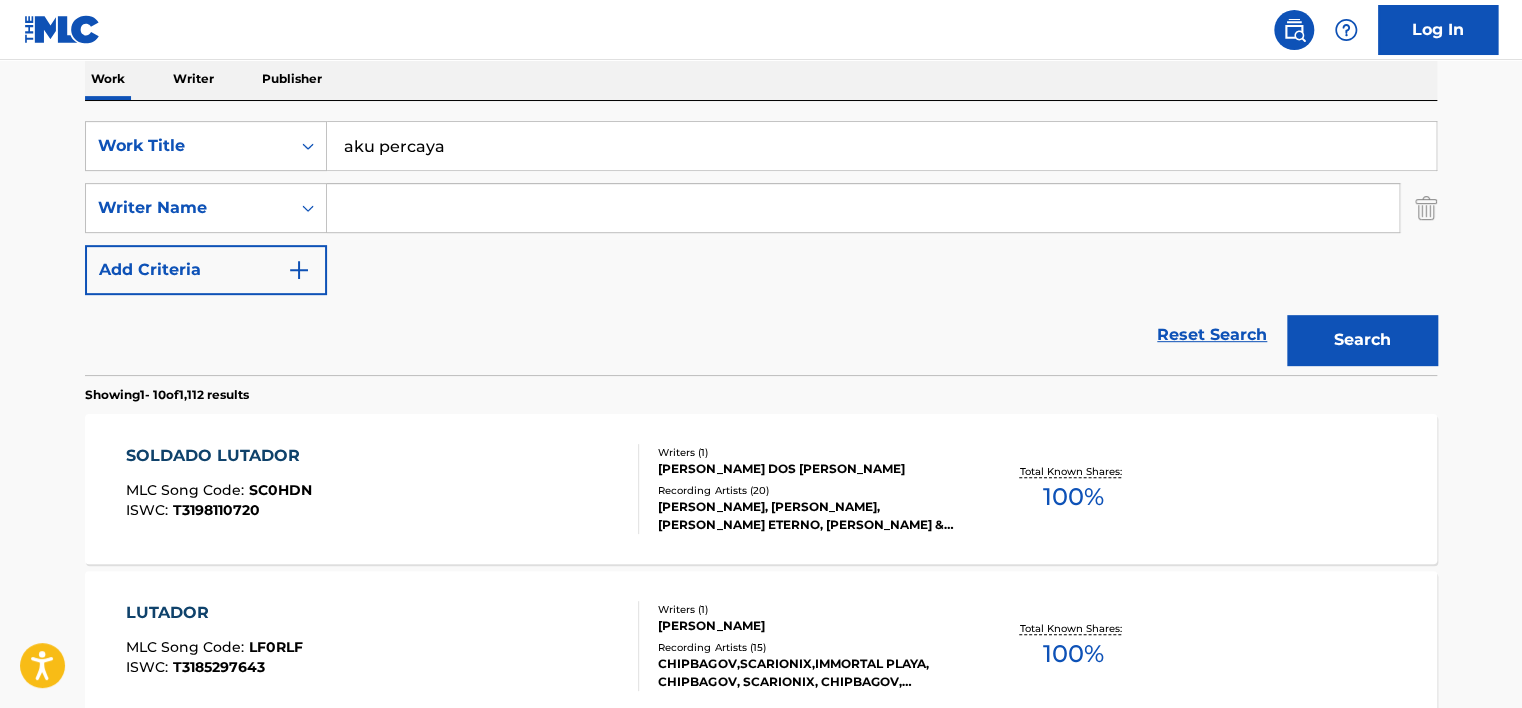 click on "Search" at bounding box center [1362, 340] 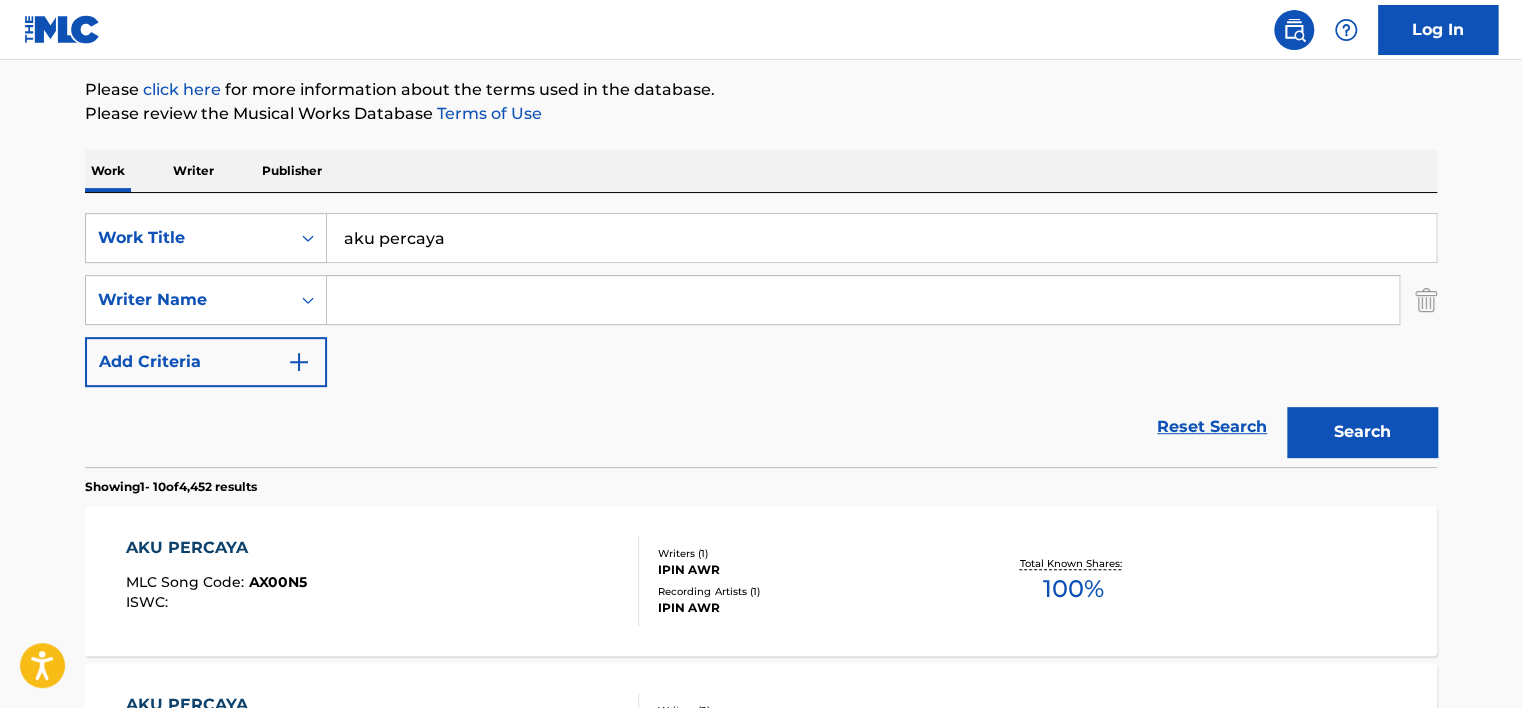 scroll, scrollTop: 224, scrollLeft: 0, axis: vertical 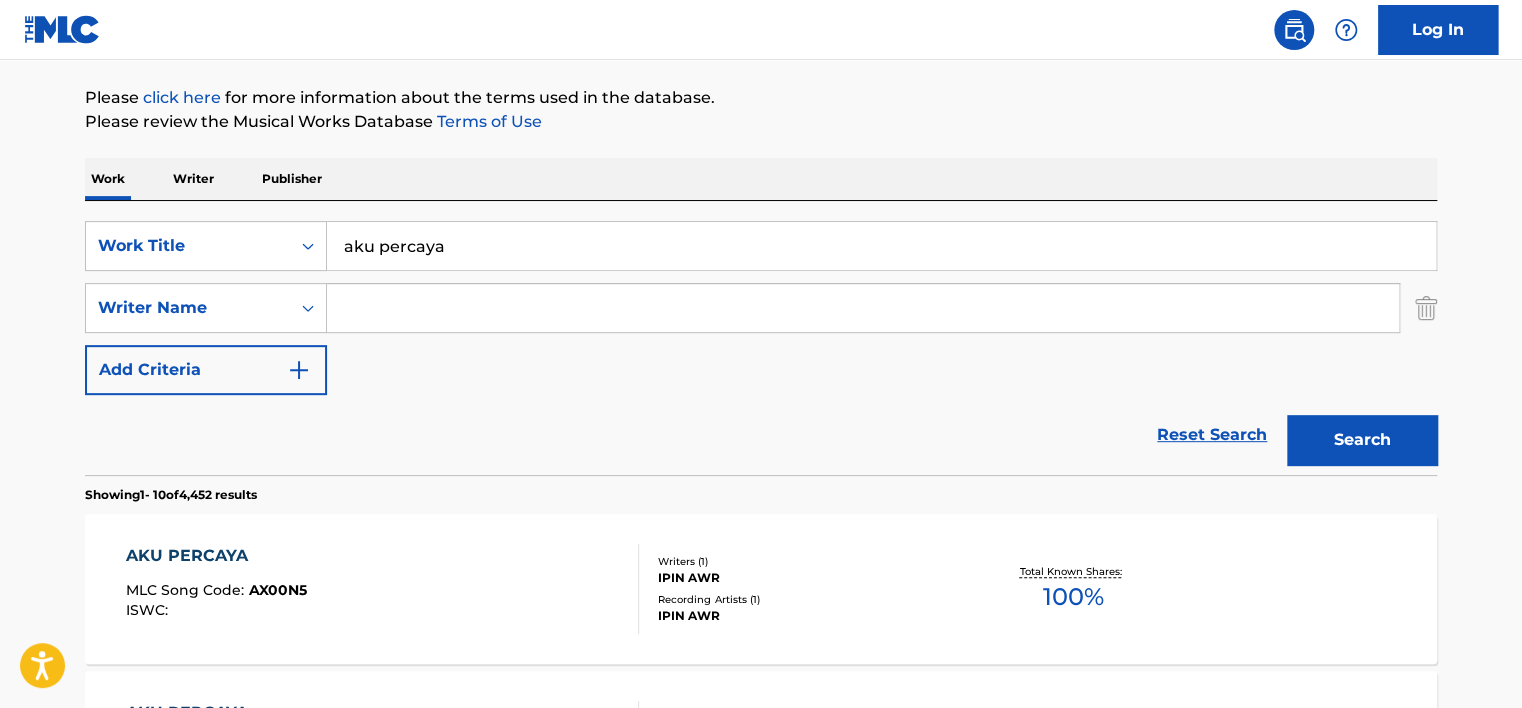 click on "aku percaya" at bounding box center [881, 246] 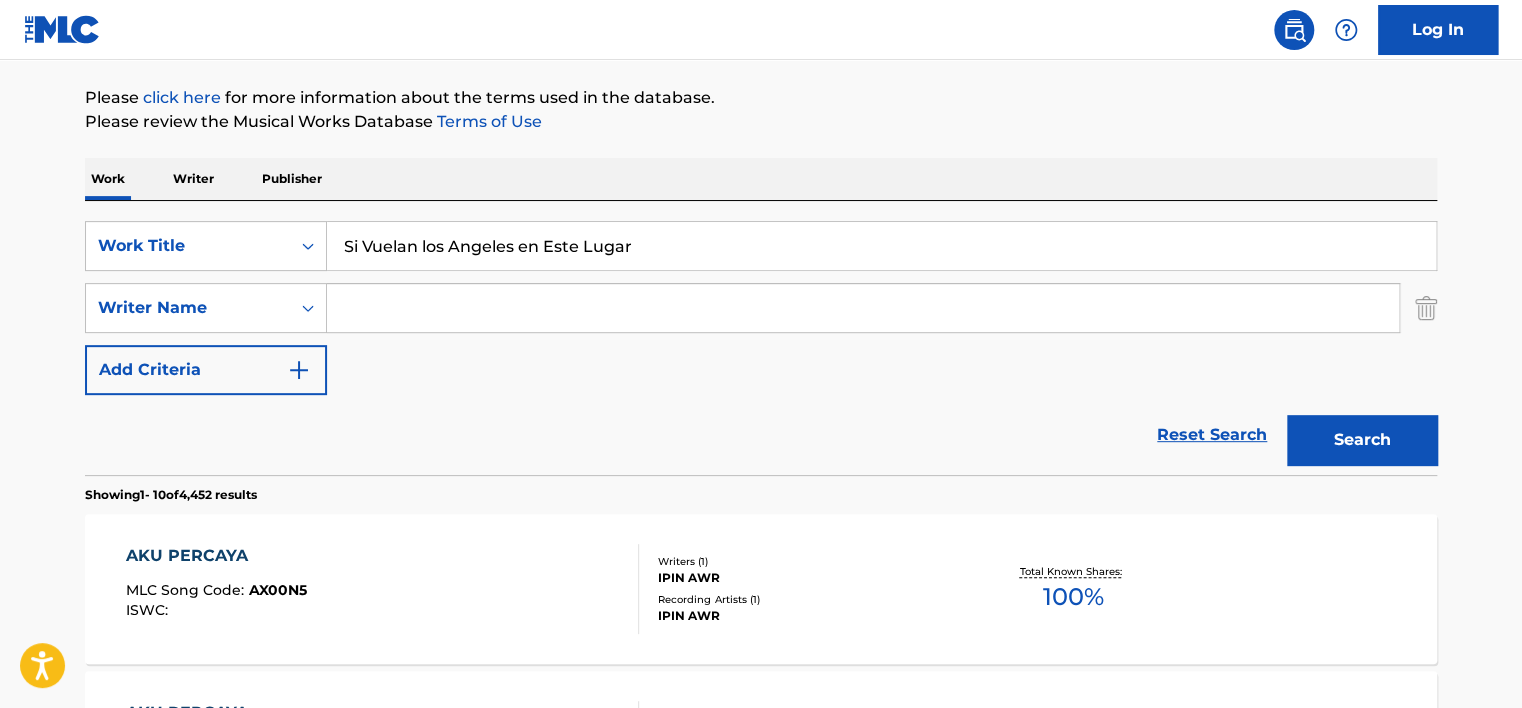 type on "Si Vuelan los Angeles en Este Lugar" 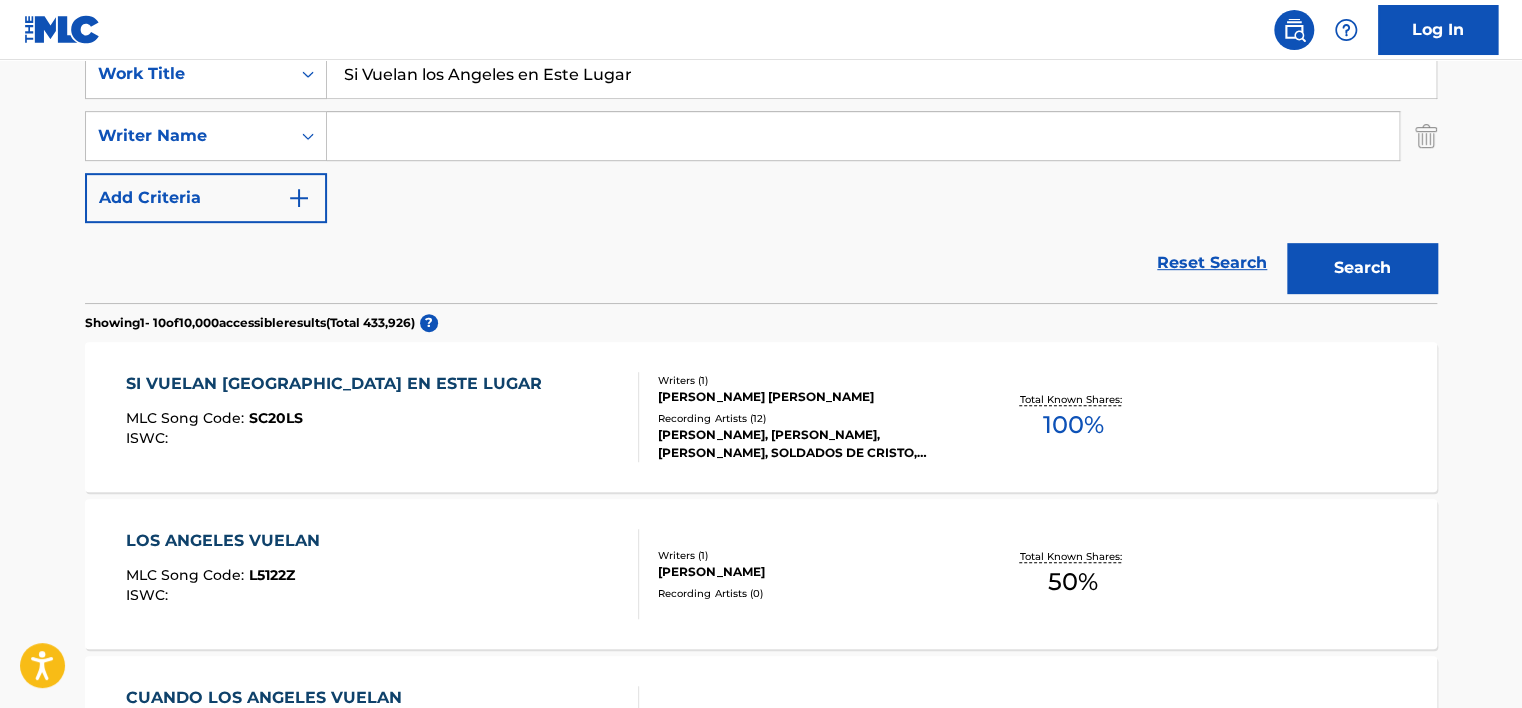 scroll, scrollTop: 424, scrollLeft: 0, axis: vertical 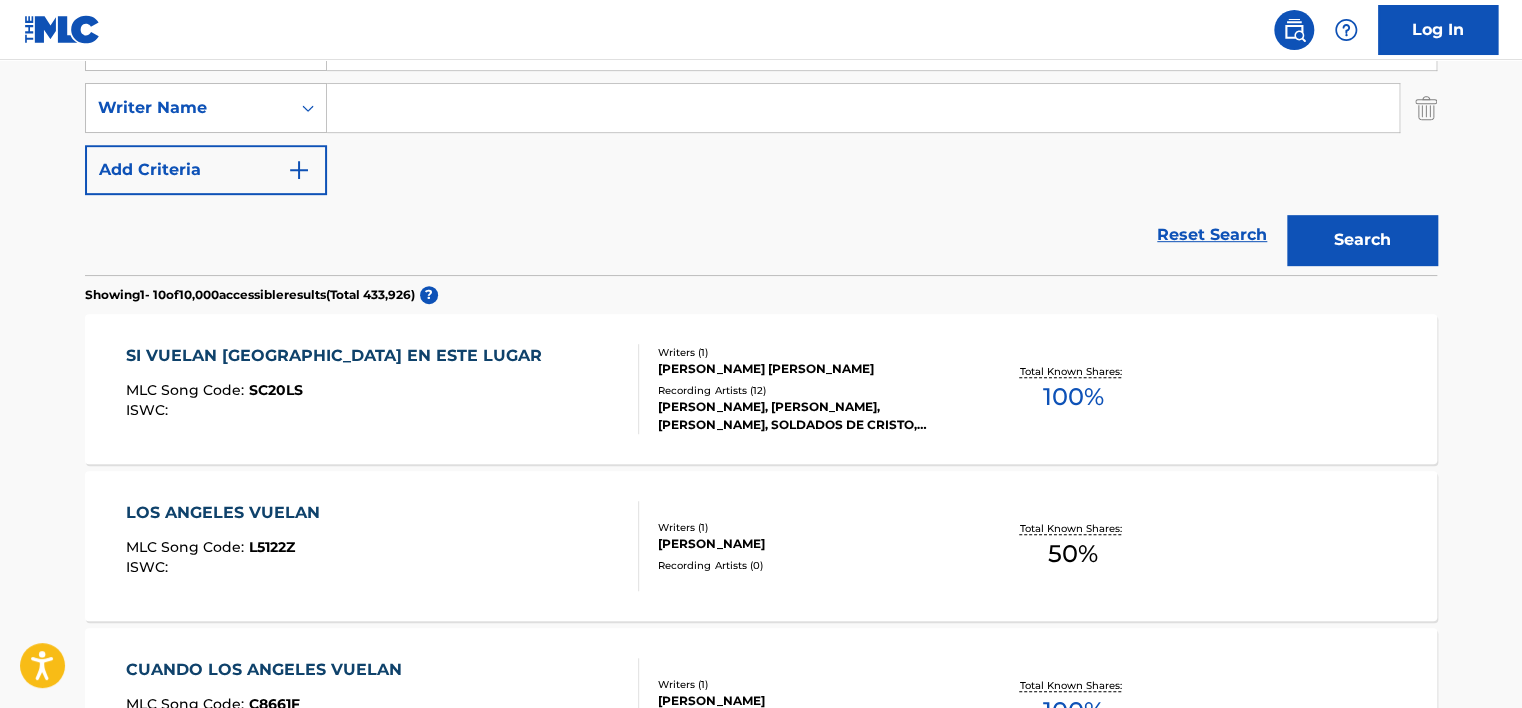 click on "SI VUELAN [GEOGRAPHIC_DATA] EN ESTE LUGAR MLC Song Code : SC20LS ISWC :" at bounding box center [383, 389] 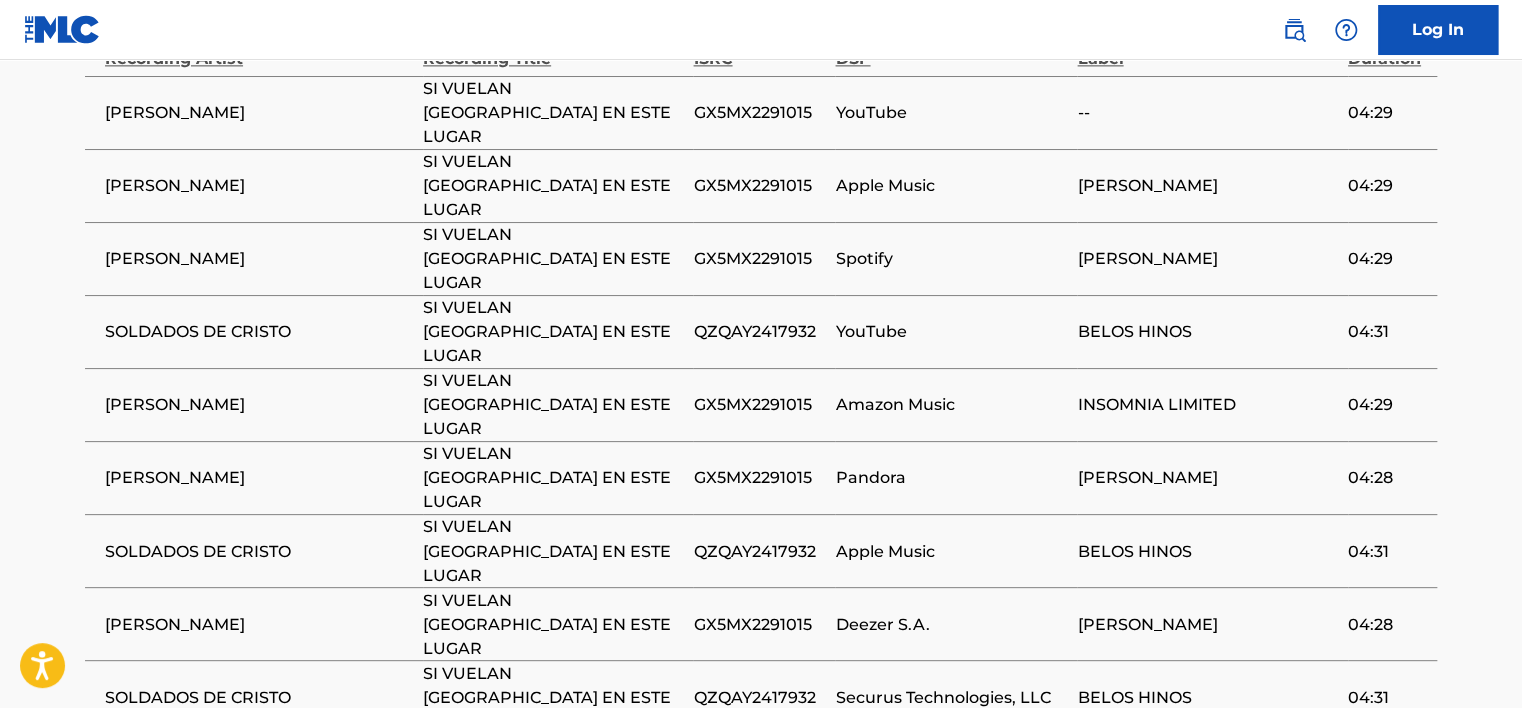 scroll, scrollTop: 1380, scrollLeft: 0, axis: vertical 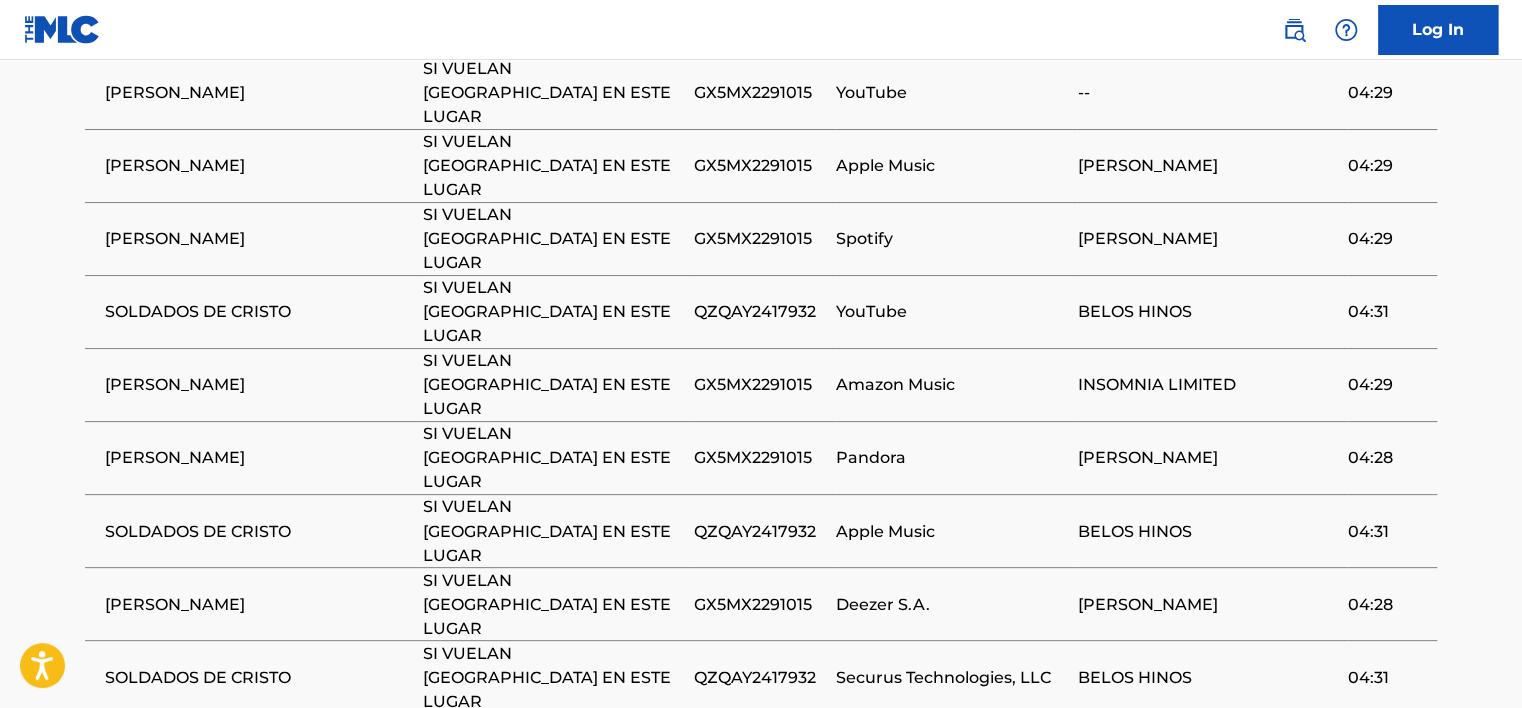 click on "2" at bounding box center [241, 838] 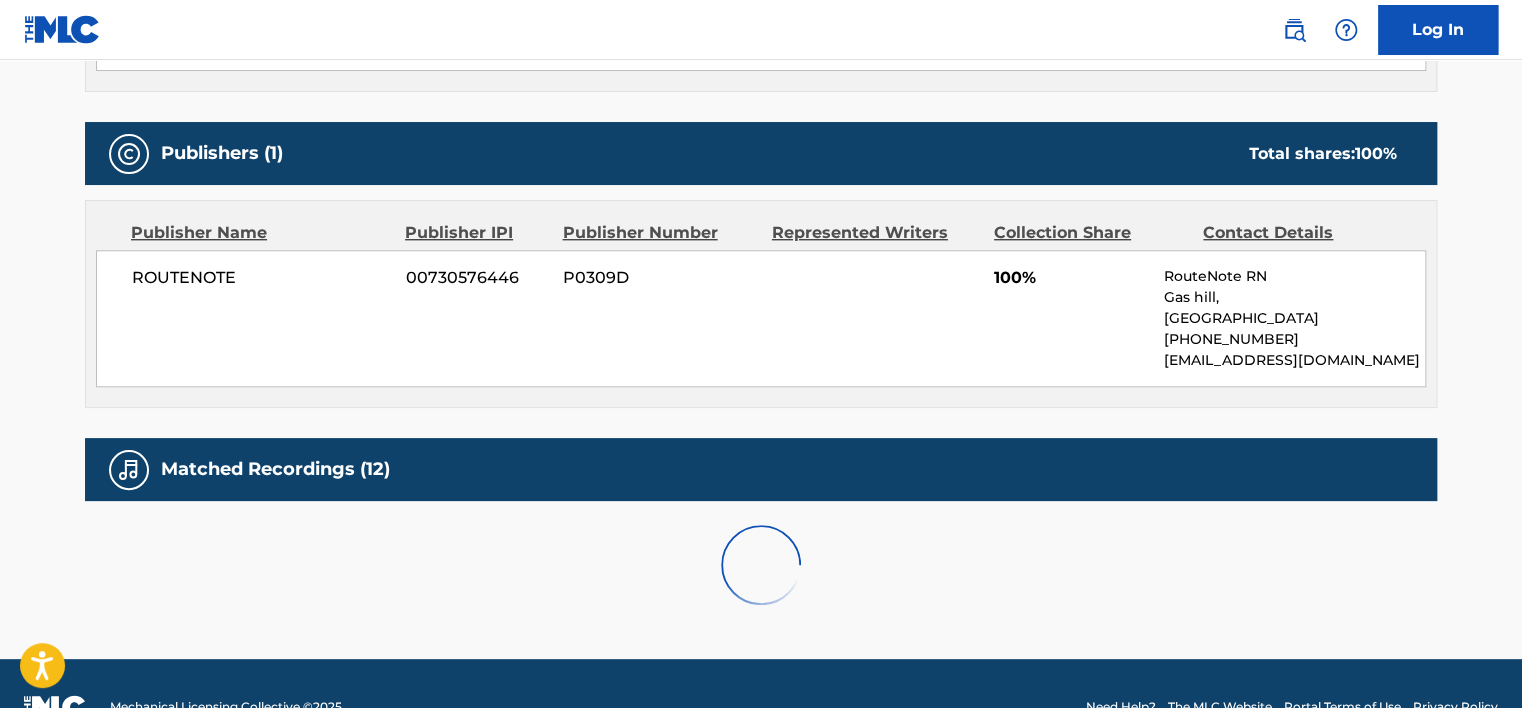 scroll, scrollTop: 980, scrollLeft: 0, axis: vertical 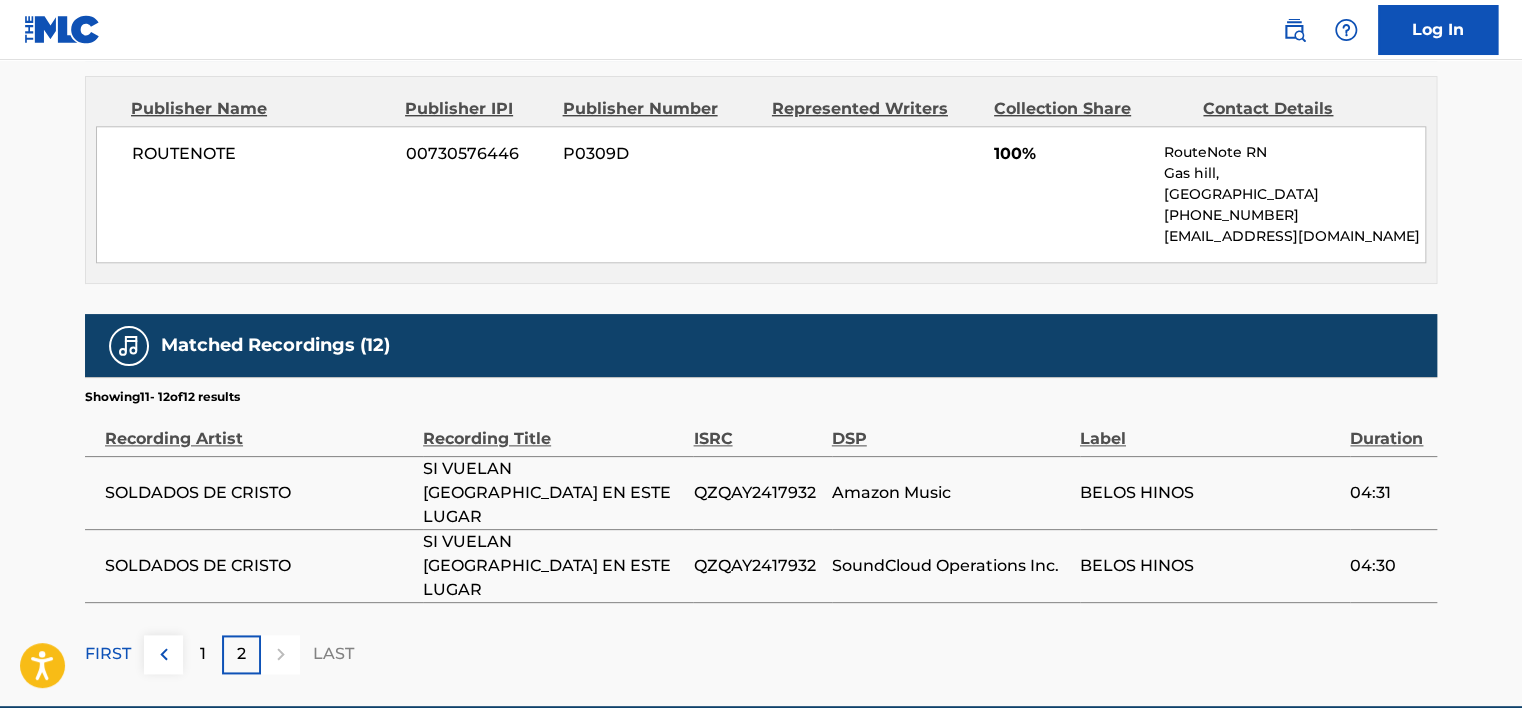 click on "1" at bounding box center [203, 654] 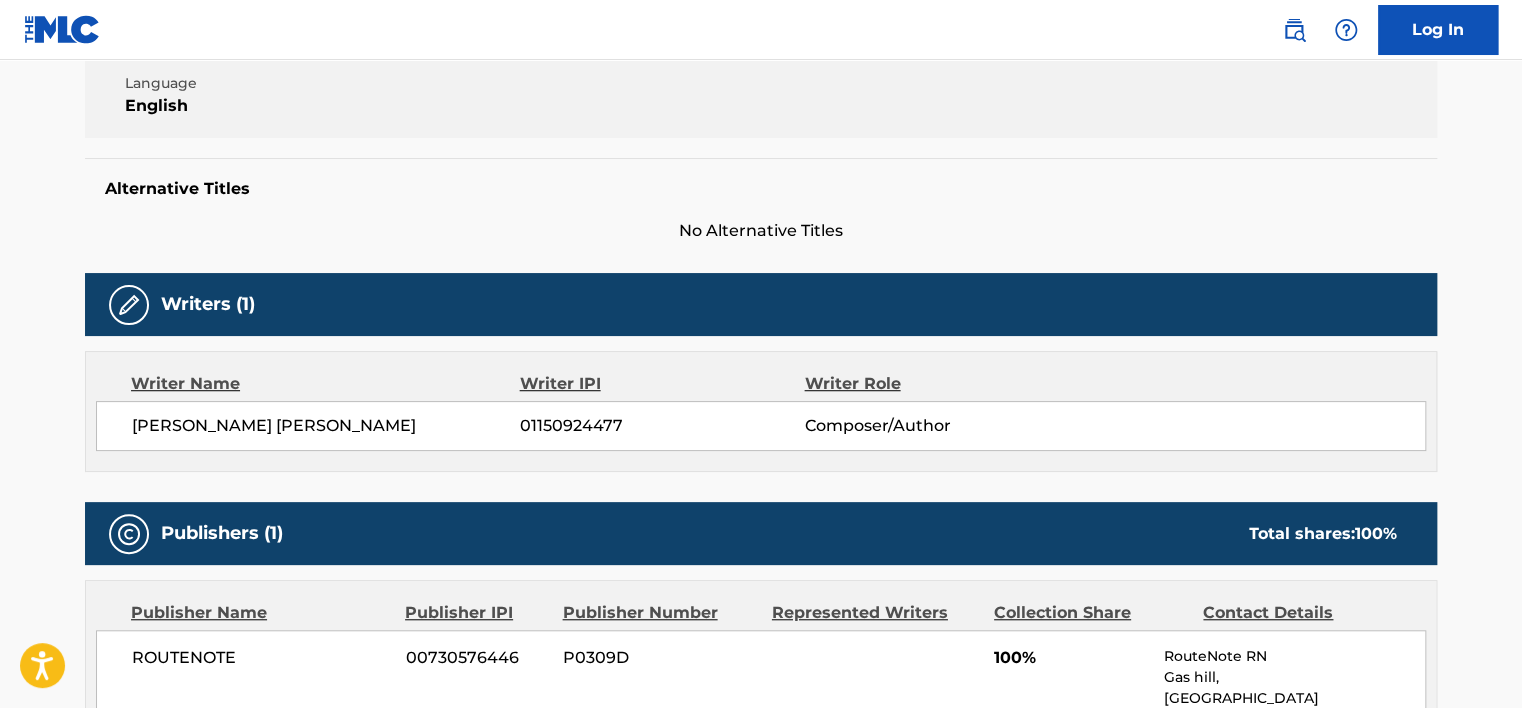 scroll, scrollTop: 500, scrollLeft: 0, axis: vertical 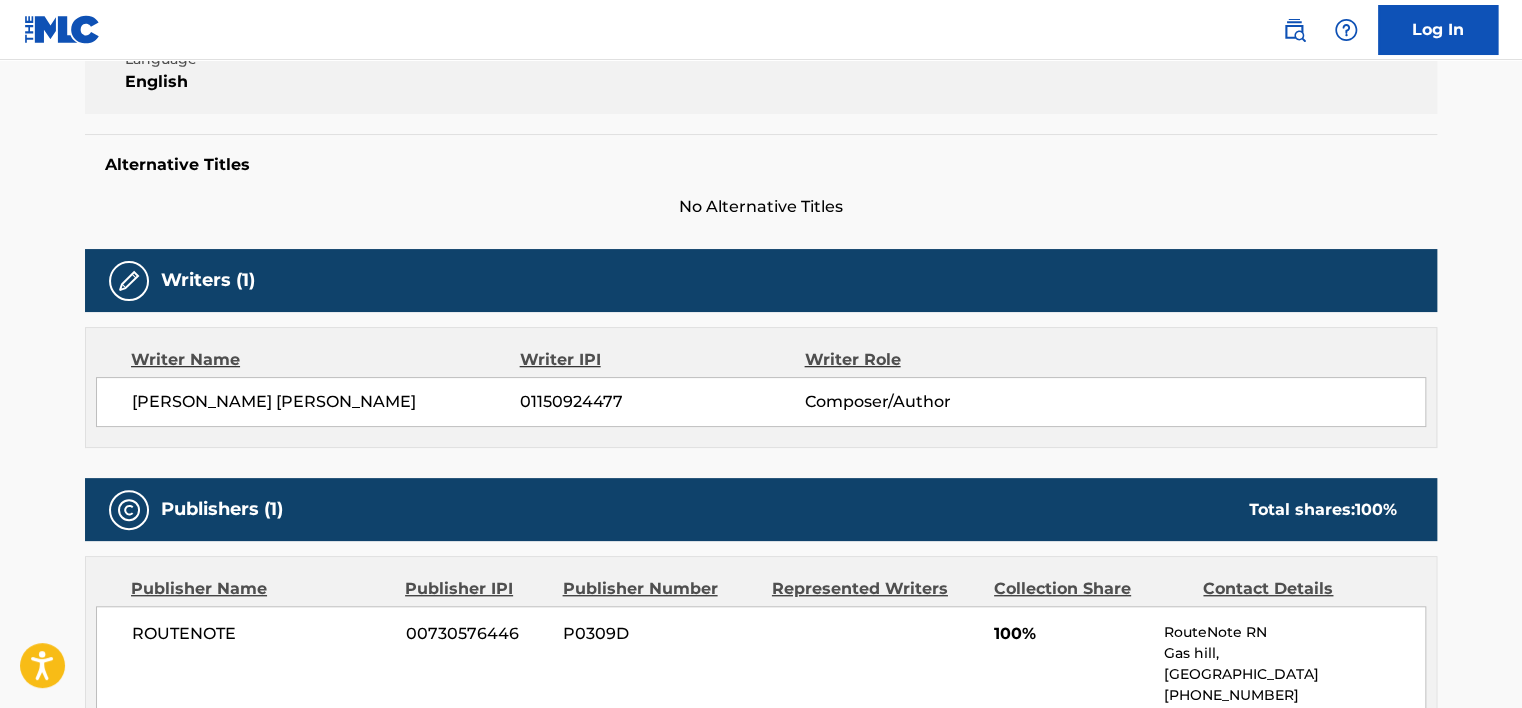click on "[PERSON_NAME] [PERSON_NAME] 01150924477 Composer/Author" at bounding box center [761, 402] 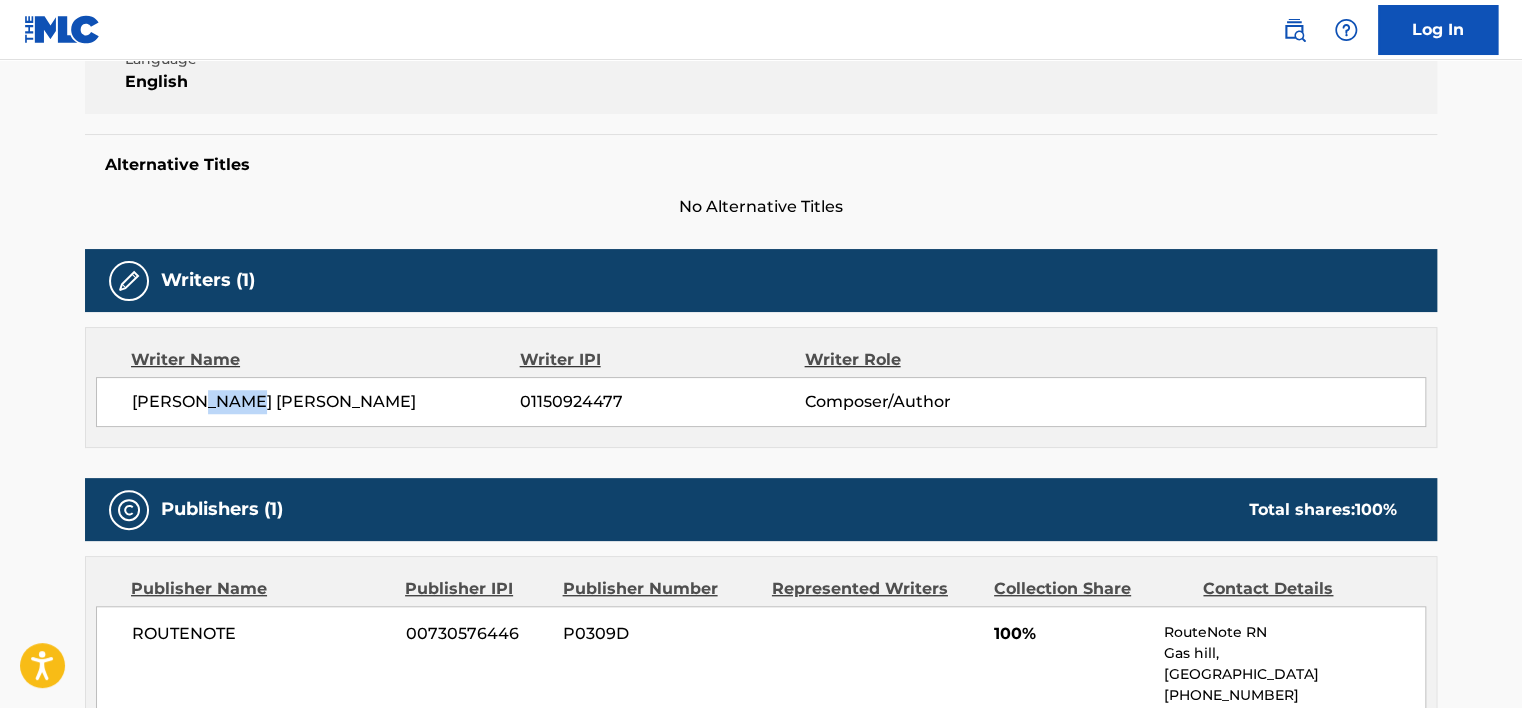 click on "[PERSON_NAME] [PERSON_NAME] 01150924477 Composer/Author" at bounding box center [761, 402] 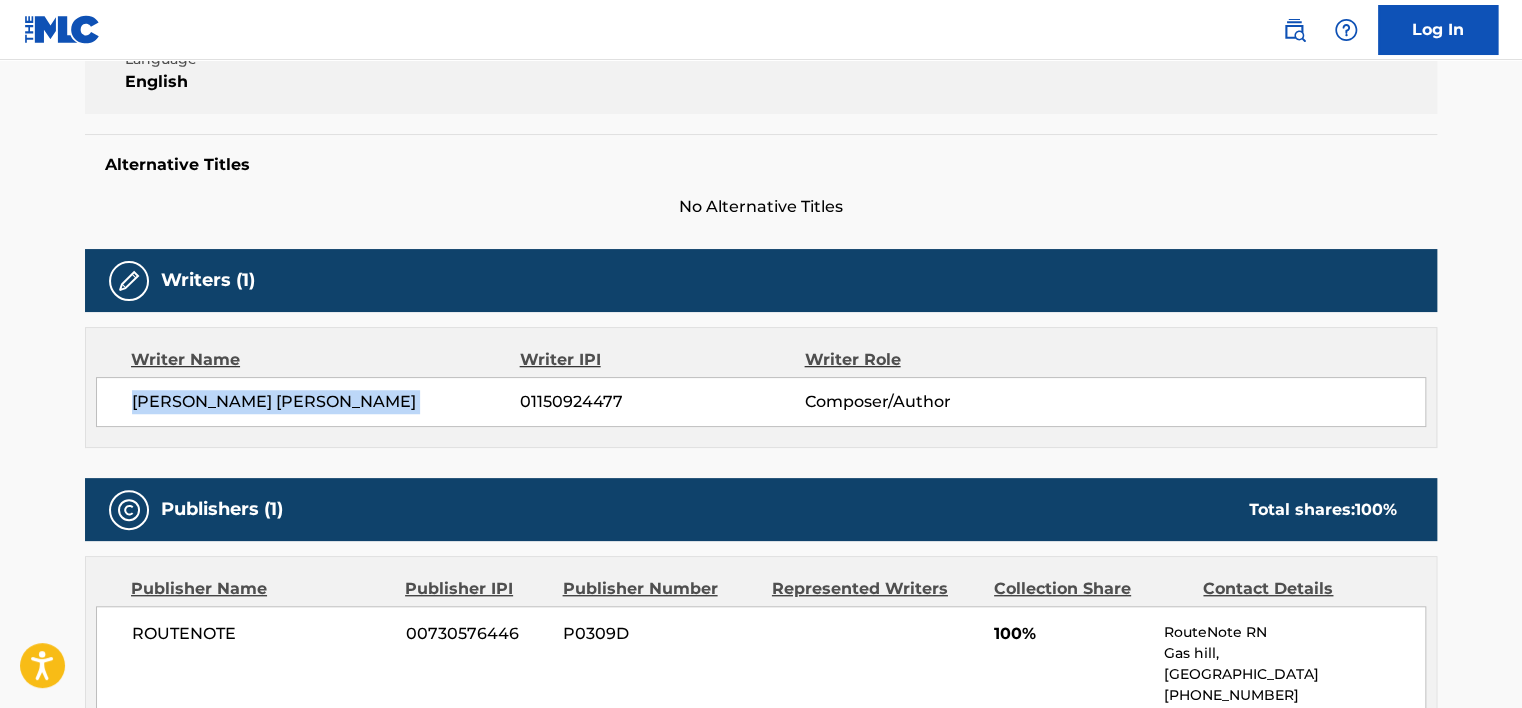 click on "[PERSON_NAME] [PERSON_NAME] 01150924477 Composer/Author" at bounding box center [761, 402] 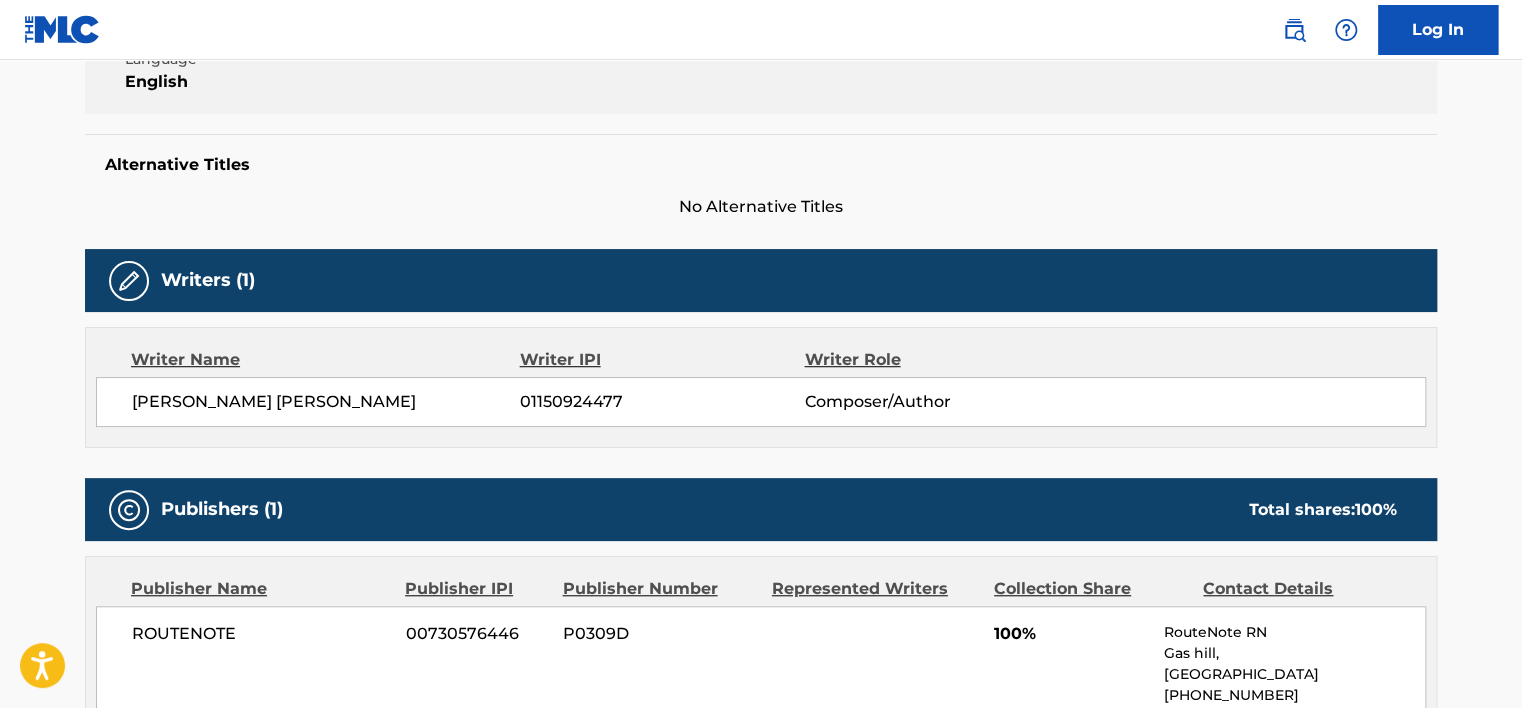 click on "Writer Name Writer IPI Writer Role [PERSON_NAME] [PERSON_NAME] 01150924477 Composer/Author" at bounding box center [761, 387] 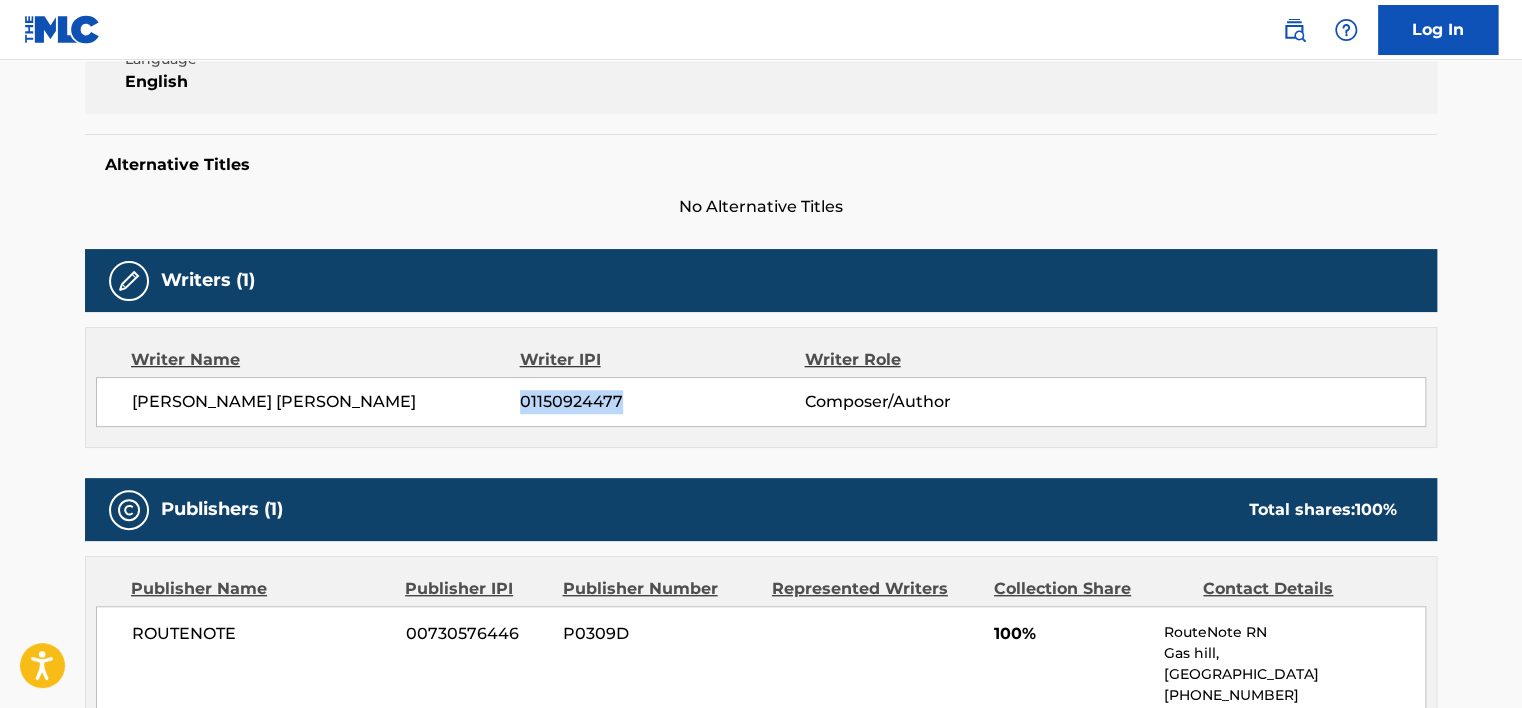 click on "[PERSON_NAME] [PERSON_NAME] 01150924477 Composer/Author" at bounding box center [761, 402] 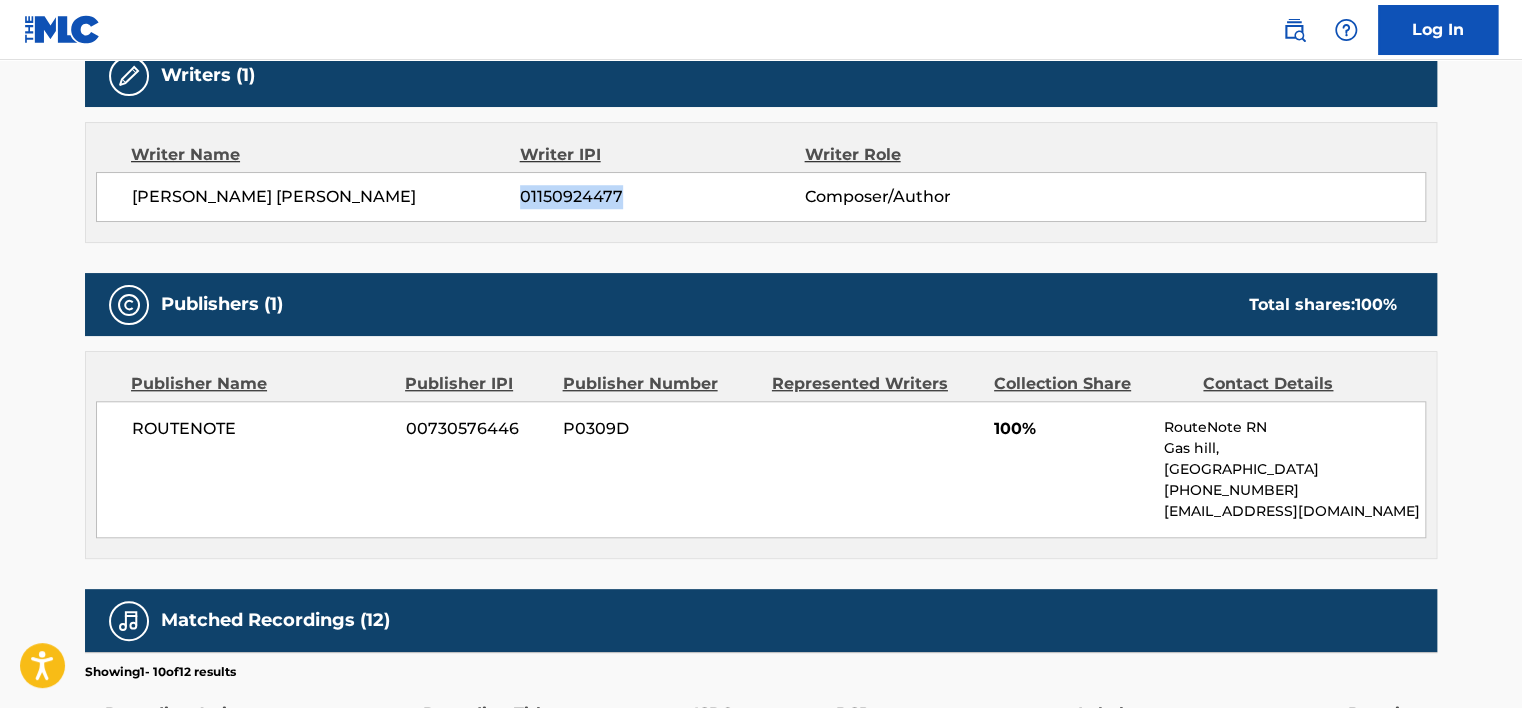 scroll, scrollTop: 700, scrollLeft: 0, axis: vertical 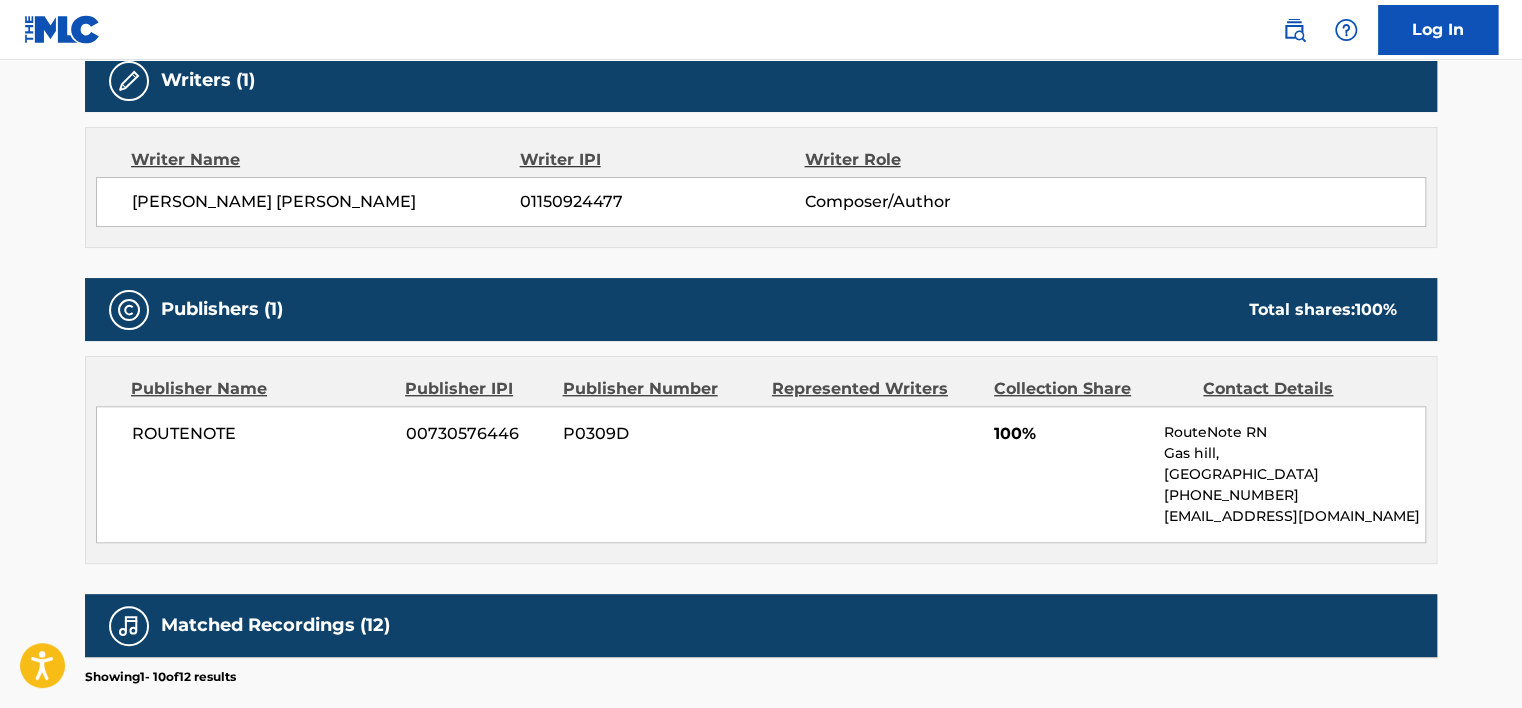 click on "ROUTENOTE" at bounding box center (261, 434) 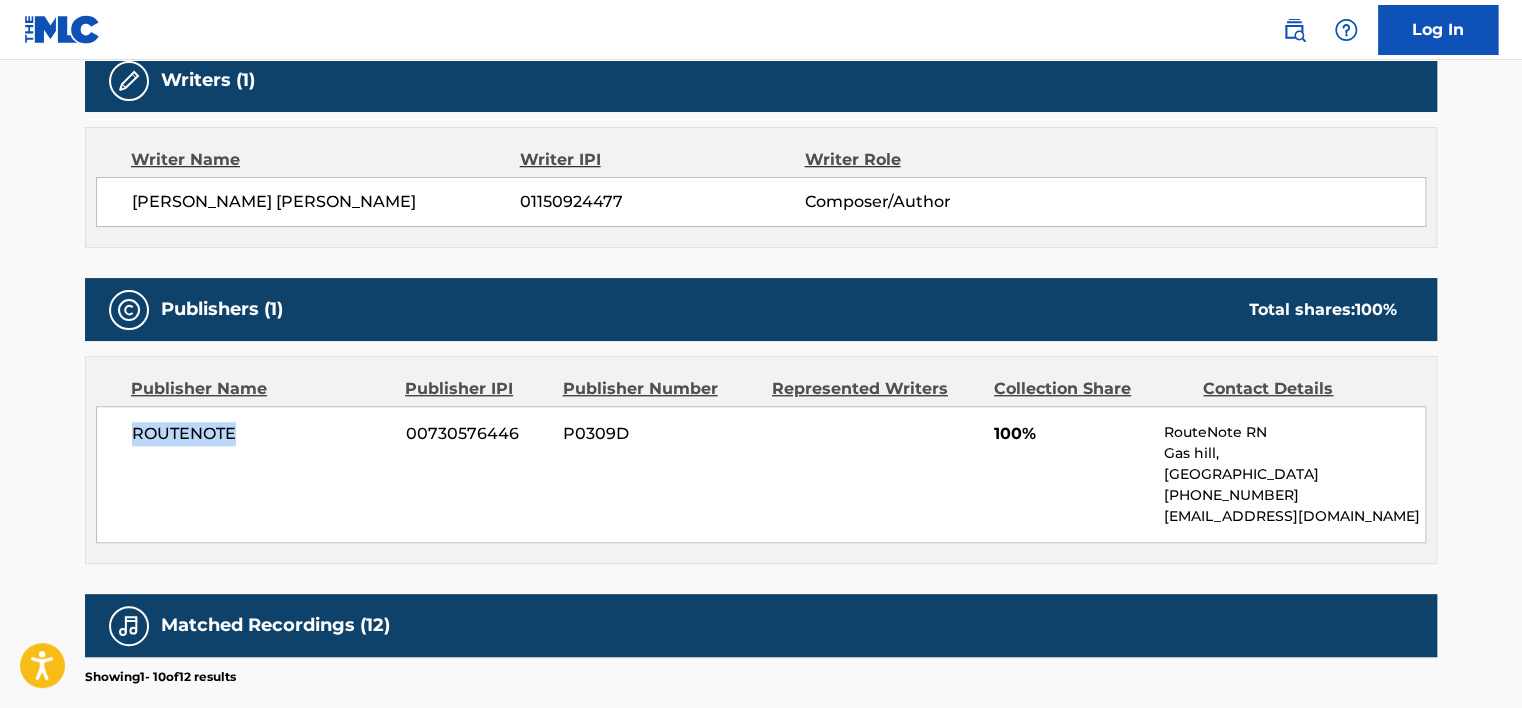 click on "ROUTENOTE" at bounding box center [261, 434] 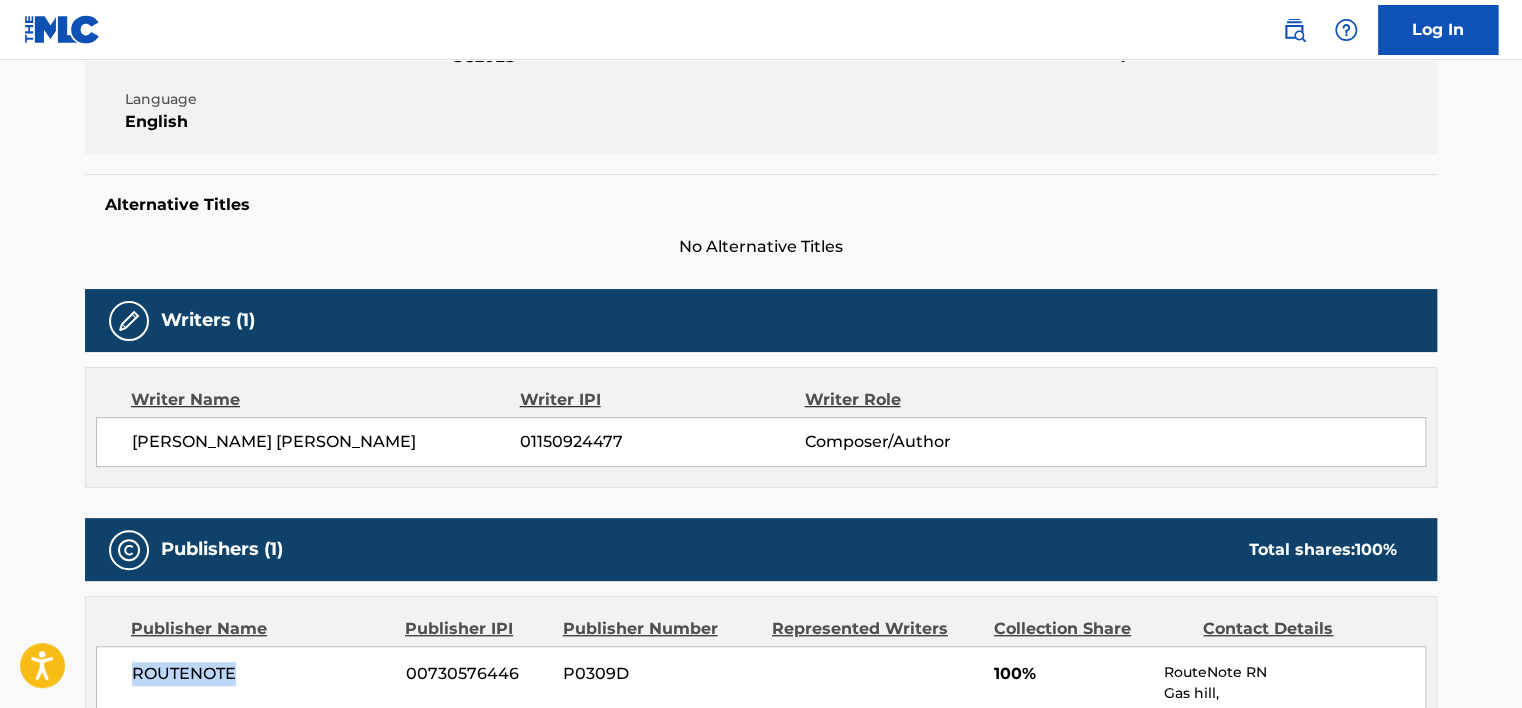 scroll, scrollTop: 700, scrollLeft: 0, axis: vertical 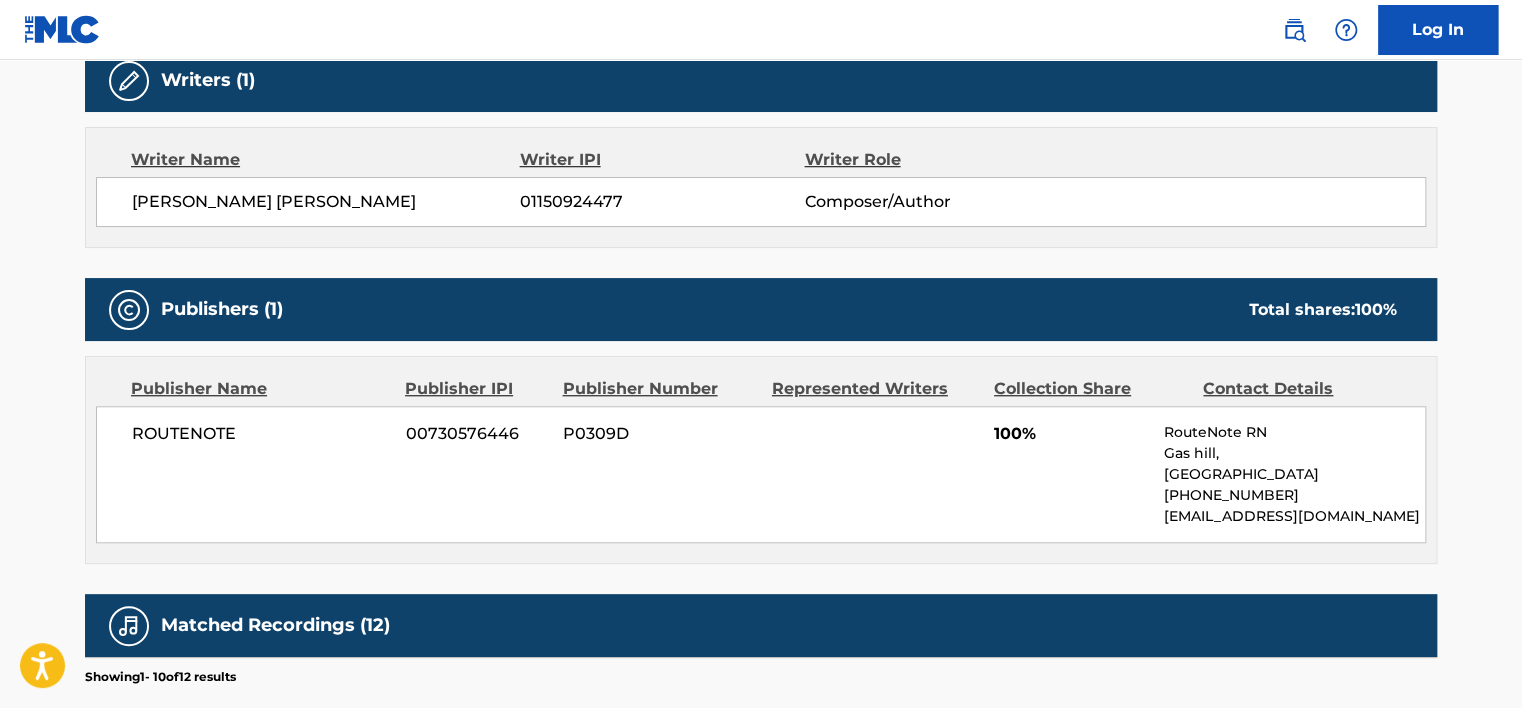 click on "00730576446" at bounding box center [477, 434] 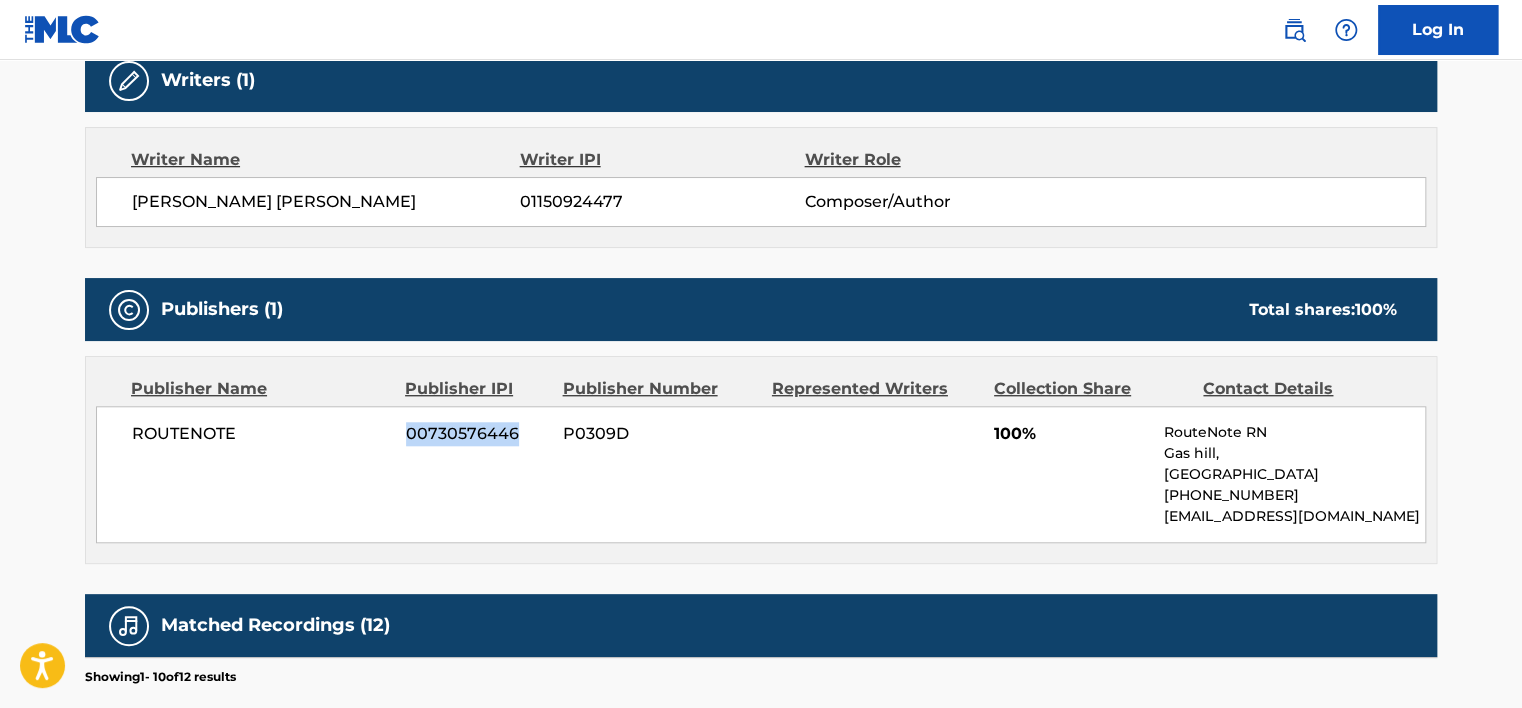click on "00730576446" at bounding box center [477, 434] 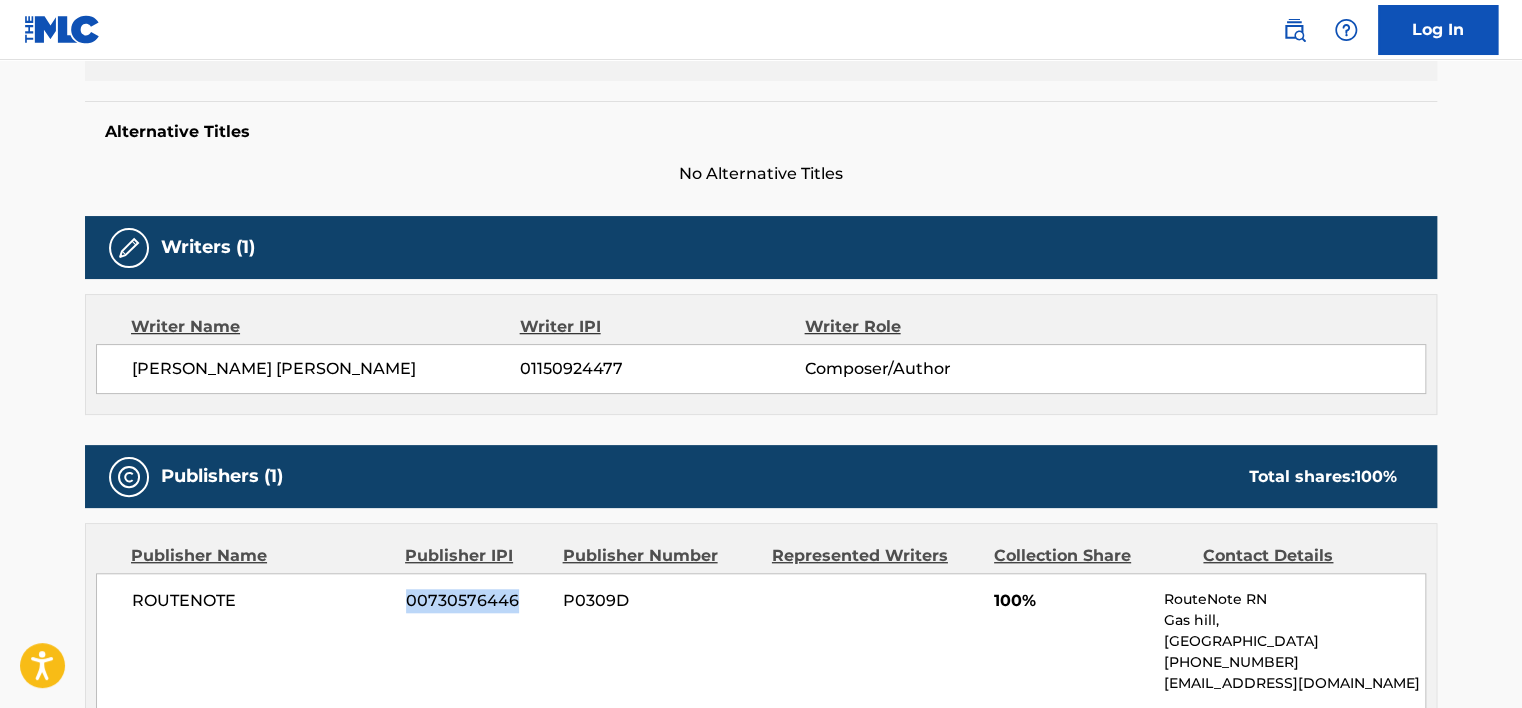 scroll, scrollTop: 100, scrollLeft: 0, axis: vertical 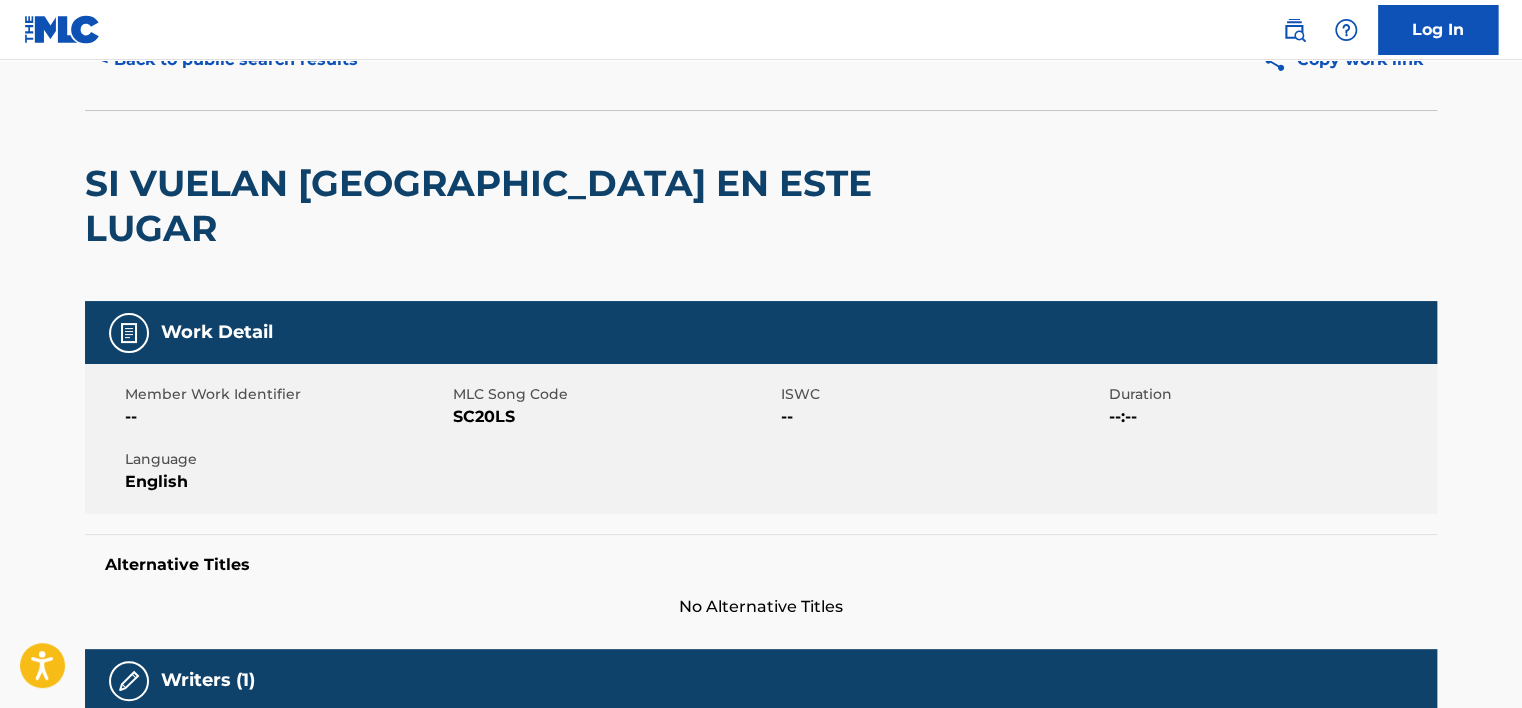 click on "SC20LS" at bounding box center (614, 417) 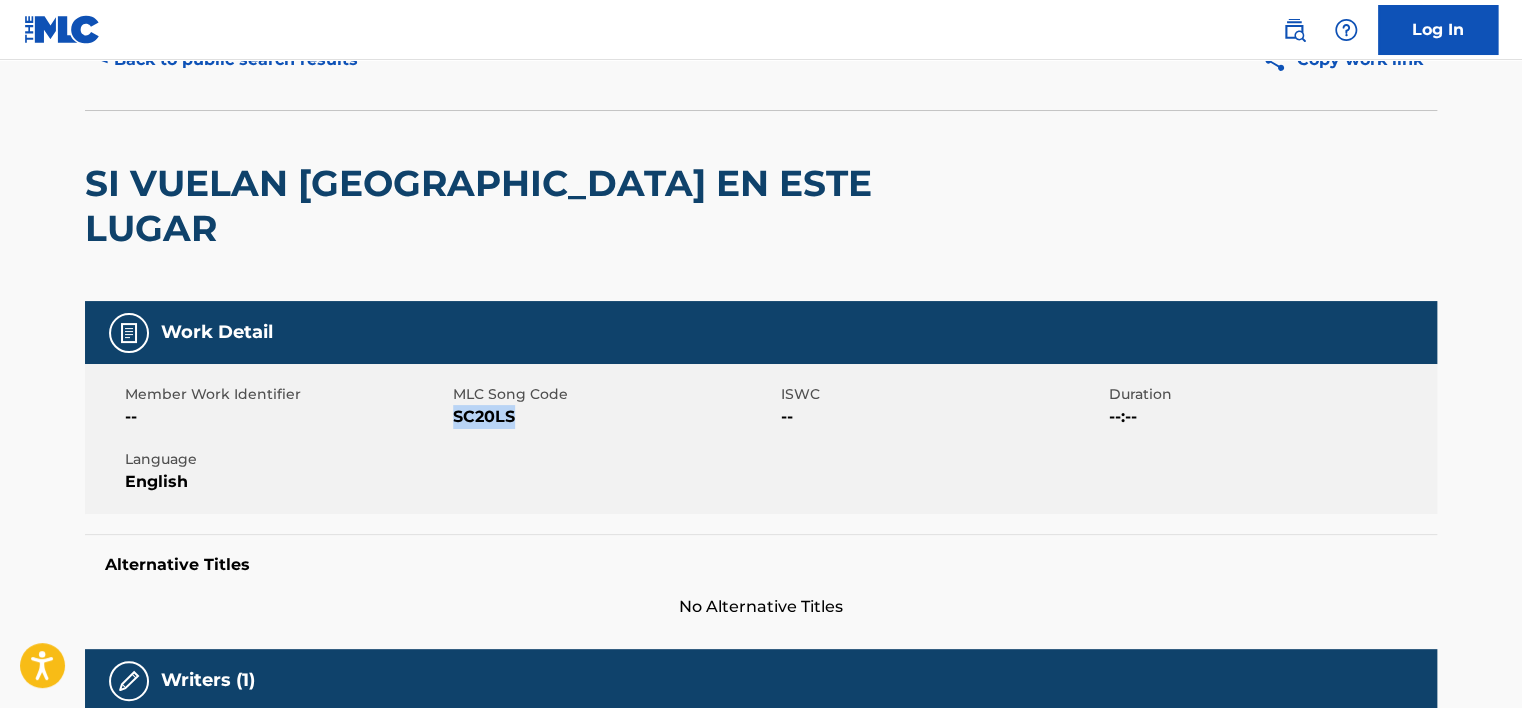 click on "SC20LS" at bounding box center [614, 417] 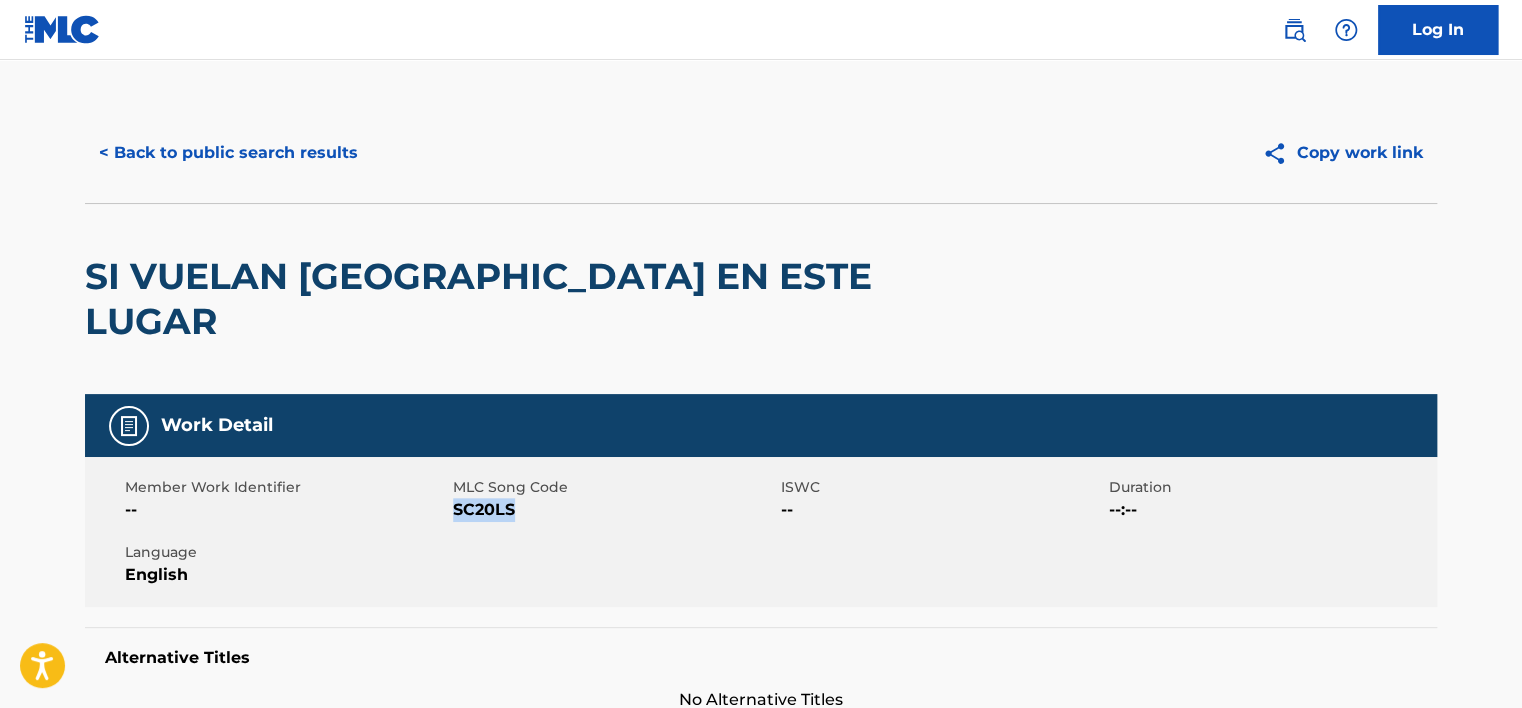 scroll, scrollTop: 0, scrollLeft: 0, axis: both 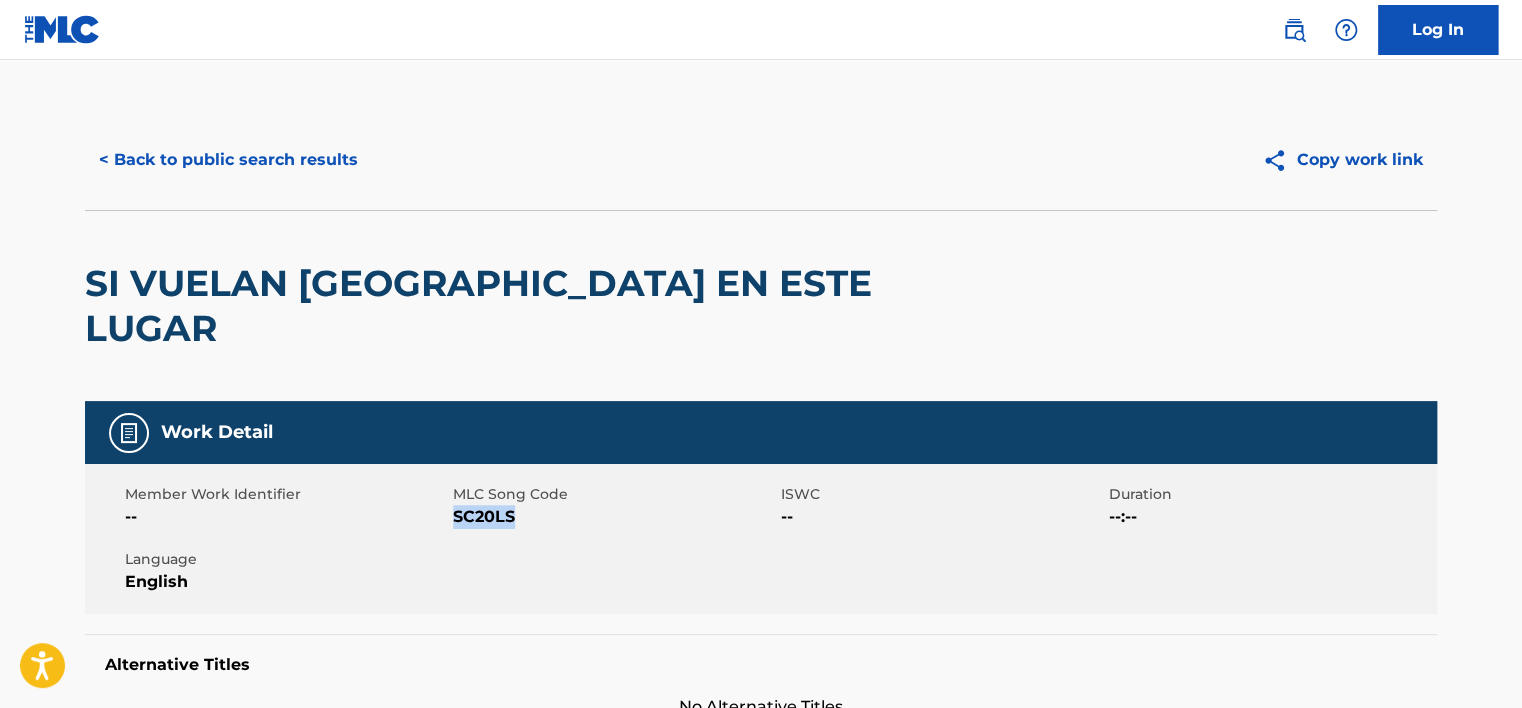 click on "< Back to public search results" at bounding box center (228, 160) 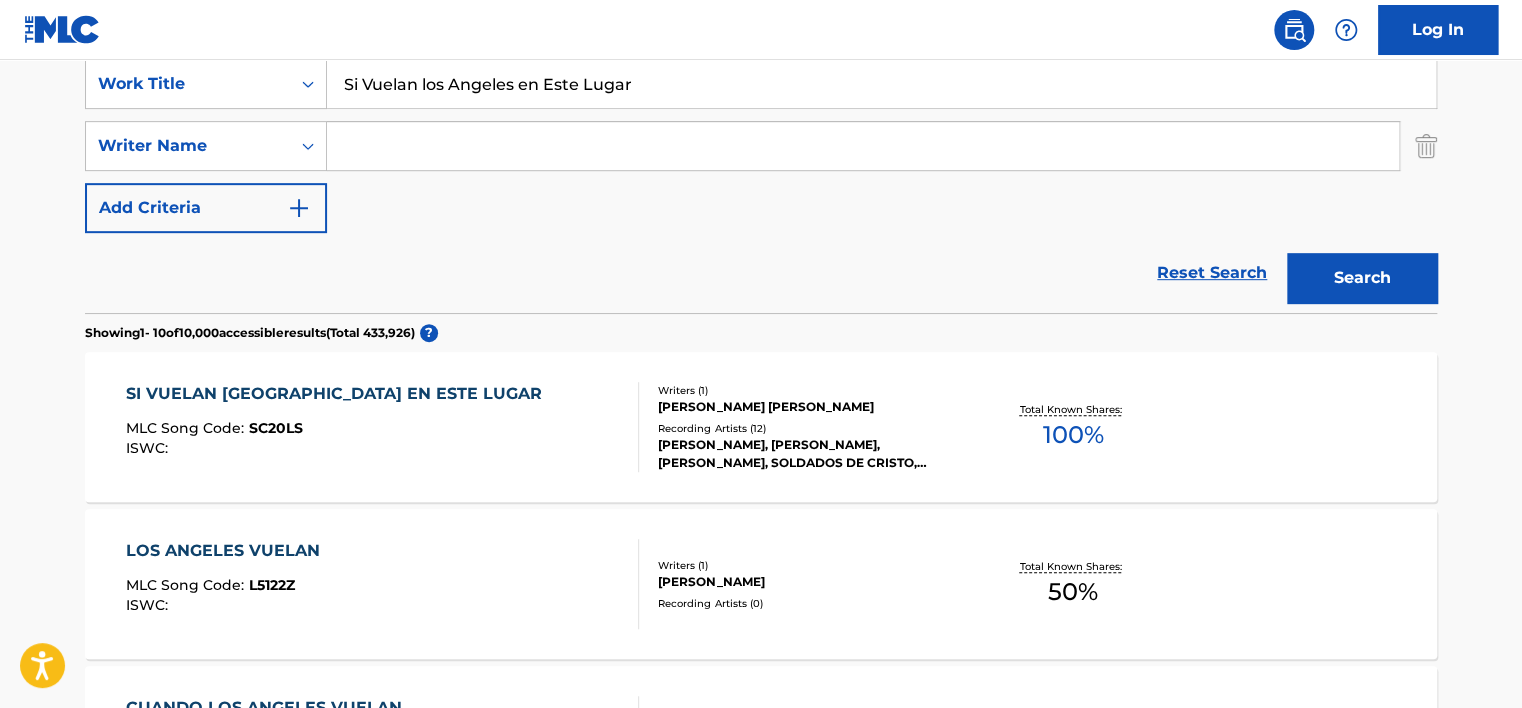 scroll, scrollTop: 224, scrollLeft: 0, axis: vertical 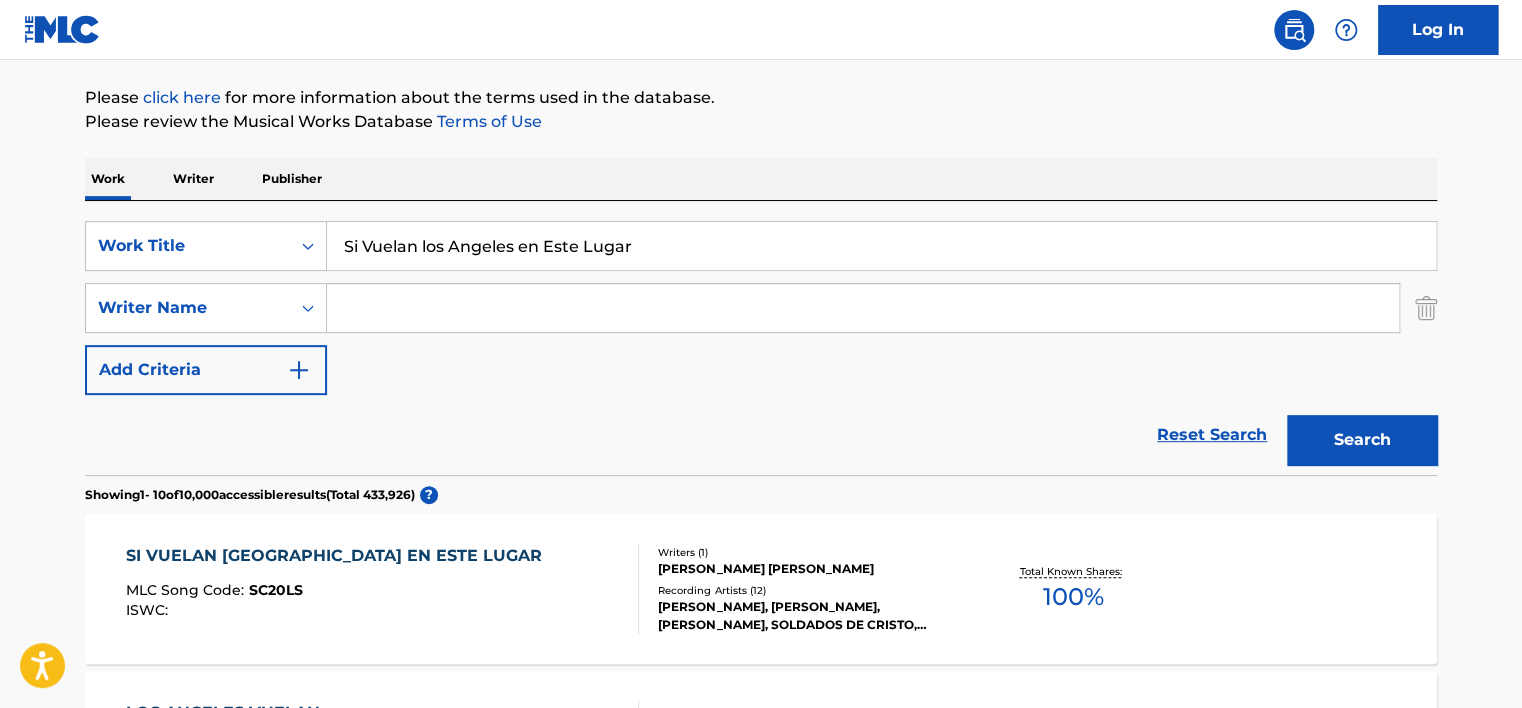 click on "Si Vuelan los Angeles en Este Lugar" at bounding box center (881, 246) 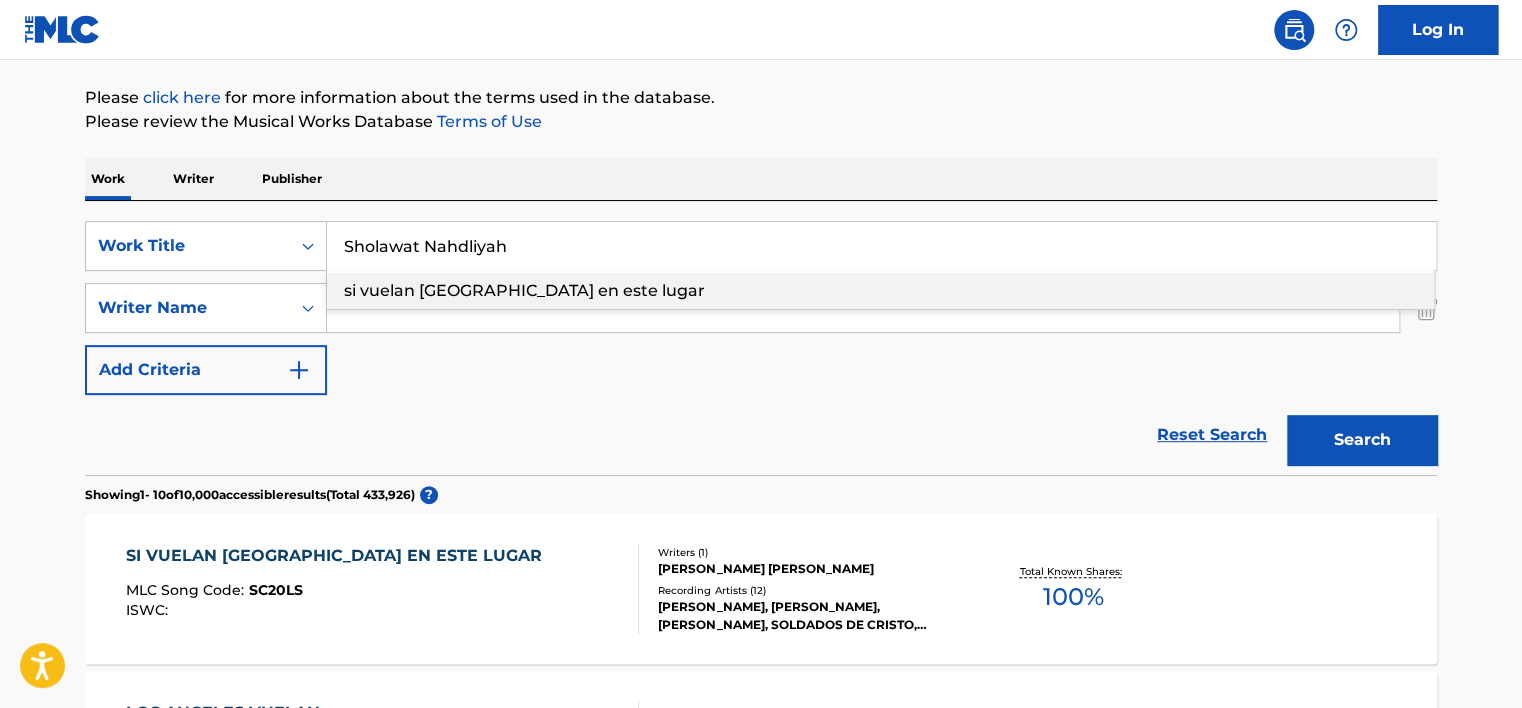 click on "Search" at bounding box center (1362, 440) 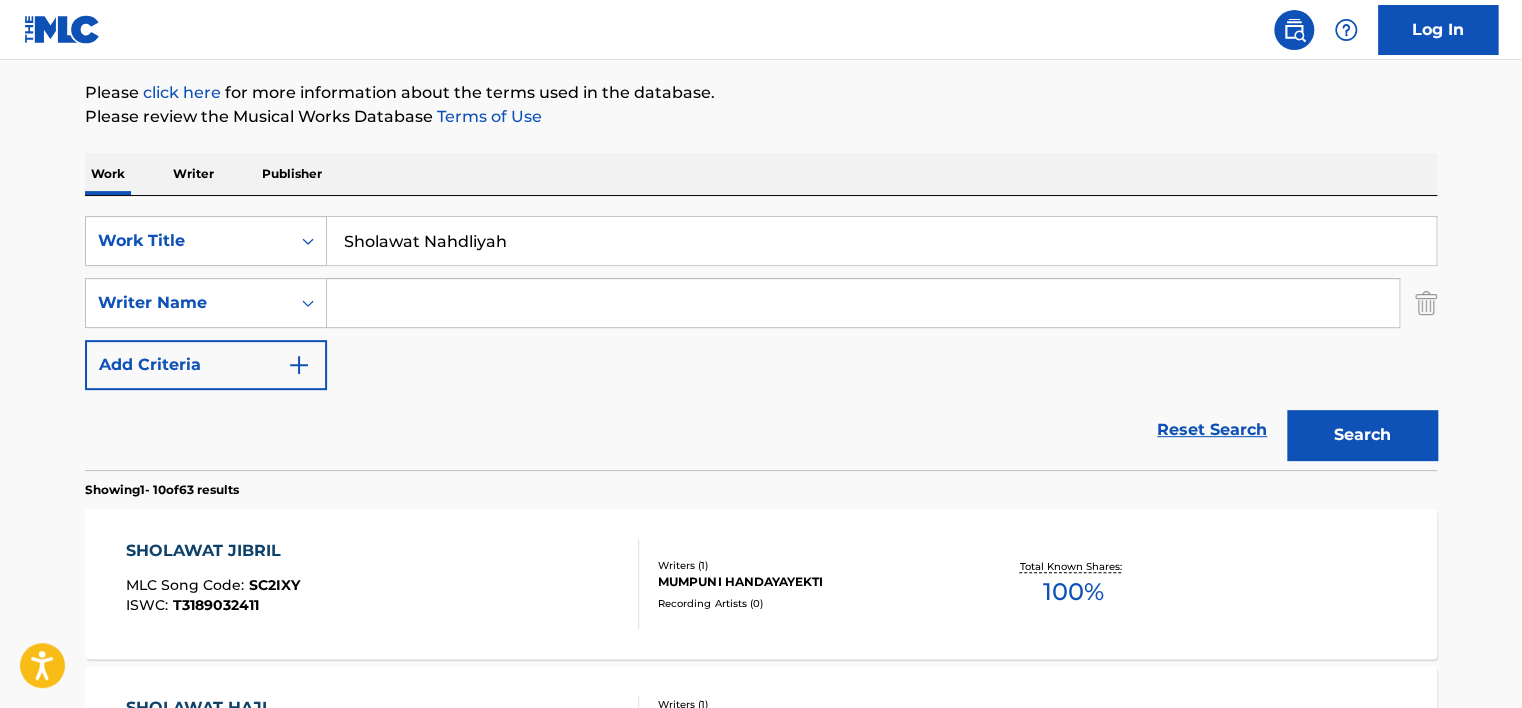 scroll, scrollTop: 224, scrollLeft: 0, axis: vertical 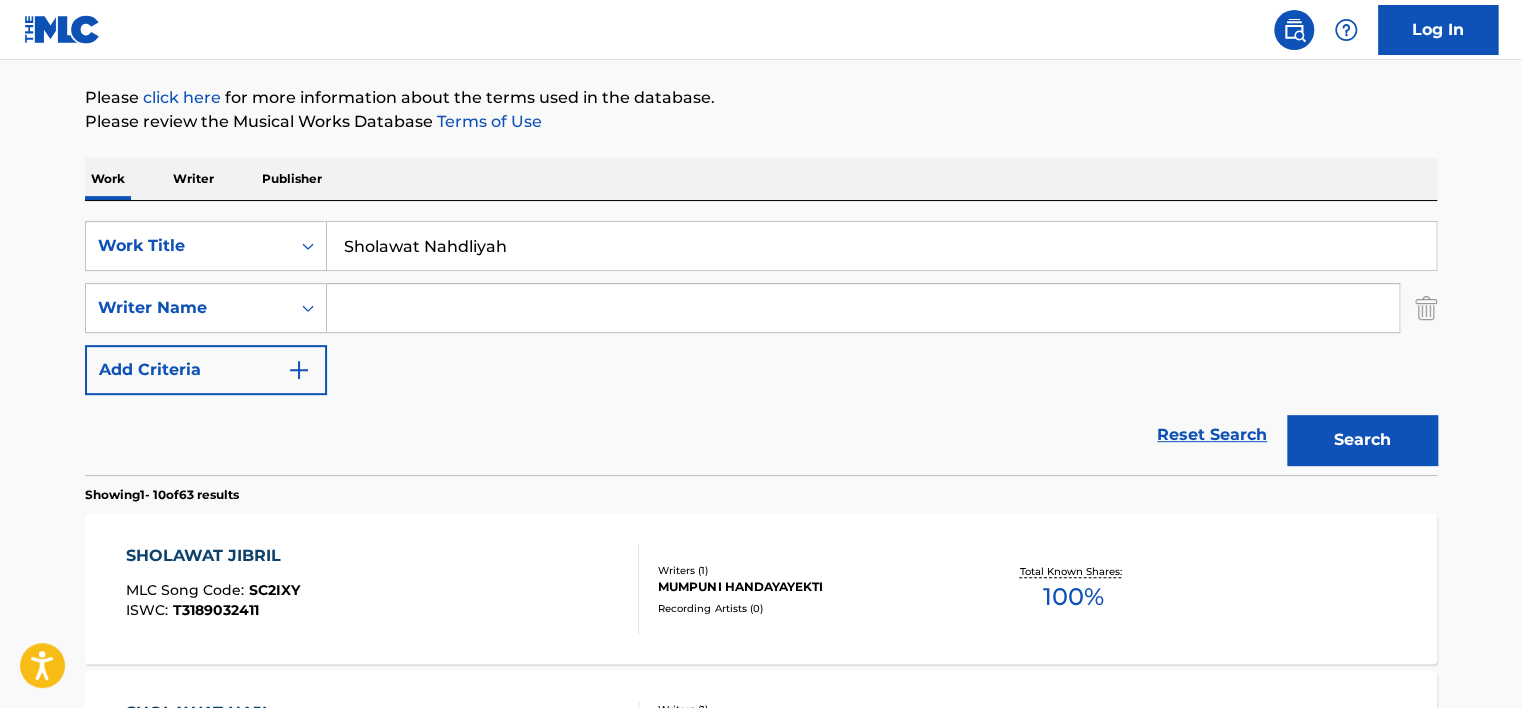 click on "Sholawat Nahdliyah" at bounding box center [881, 246] 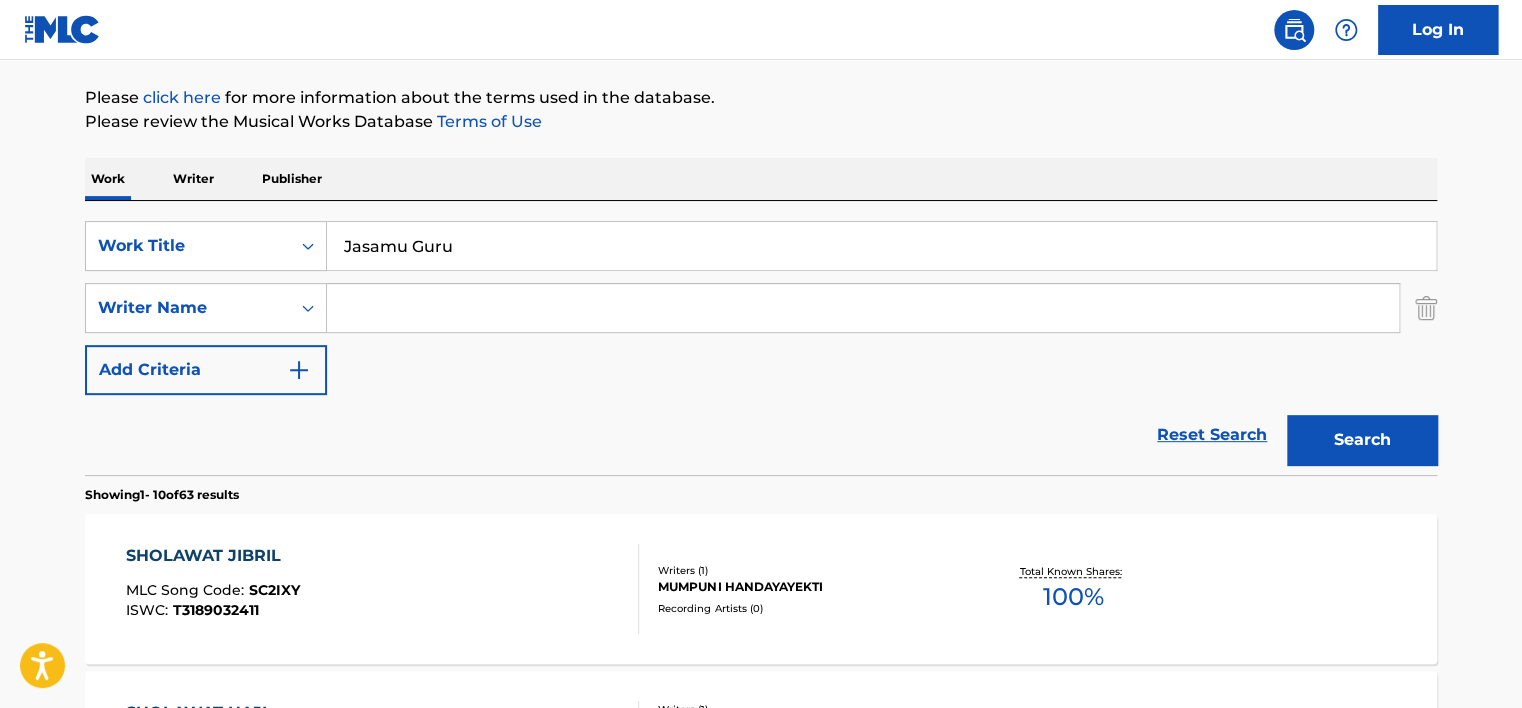 click on "The MLC Public Work Search The accuracy and completeness of The MLC's data is determined solely by our Members. It is not an authoritative source for recording information. Please   click here   for more information about the terms used in the database. Please review the Musical Works Database   Terms of Use Work Writer Publisher SearchWithCriteriabb867af9-9d5f-4761-b506-a5b8692df0a6 Work Title Jasamu Guru SearchWithCriteriaa48f64f0-a75b-4418-bf4a-9edcc12a1324 Writer Name Add Criteria Reset Search Search Showing  1  -   10  of  63   results   SHOLAWAT JIBRIL MLC Song Code : SC2IXY ISWC : T3189032411 Writers ( 1 ) MUMPUNI HANDAYAYEKTI Recording Artists ( 0 ) Total Known Shares: 100 % SHOLAWAT HAJI MLC Song Code : SB8WKM ISWC : Writers ( 1 ) [PERSON_NAME] Recording Artists ( 2 ) QOSIDAH THE MAESTRO ALL MANTHER, QOSIDAH THE MAESTRO ALL MANTHER Total Known Shares: 100 % NEO SHOLAWAT MLC Song Code : NC92IA ISWC : T3024047909 Writers ( 1 ) [PERSON_NAME] Recording Artists ( 5 ) Total Known Shares: 100 % : : 1" at bounding box center [761, 1033] 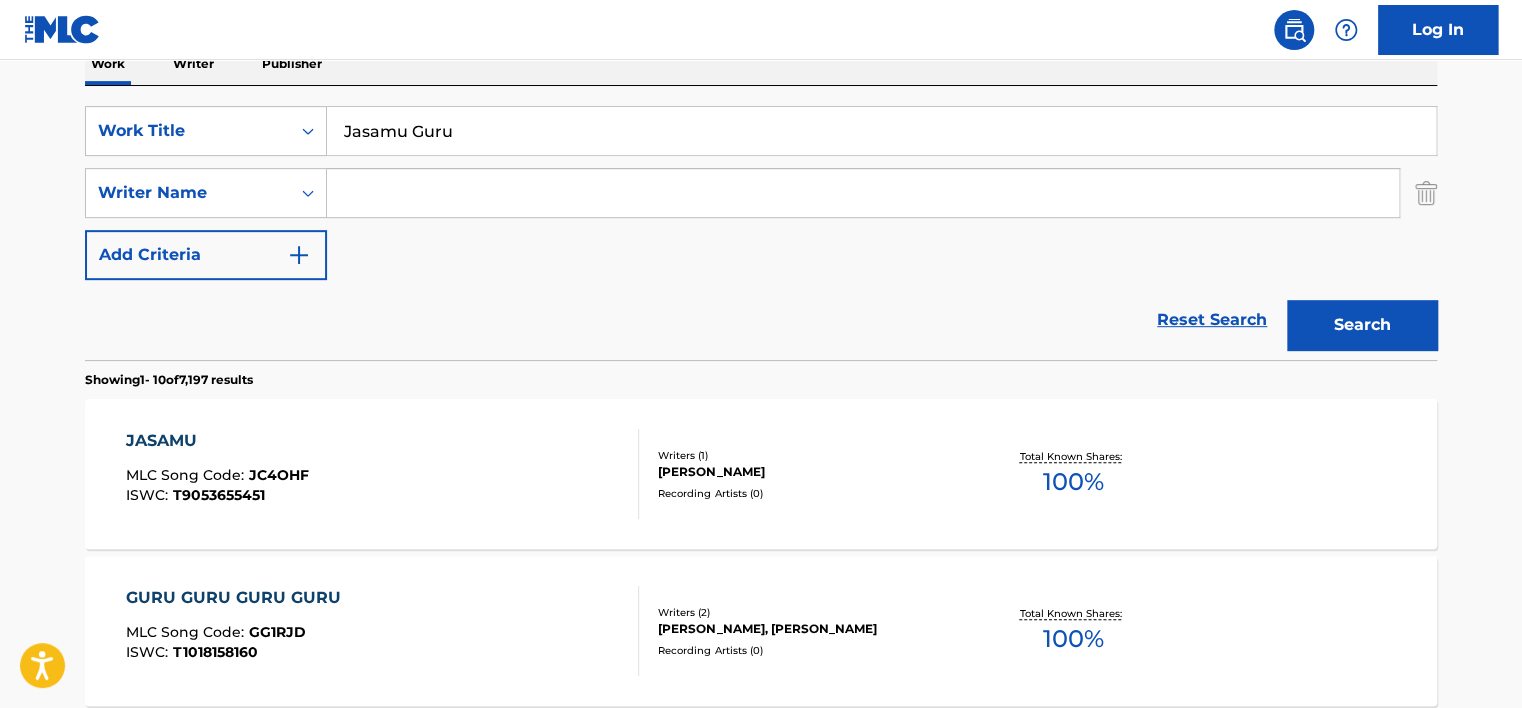 scroll, scrollTop: 324, scrollLeft: 0, axis: vertical 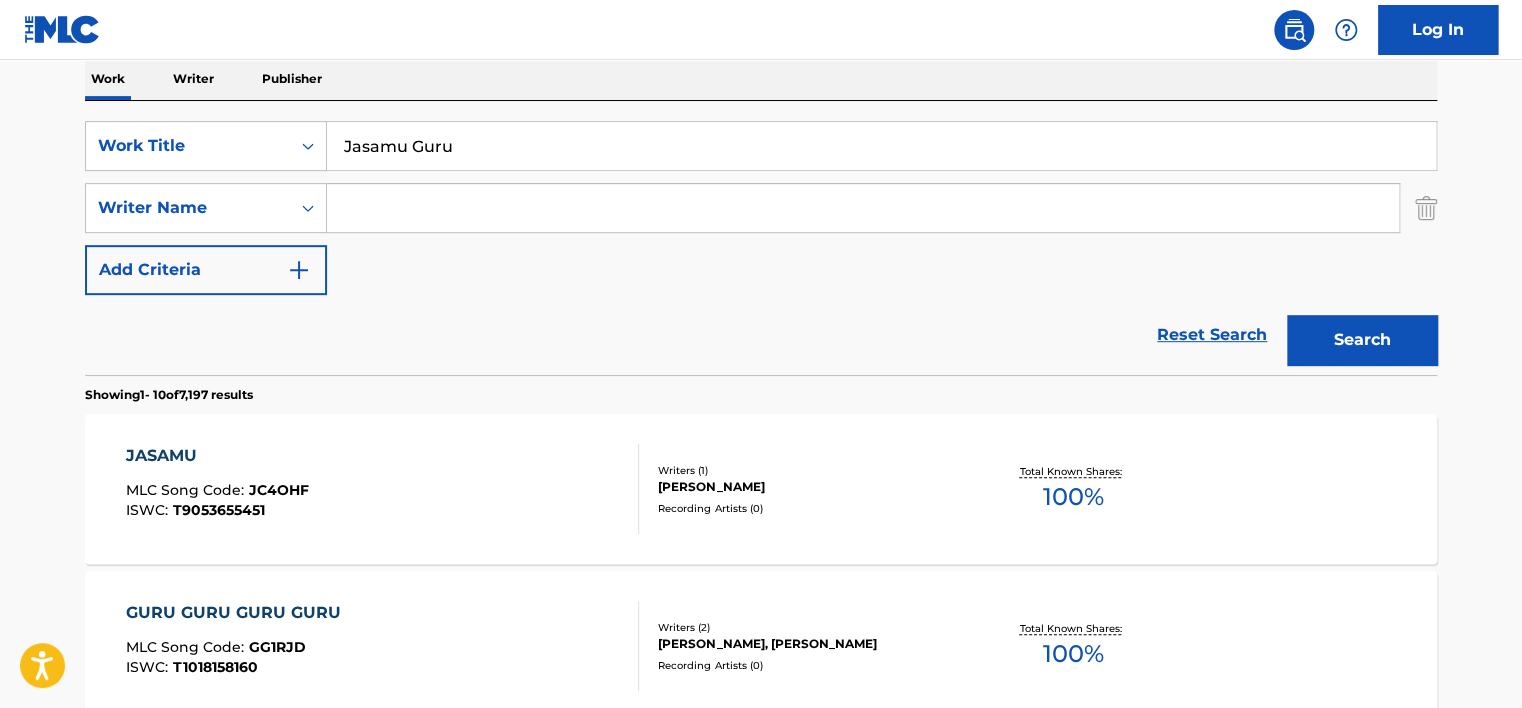 click on "Jasamu Guru" at bounding box center [881, 146] 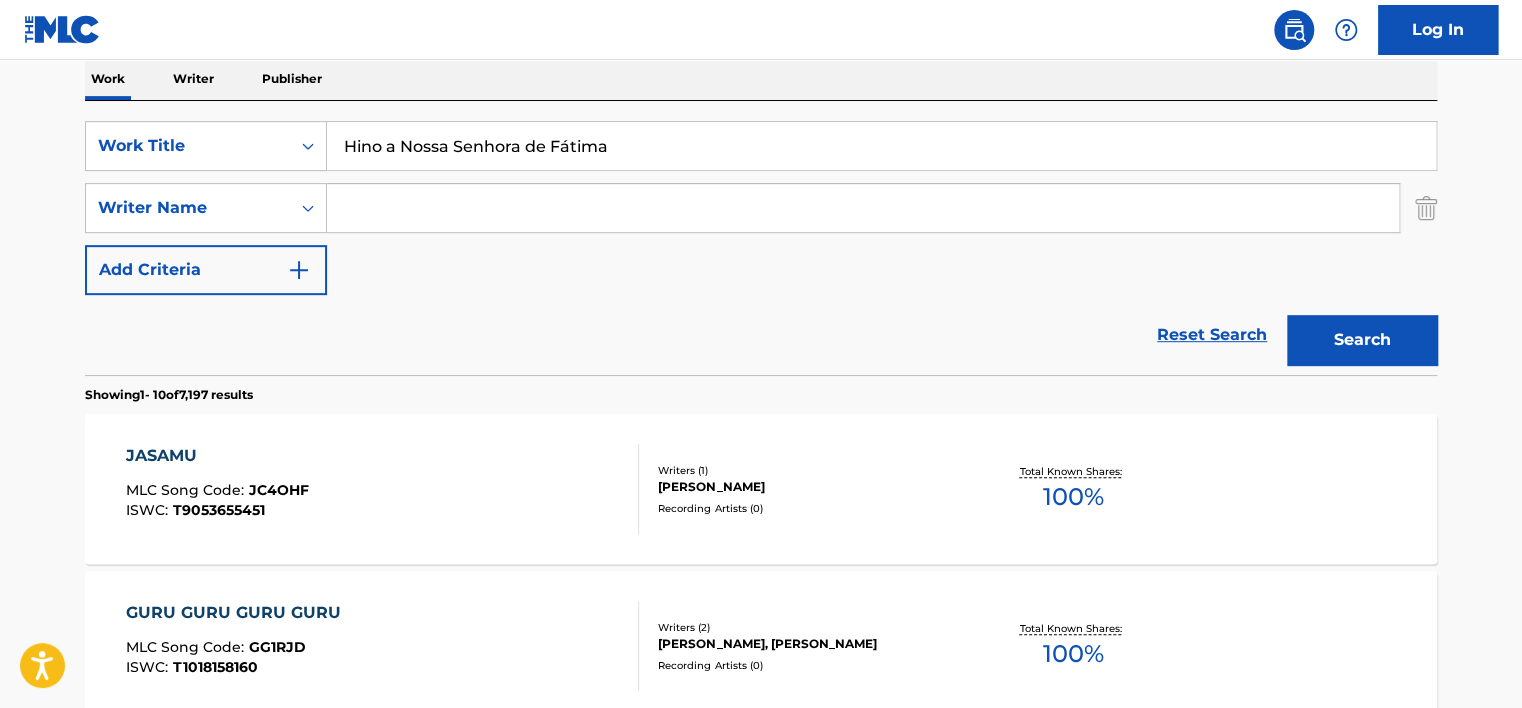 click on "Hino a Nossa Senhora de Fátima" at bounding box center (881, 146) 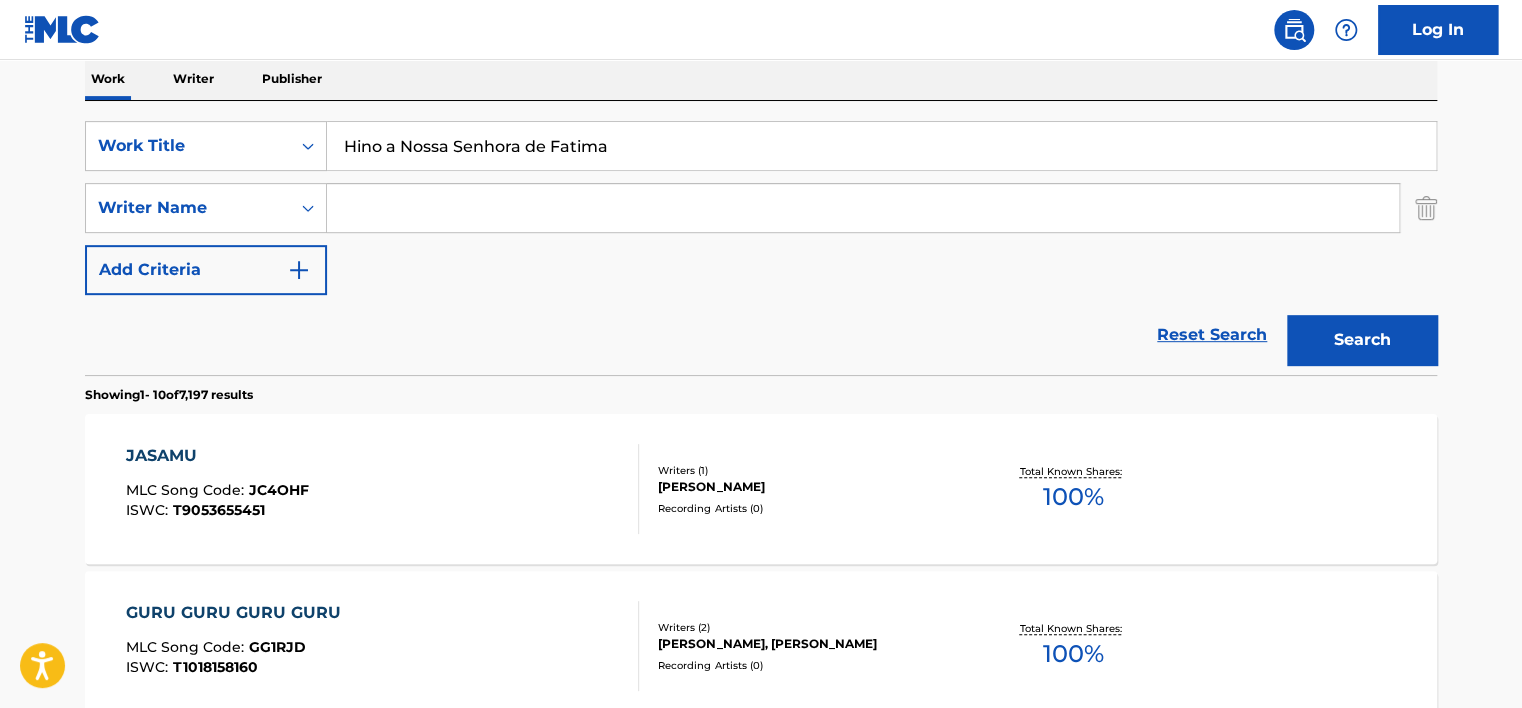 type on "Hino a Nossa Senhora de Fatima" 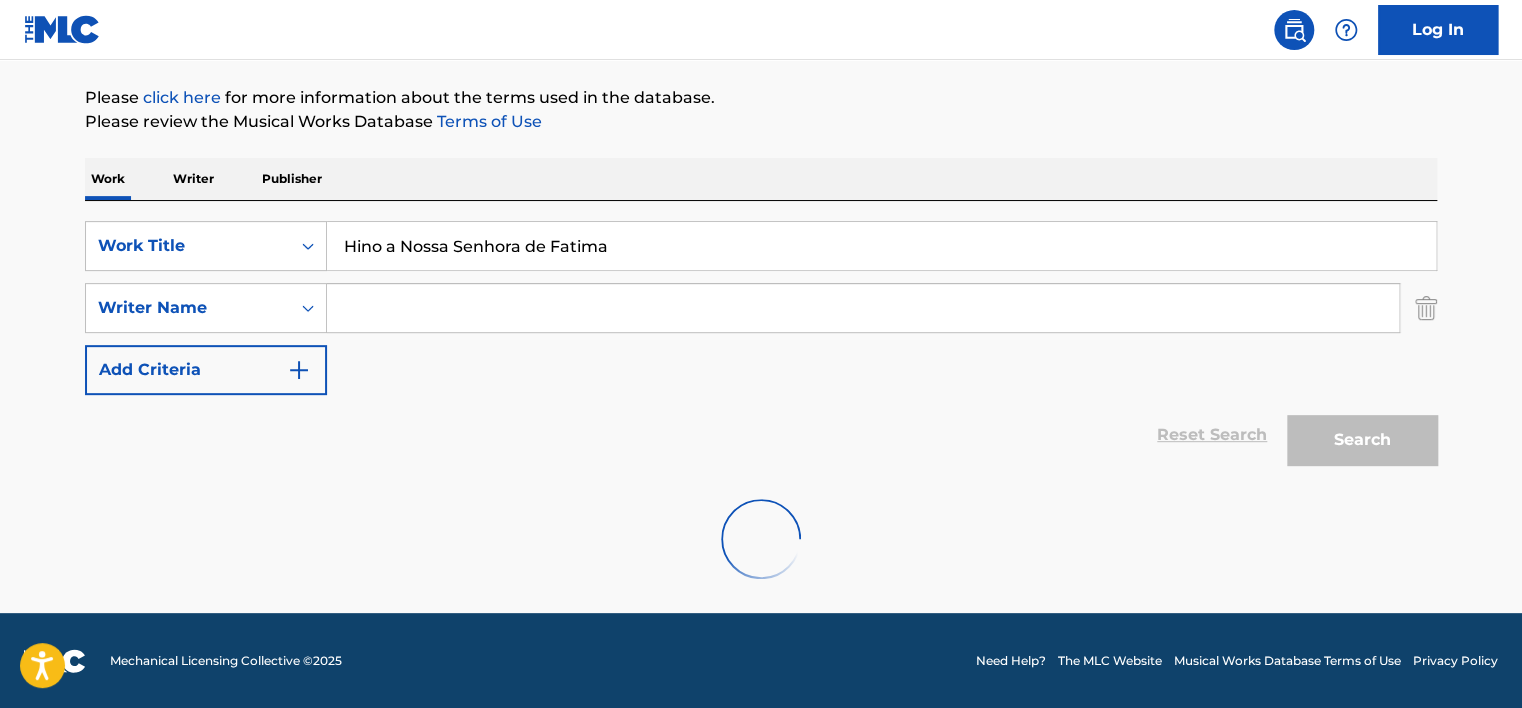 scroll, scrollTop: 324, scrollLeft: 0, axis: vertical 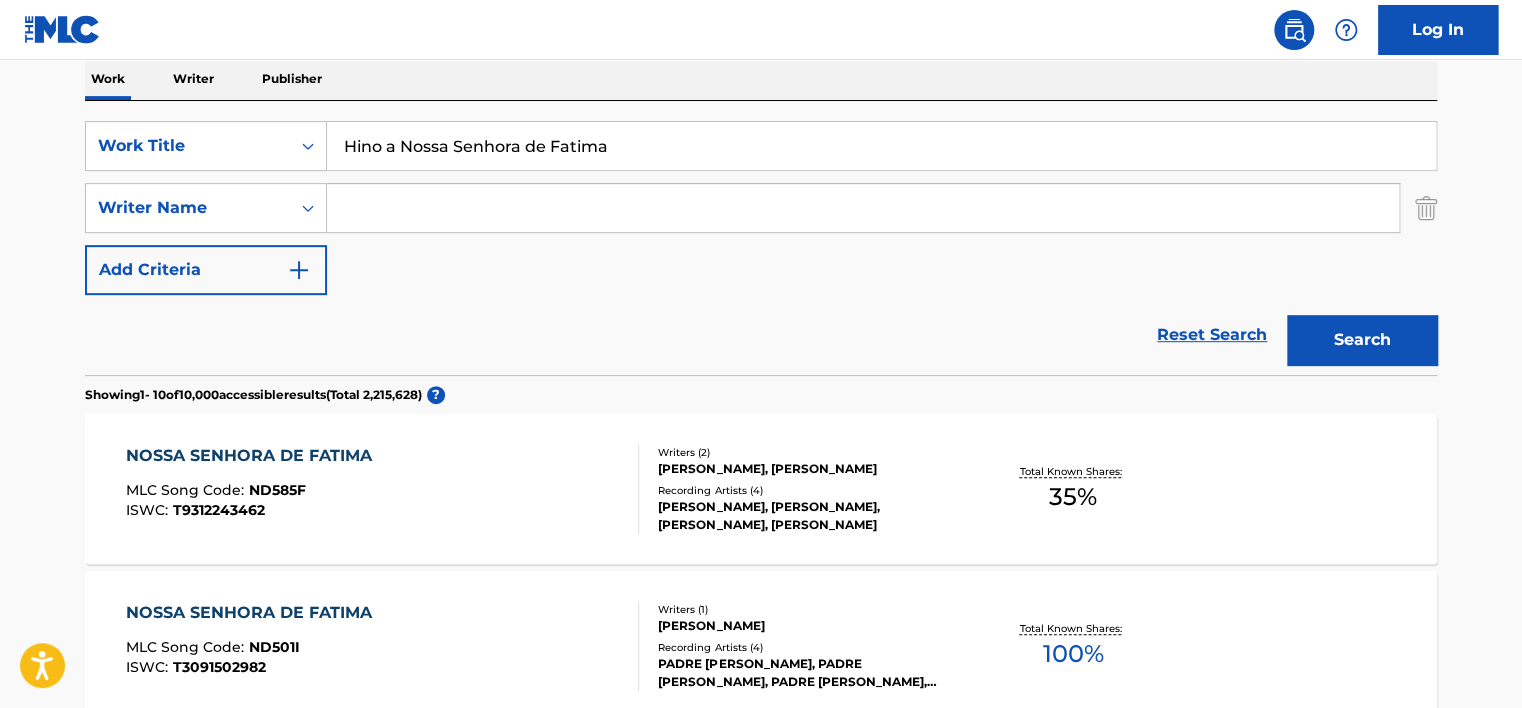 click at bounding box center [863, 208] 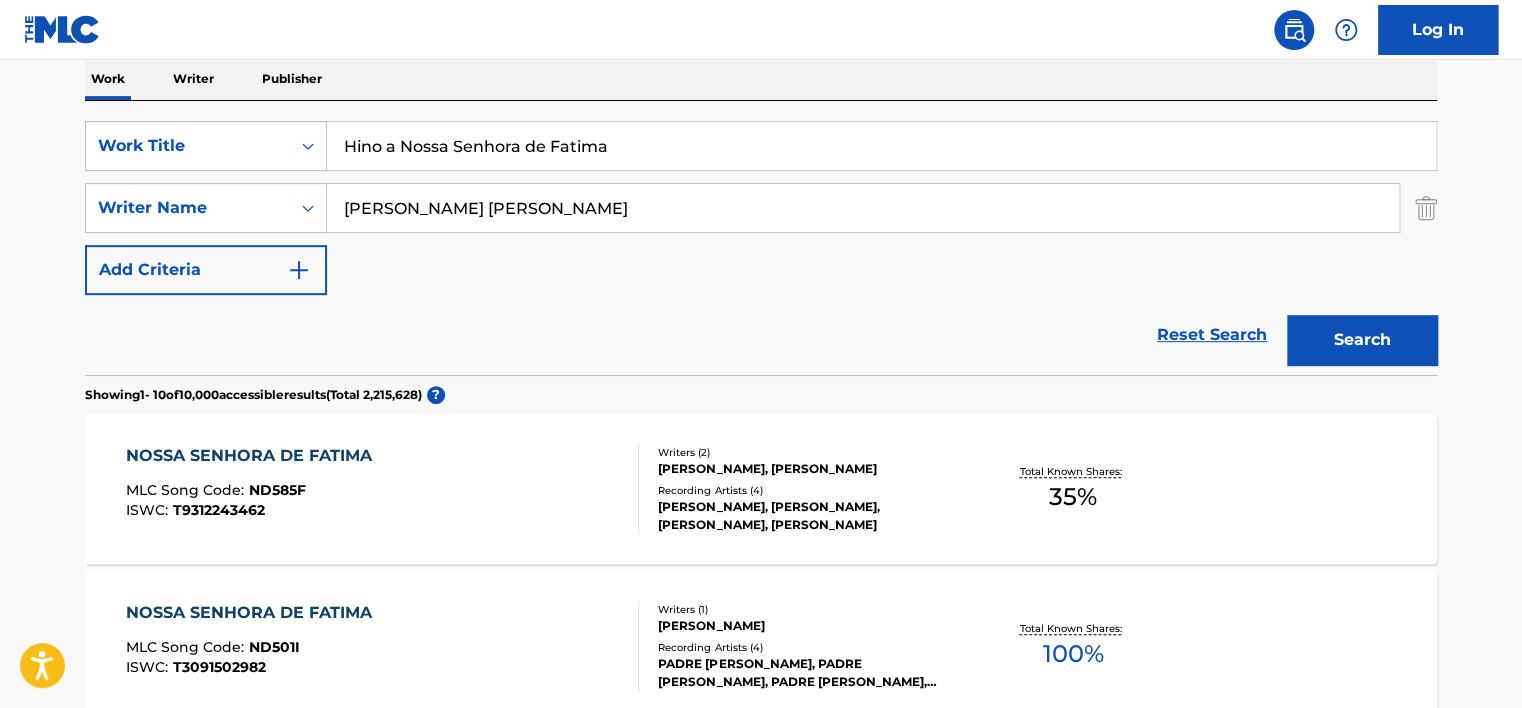 drag, startPoint x: 393, startPoint y: 201, endPoint x: 751, endPoint y: 200, distance: 358.0014 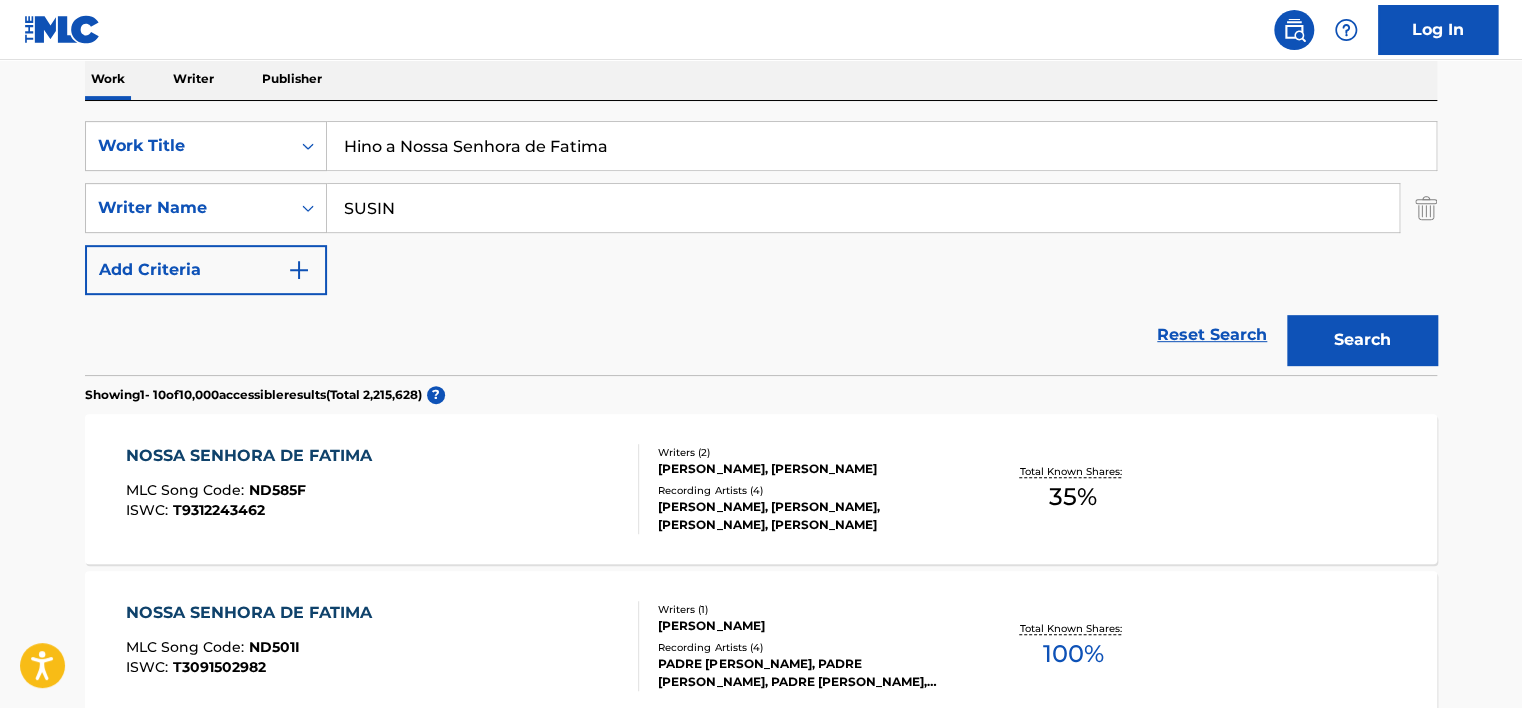 type on "SUSIN" 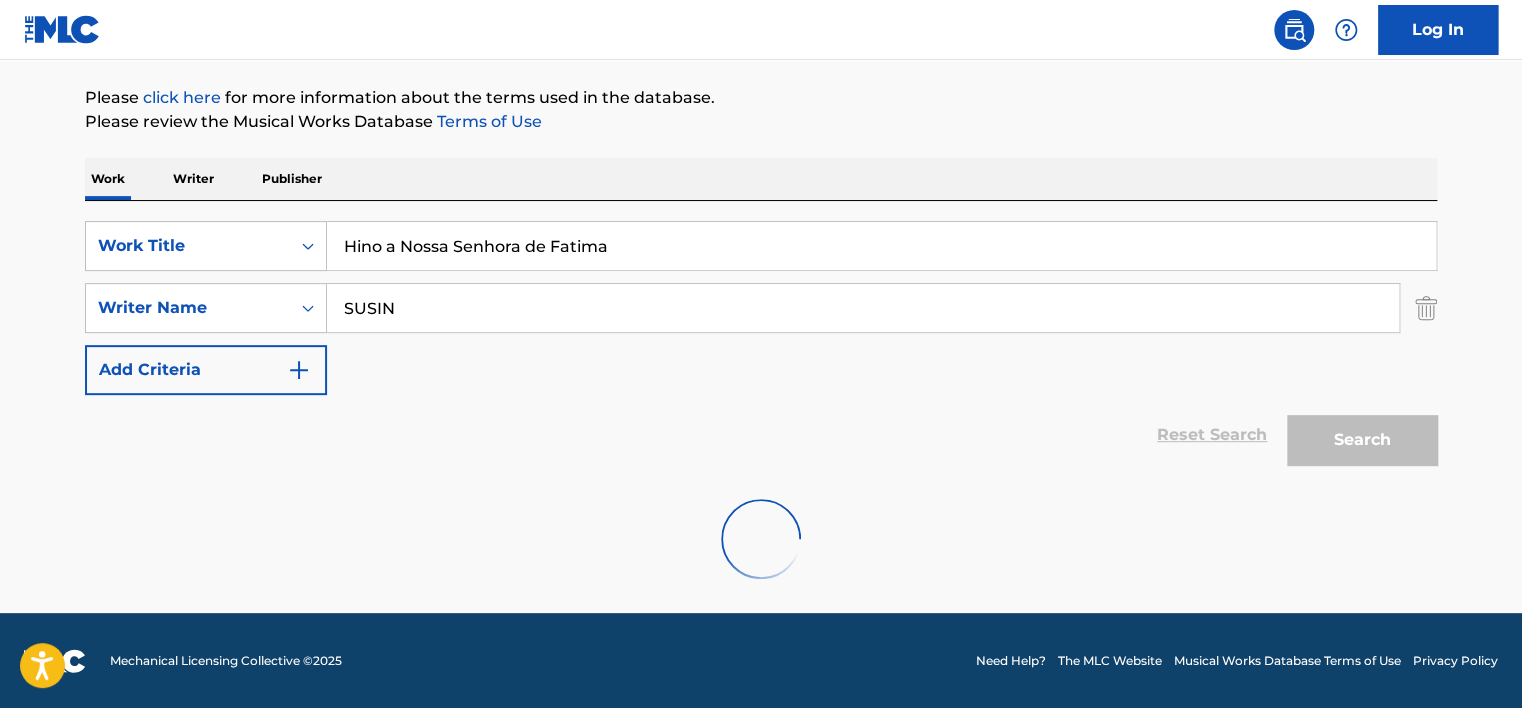 scroll, scrollTop: 324, scrollLeft: 0, axis: vertical 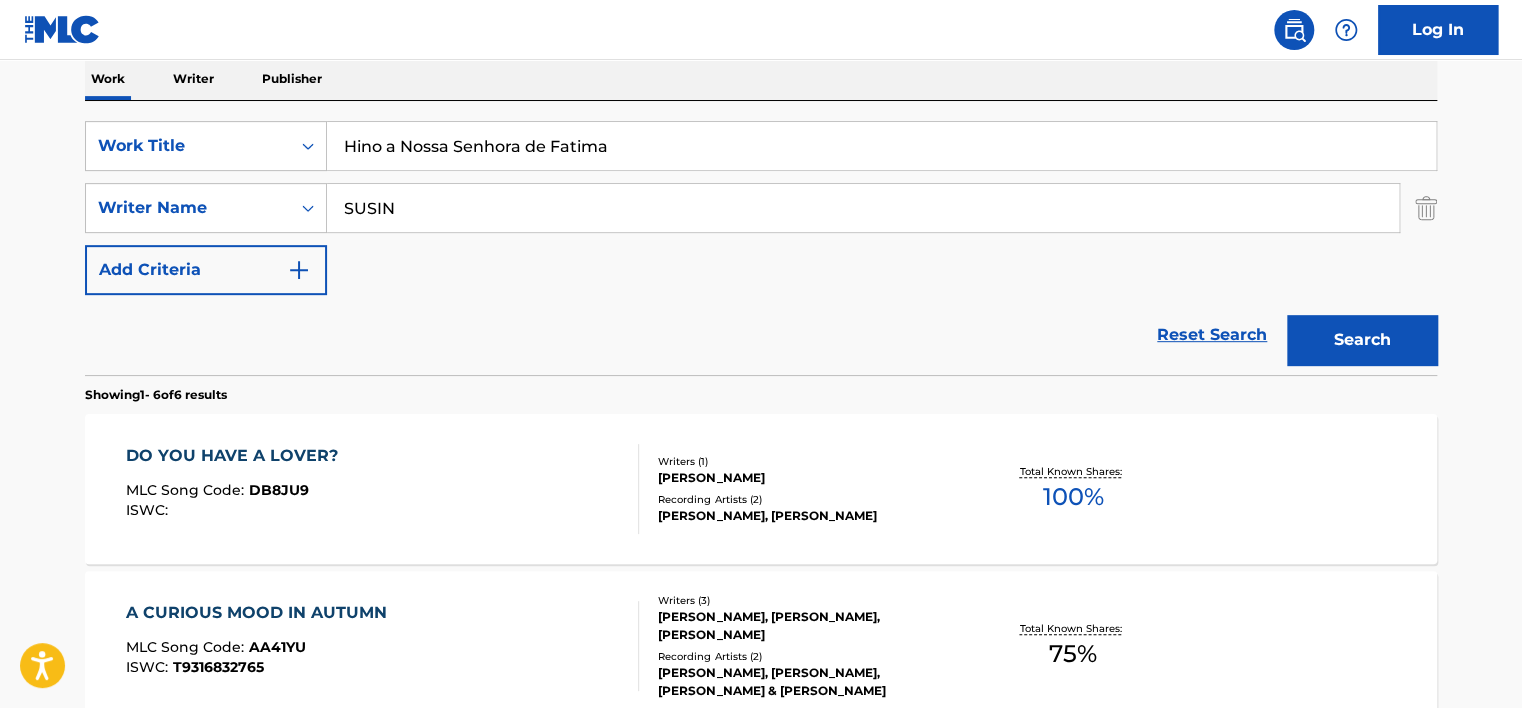 click on "SUSIN" at bounding box center [863, 208] 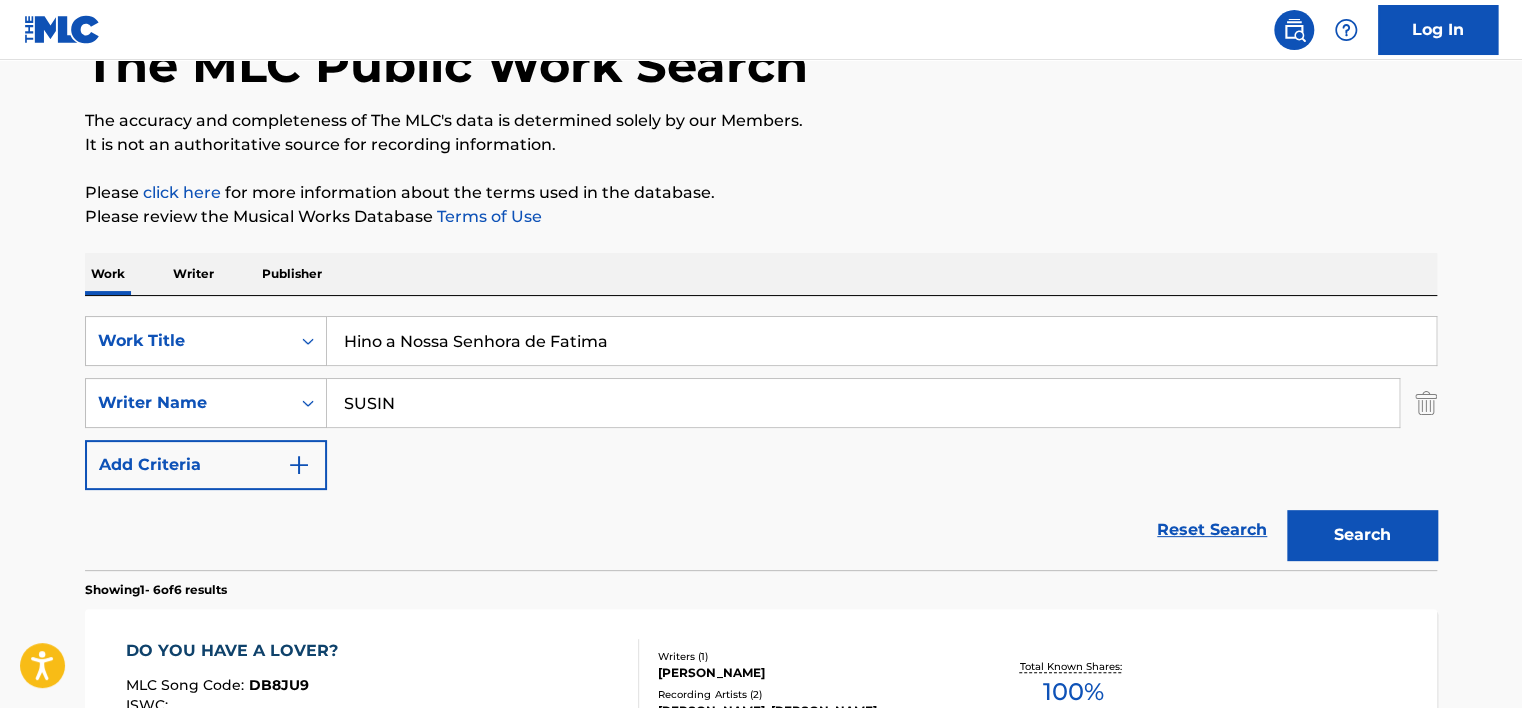 scroll, scrollTop: 124, scrollLeft: 0, axis: vertical 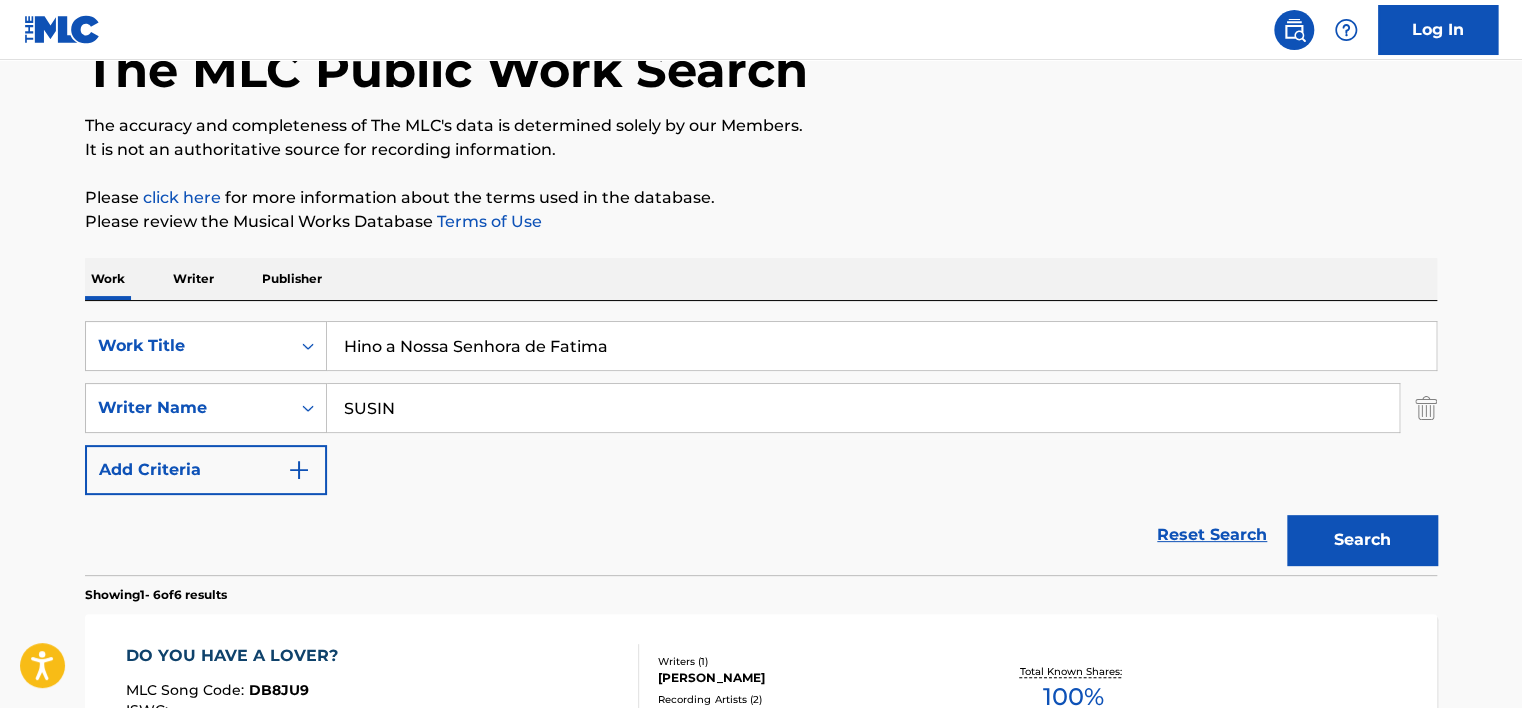 click on "Hino a Nossa Senhora de Fatima" at bounding box center (881, 346) 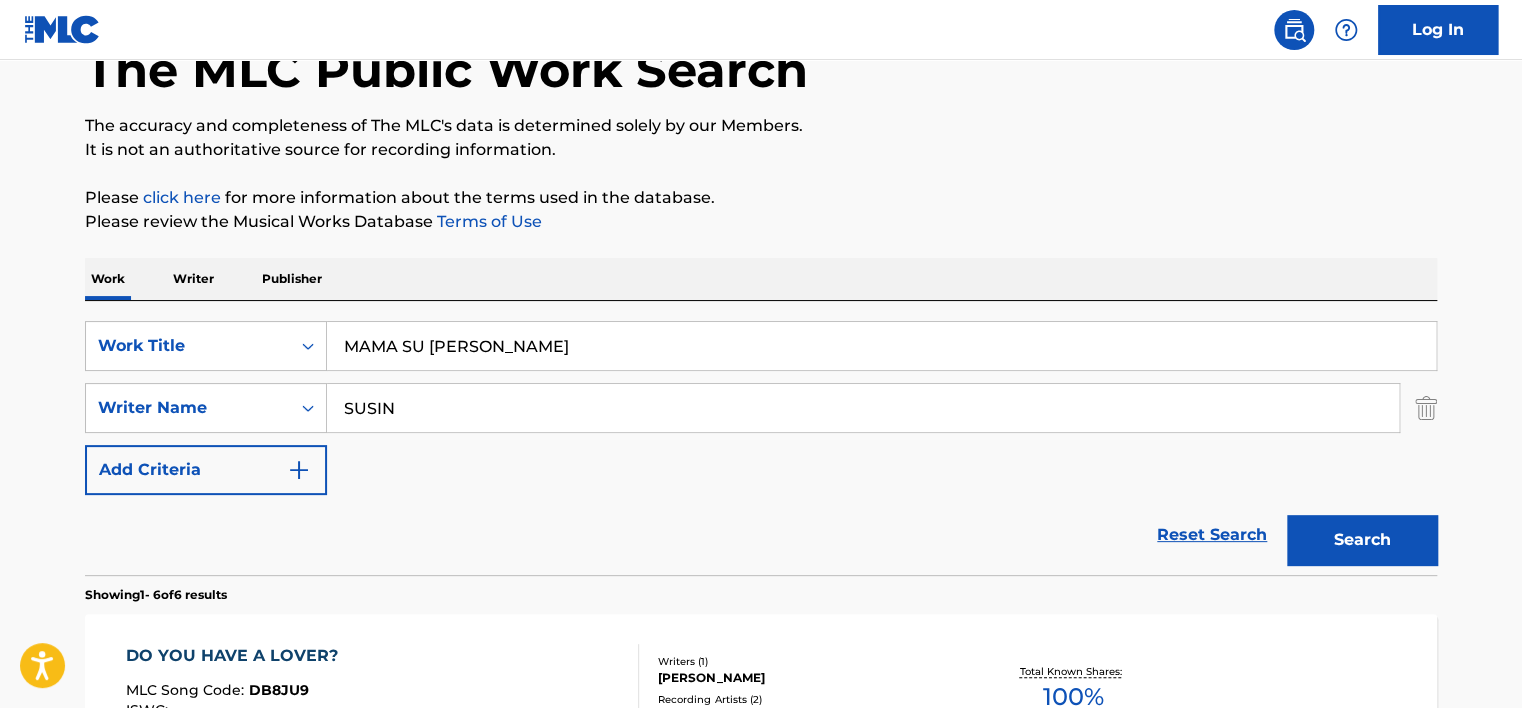 type on "MAMA SU [PERSON_NAME]" 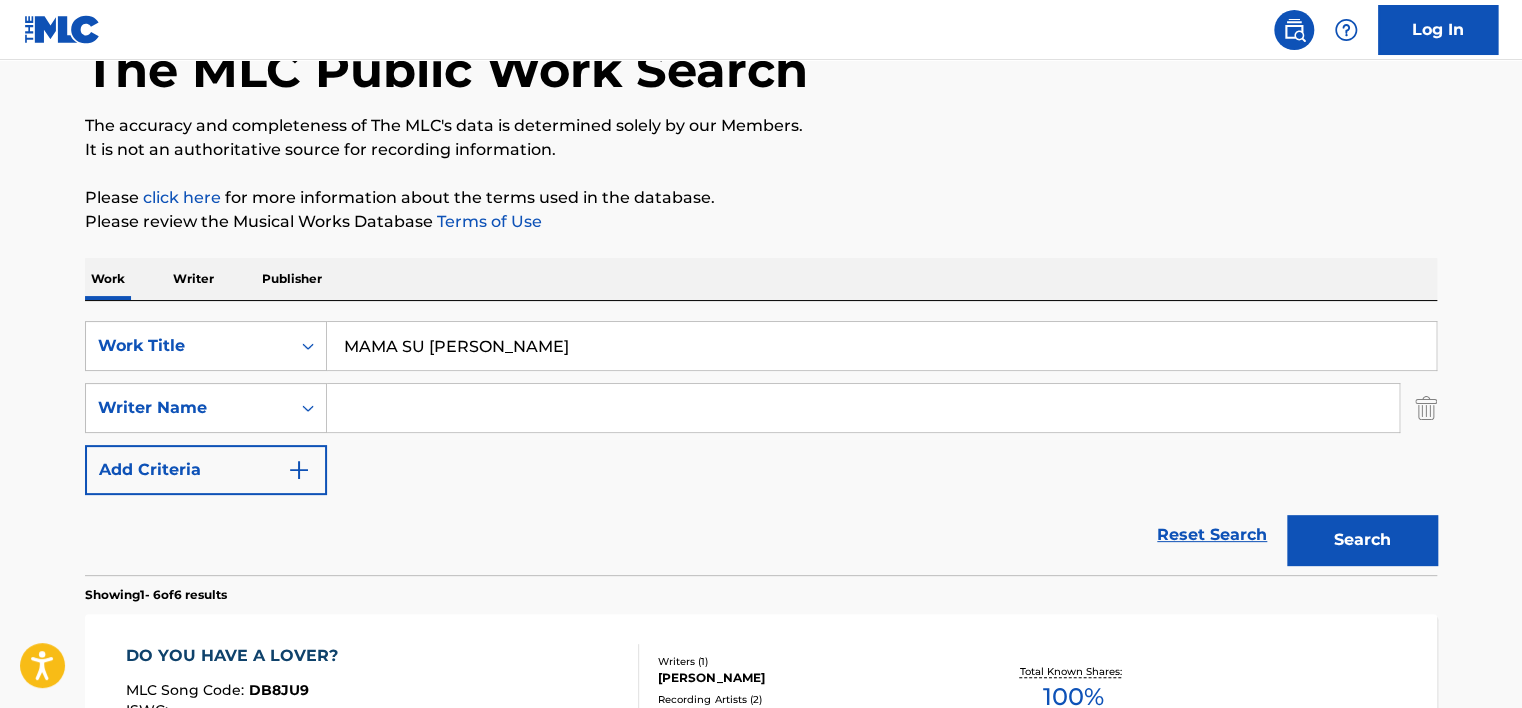 click at bounding box center (863, 408) 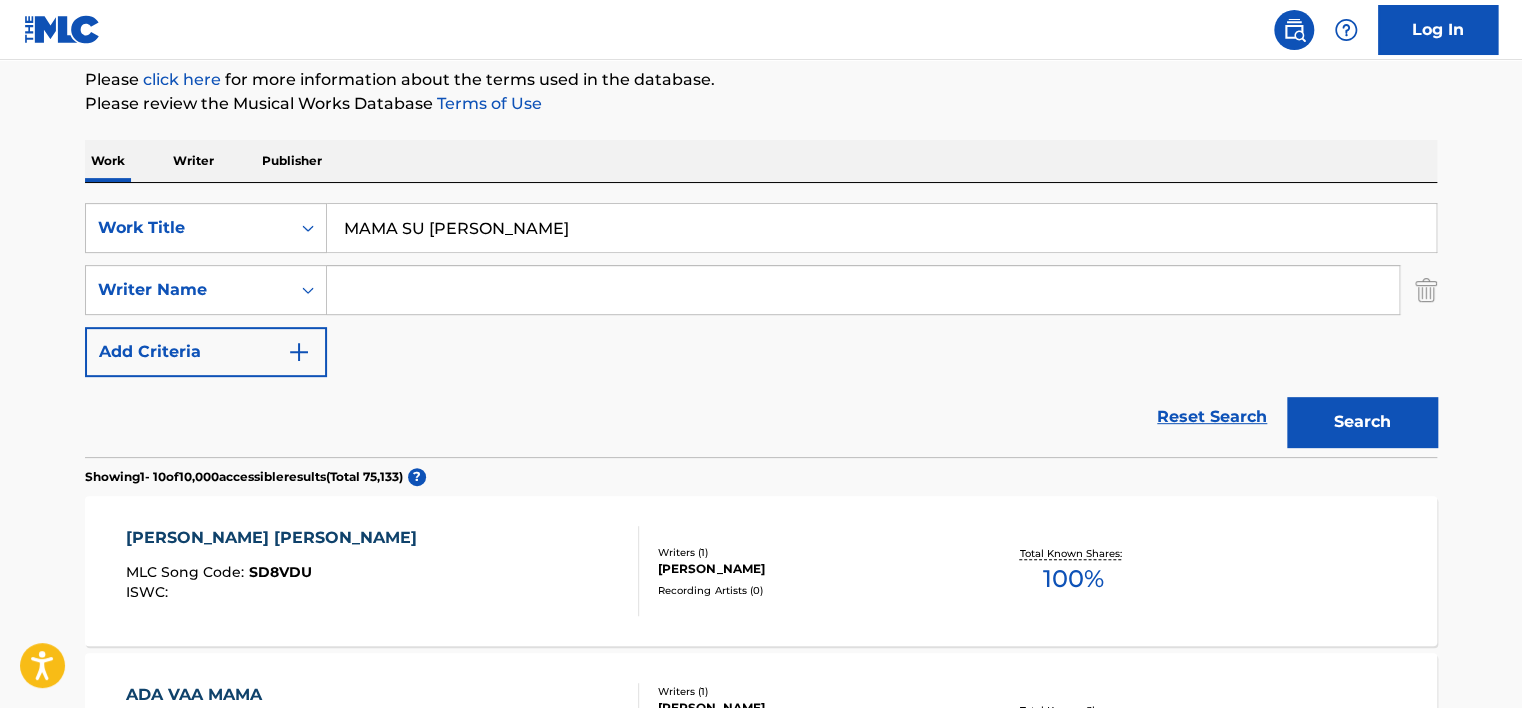 scroll, scrollTop: 324, scrollLeft: 0, axis: vertical 